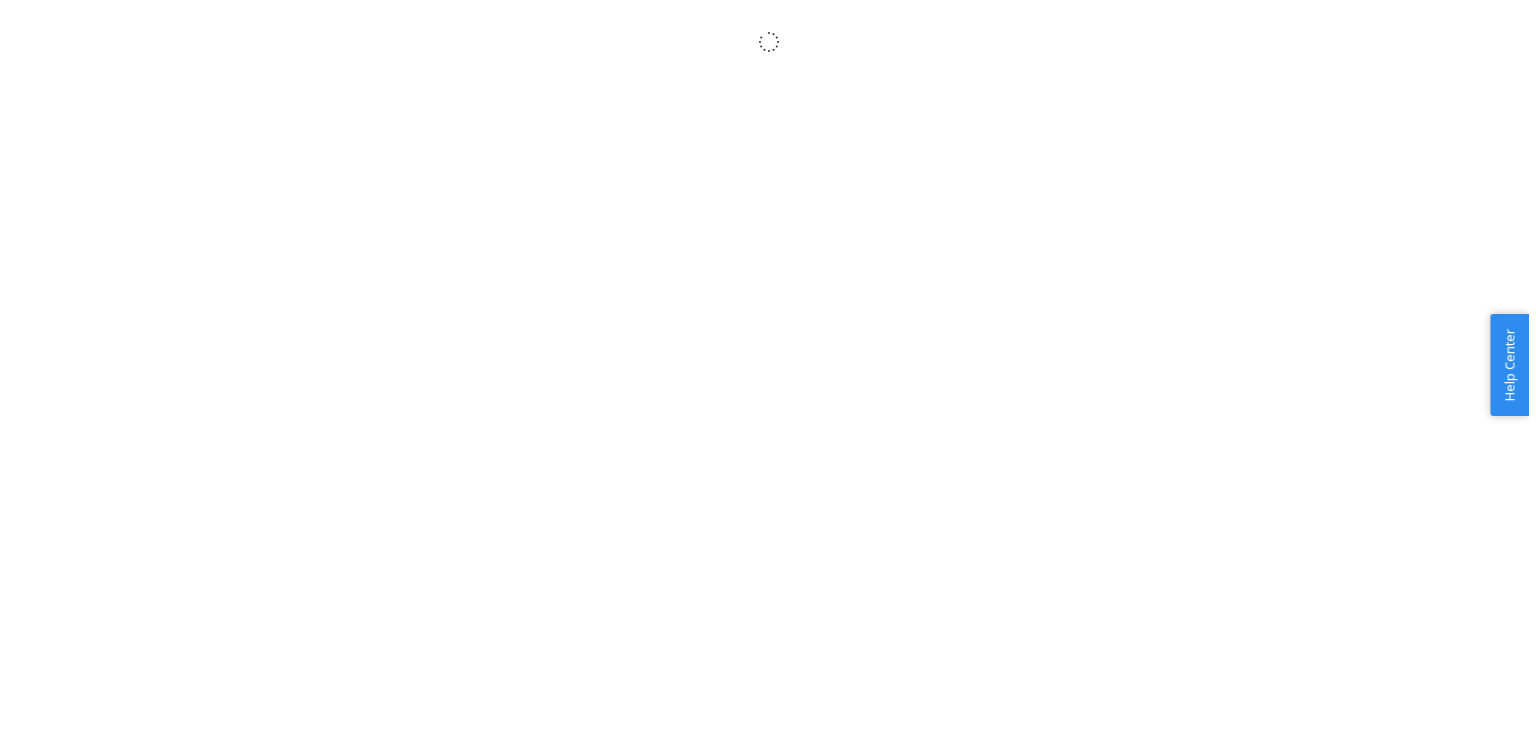 scroll, scrollTop: 0, scrollLeft: 0, axis: both 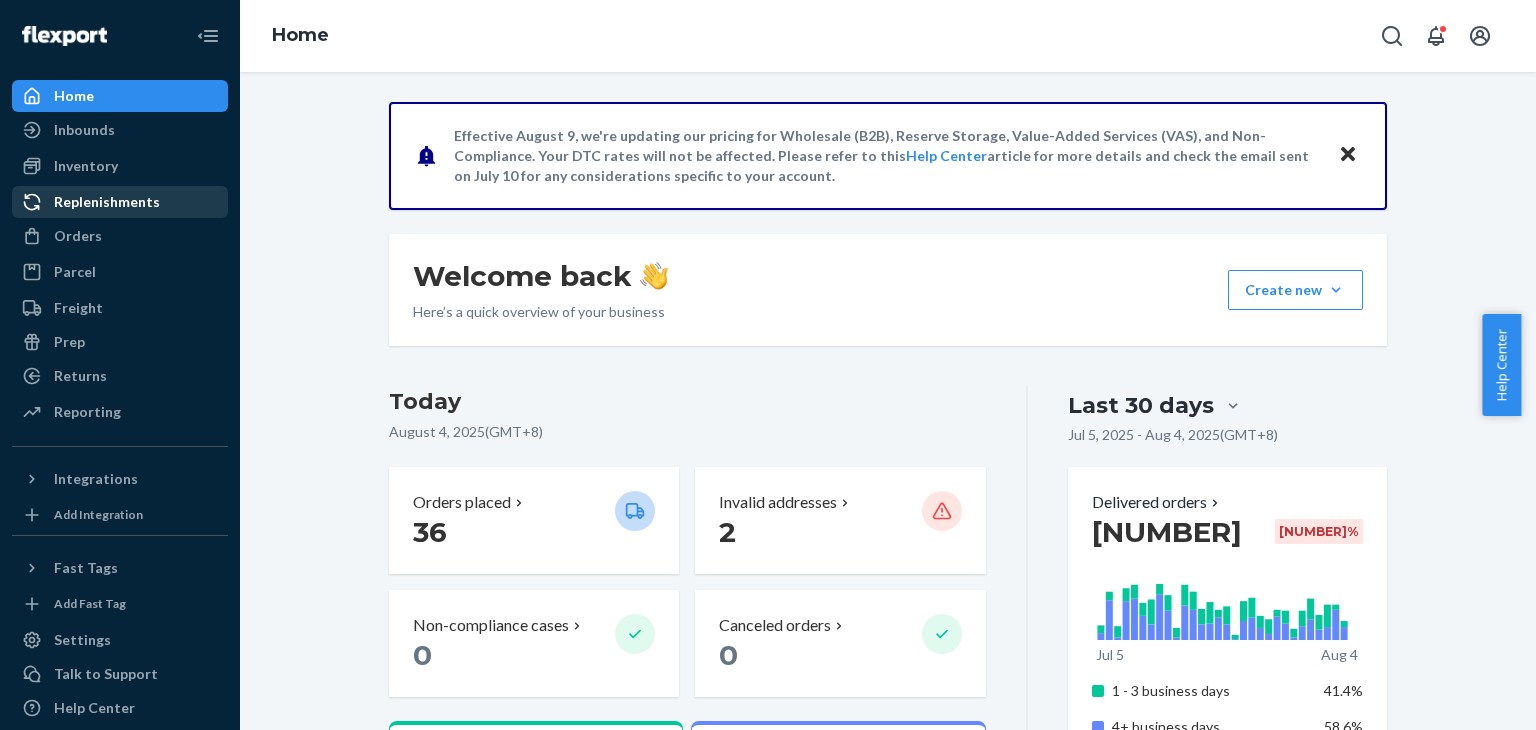 click on "Orders" at bounding box center [120, 236] 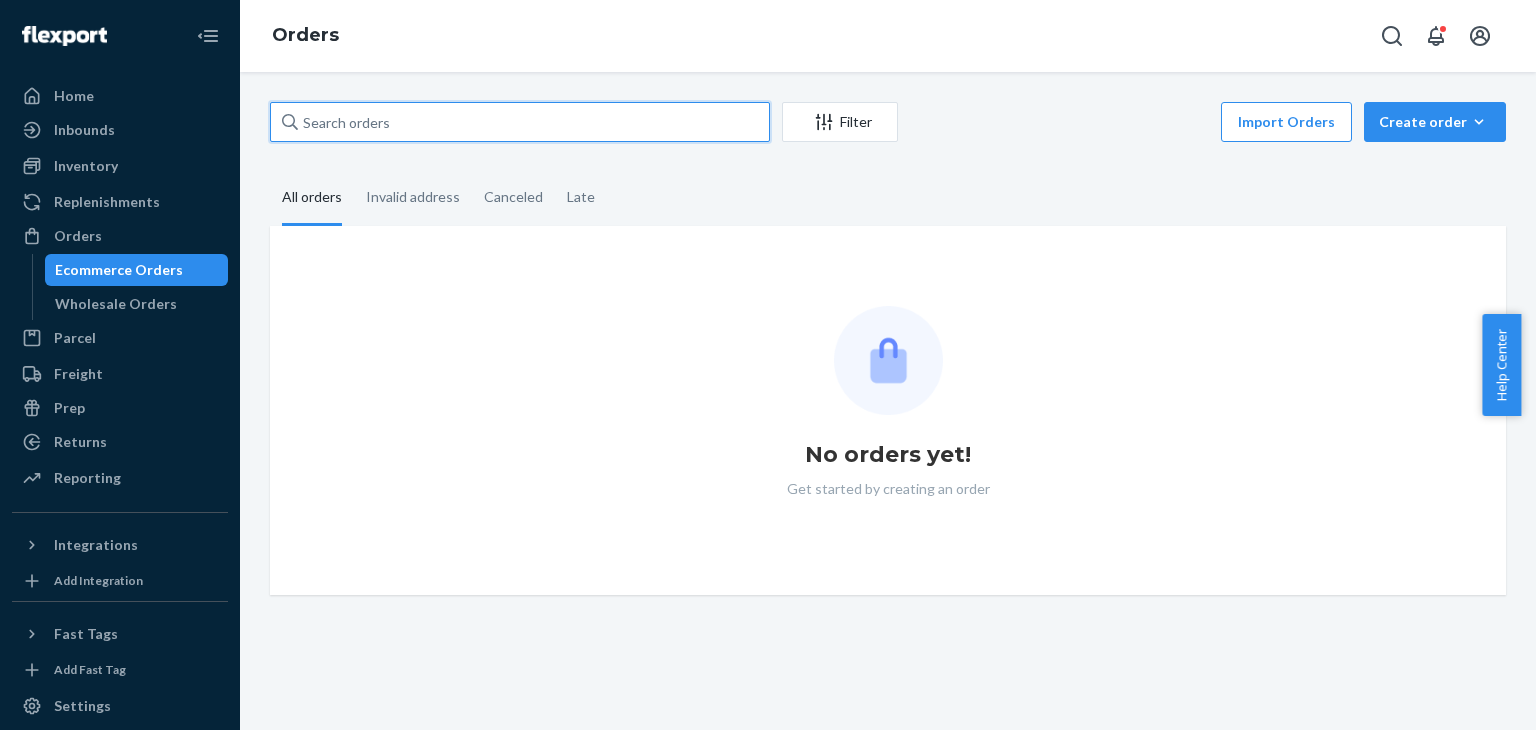 click at bounding box center [520, 122] 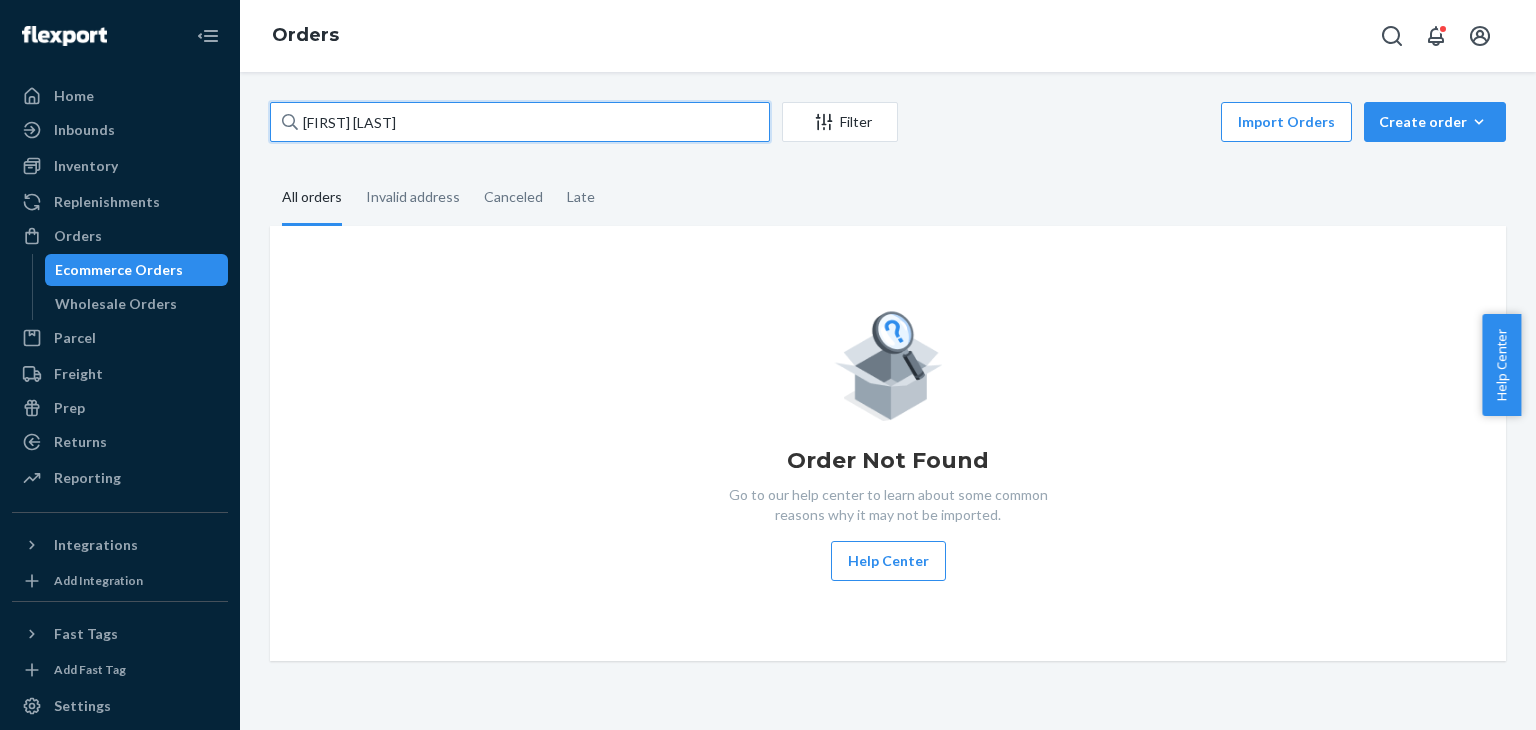 drag, startPoint x: 412, startPoint y: 117, endPoint x: 228, endPoint y: 111, distance: 184.0978 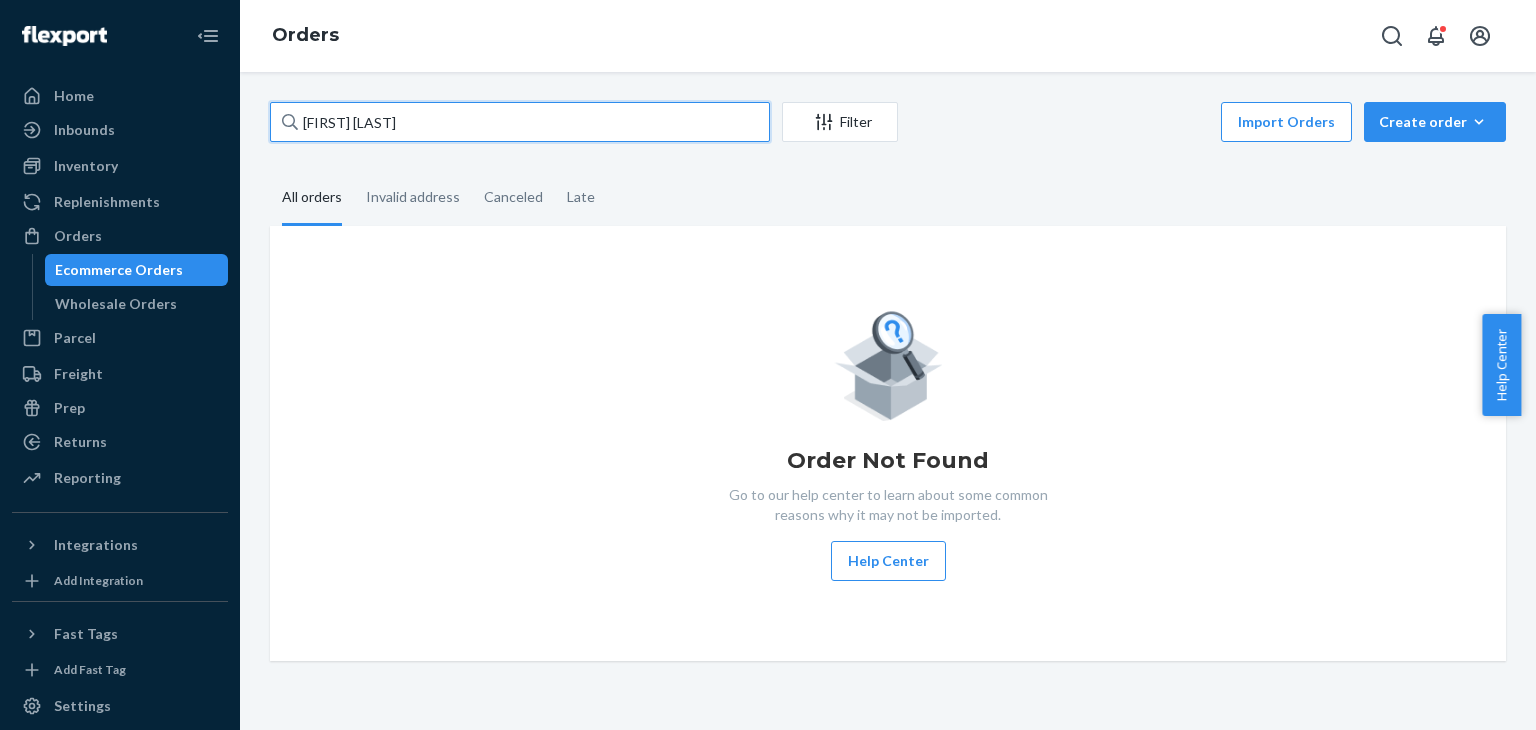 paste on "[ALPHANUMERIC]" 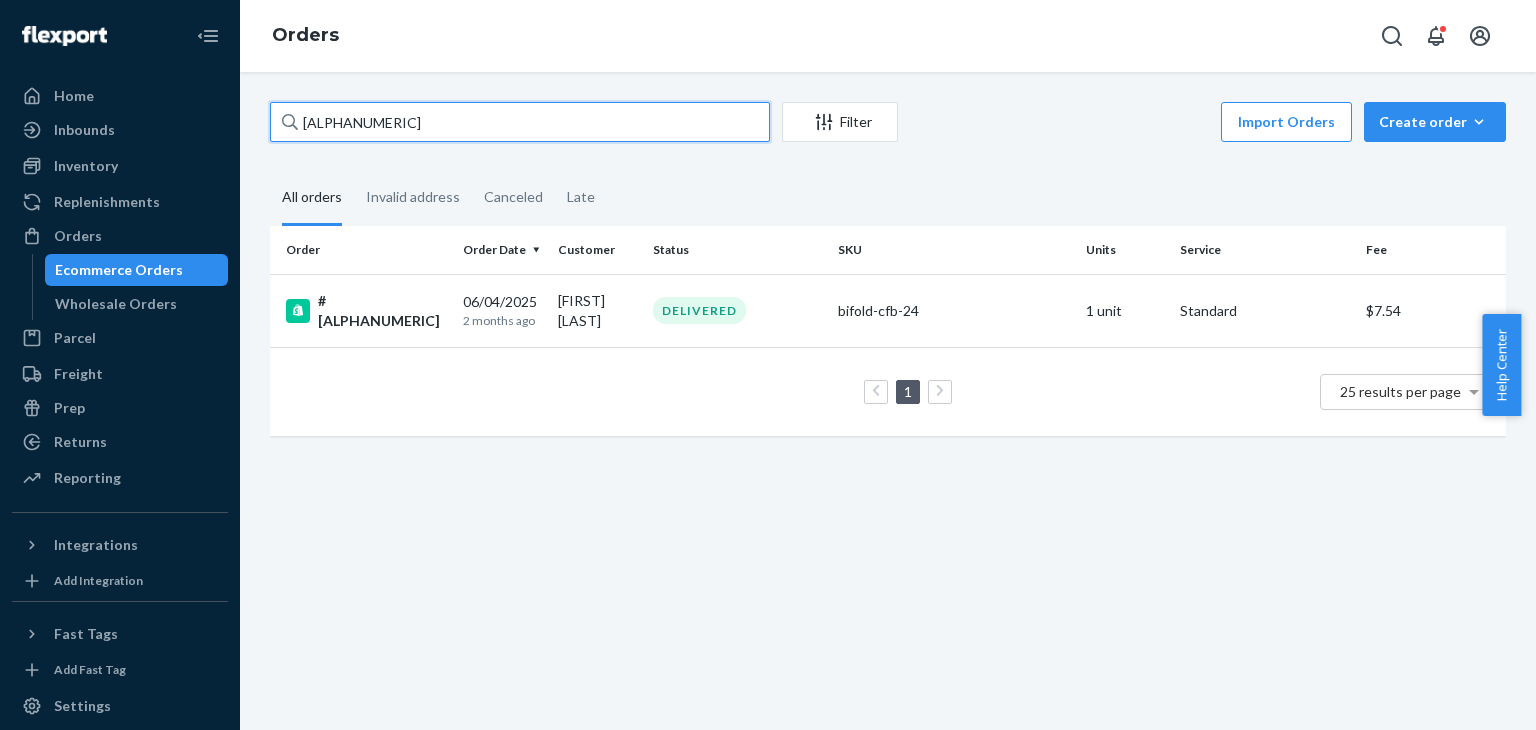 drag, startPoint x: 420, startPoint y: 119, endPoint x: 388, endPoint y: 105, distance: 34.928497 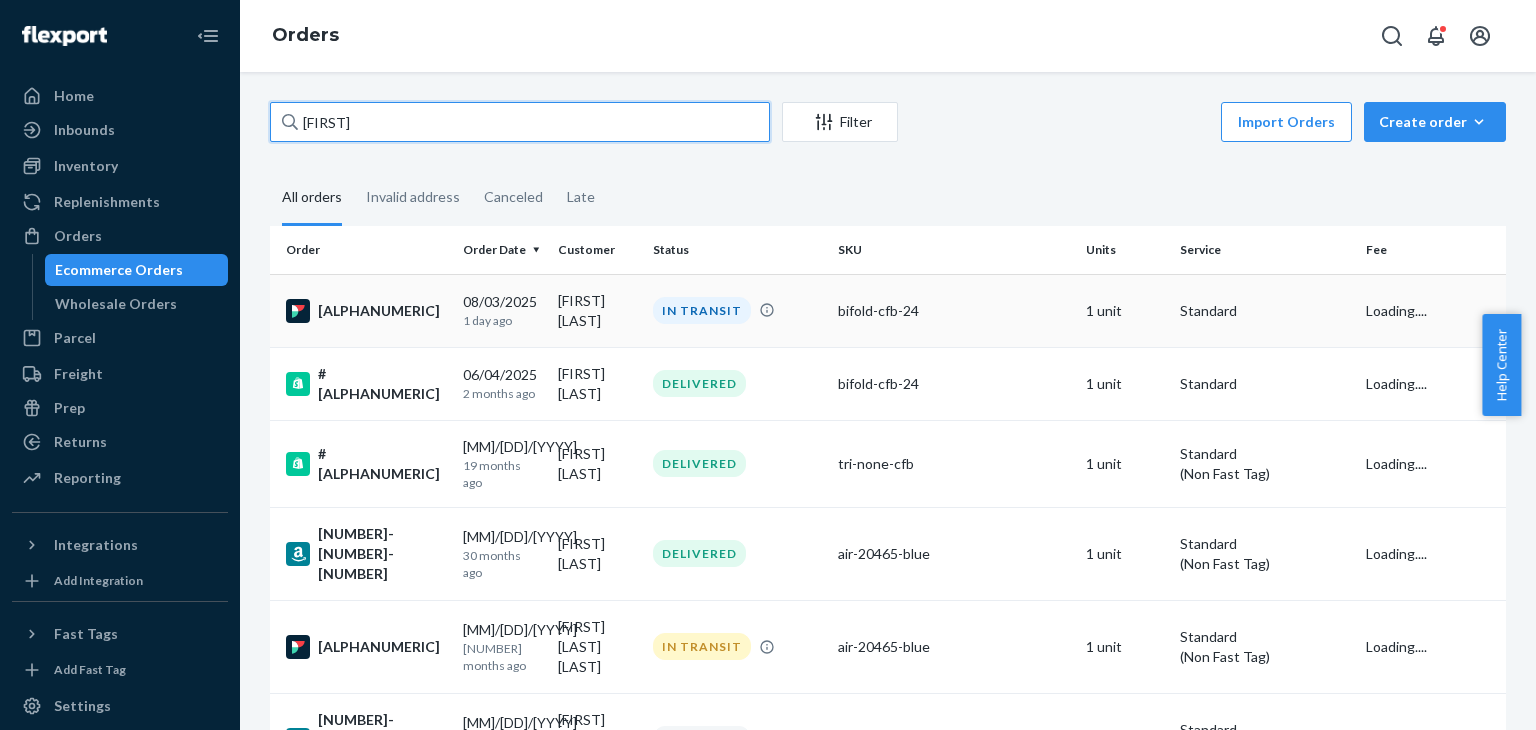 type on "[FIRST]" 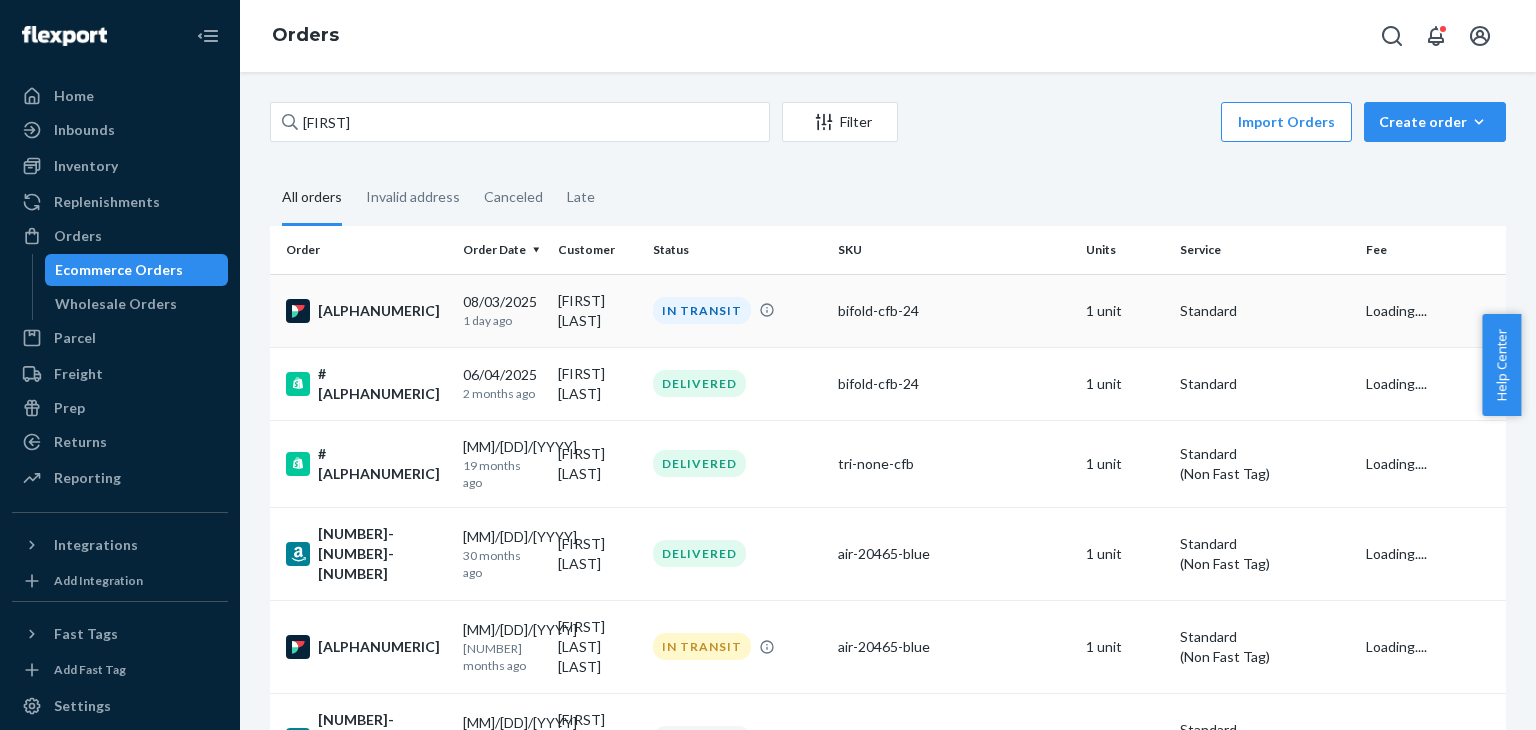 click on "[MM]/[DD]/[YYYY] [NUMBER] day ago" at bounding box center (502, 310) 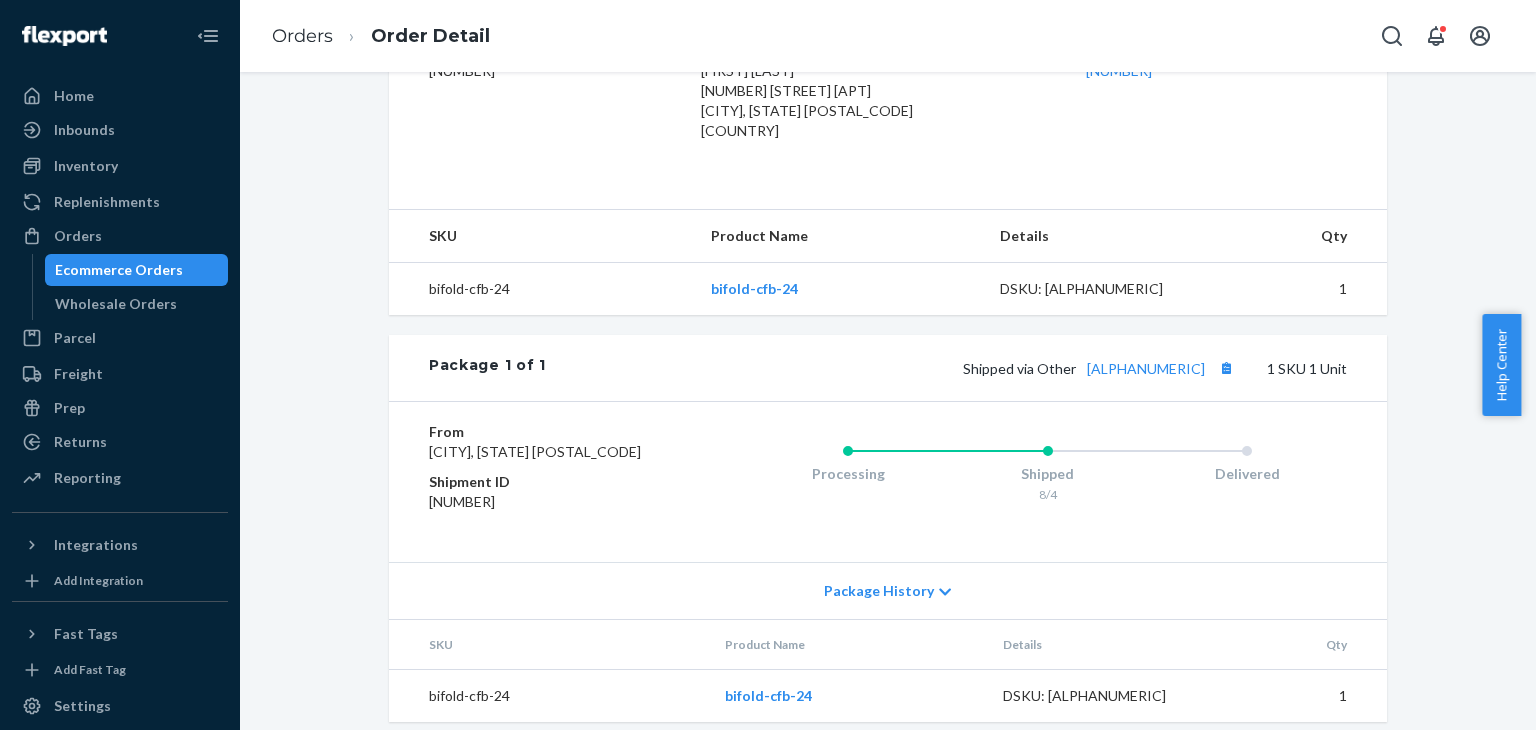 scroll, scrollTop: 594, scrollLeft: 0, axis: vertical 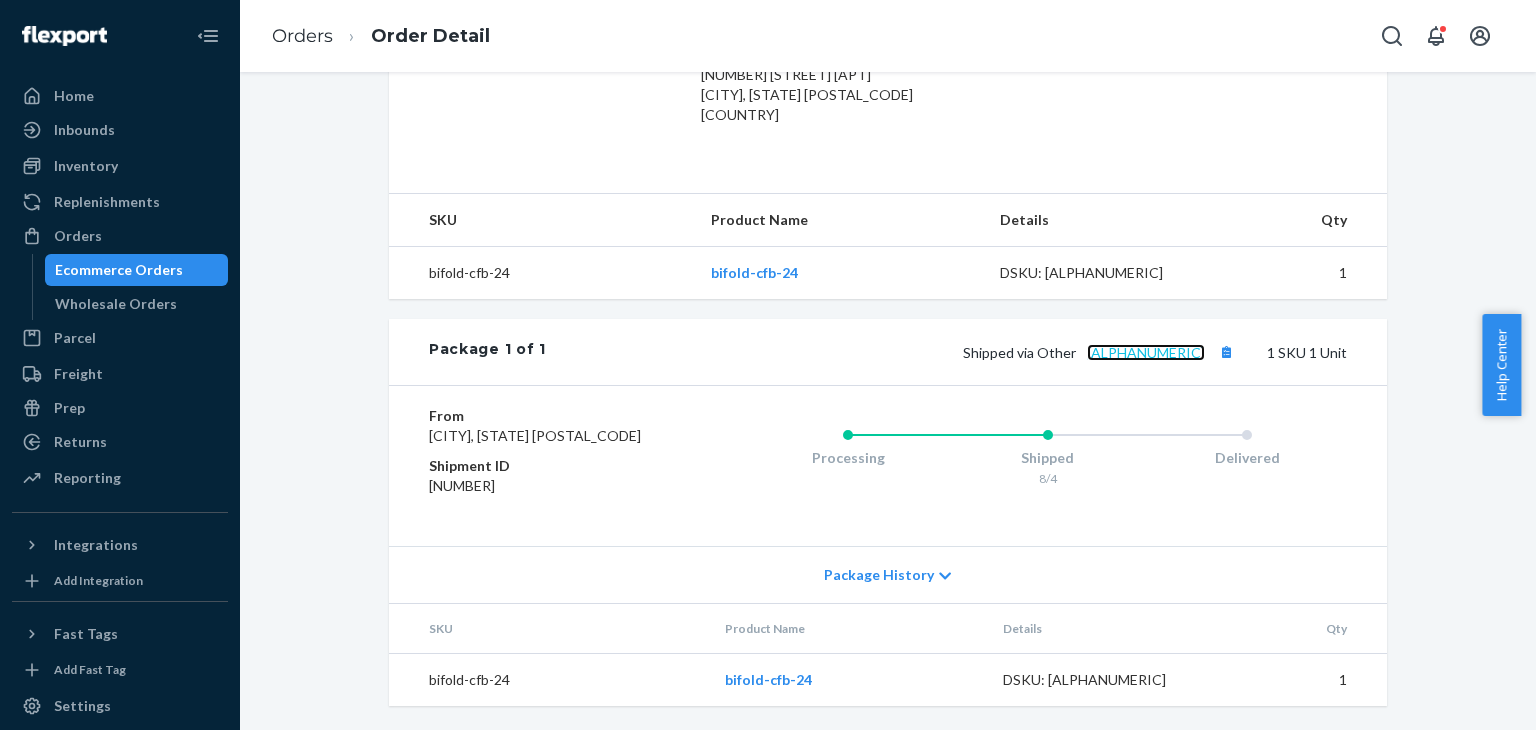 click on "[ALPHANUMERIC]" at bounding box center [1146, 352] 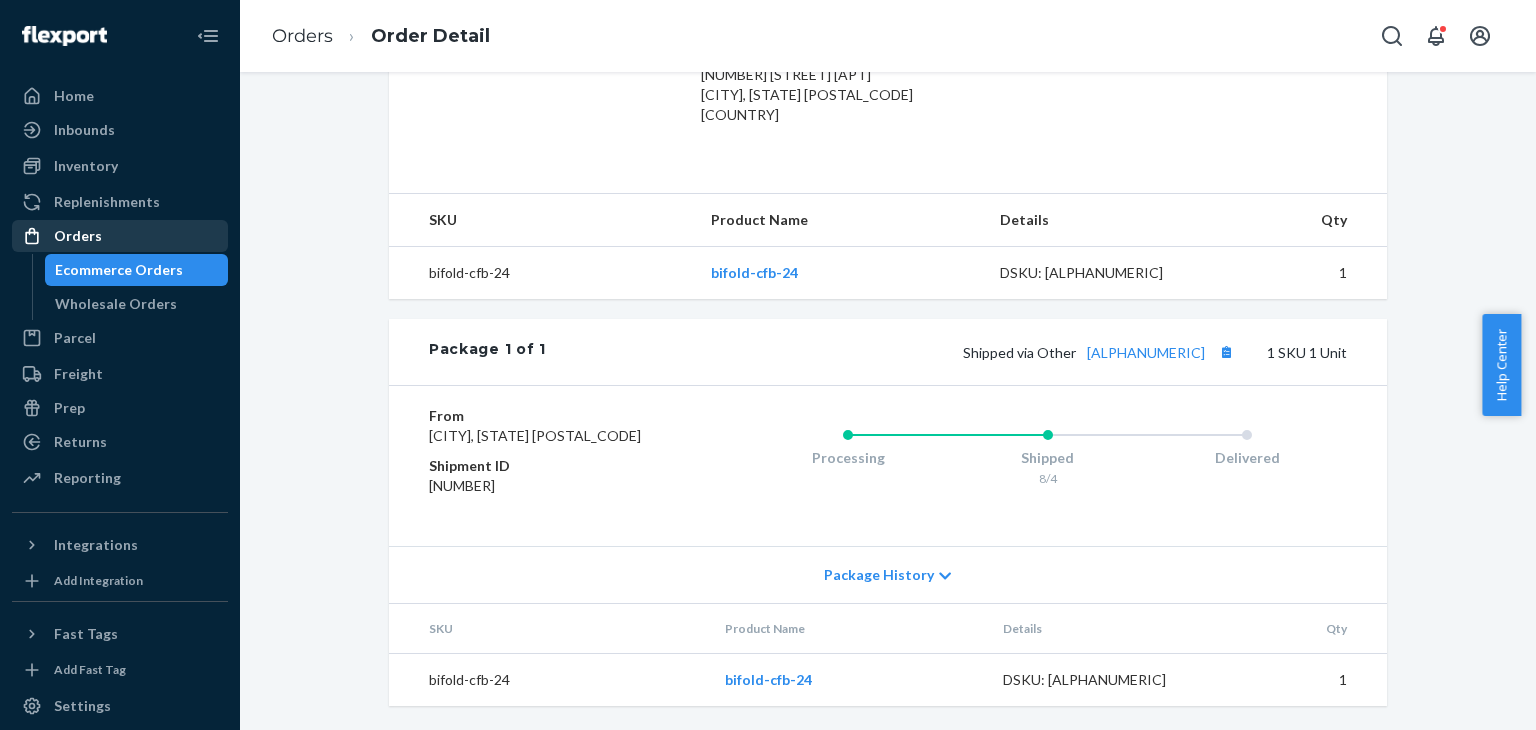 click on "Orders" at bounding box center (120, 236) 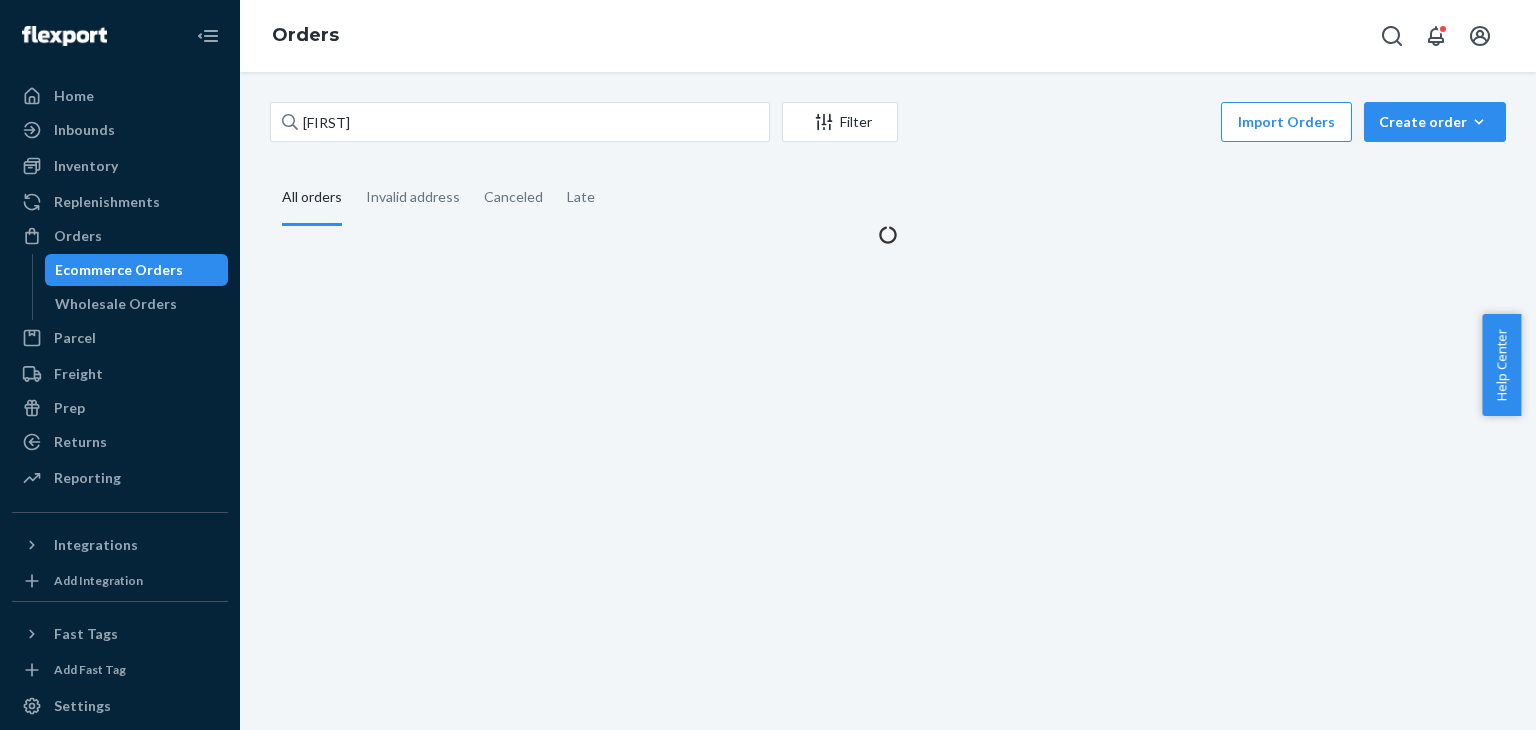 scroll, scrollTop: 0, scrollLeft: 0, axis: both 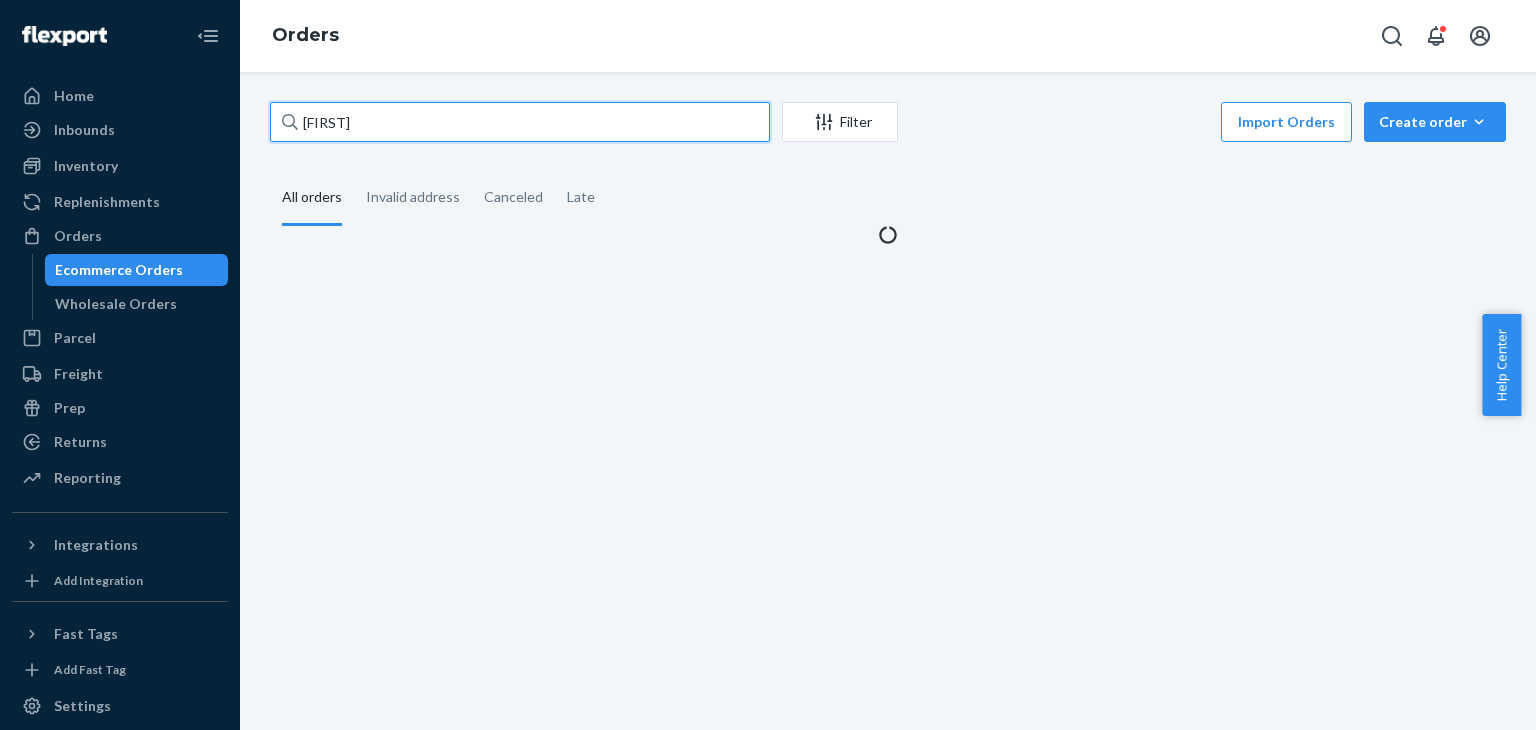 click on "[FIRST]" at bounding box center [520, 122] 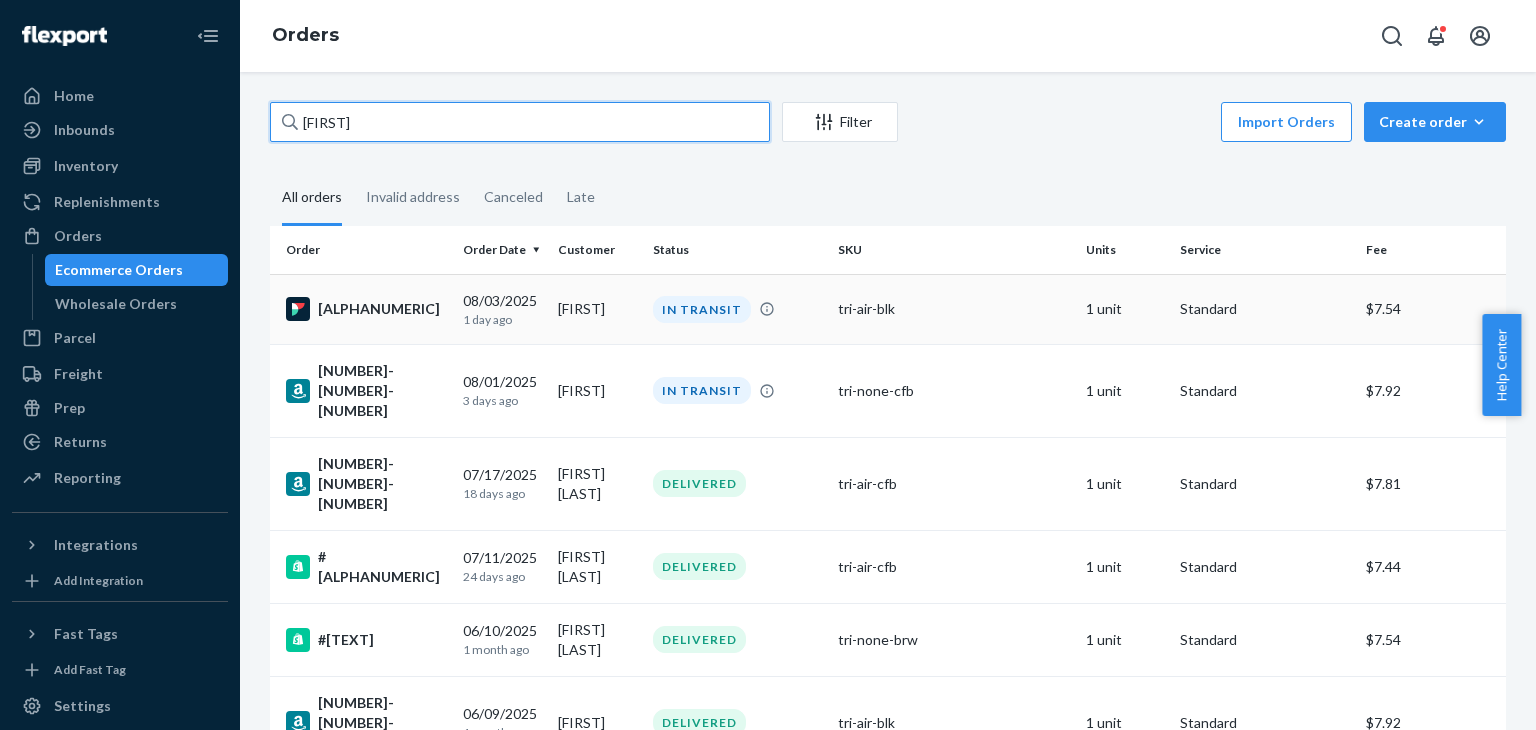 type on "[FIRST]" 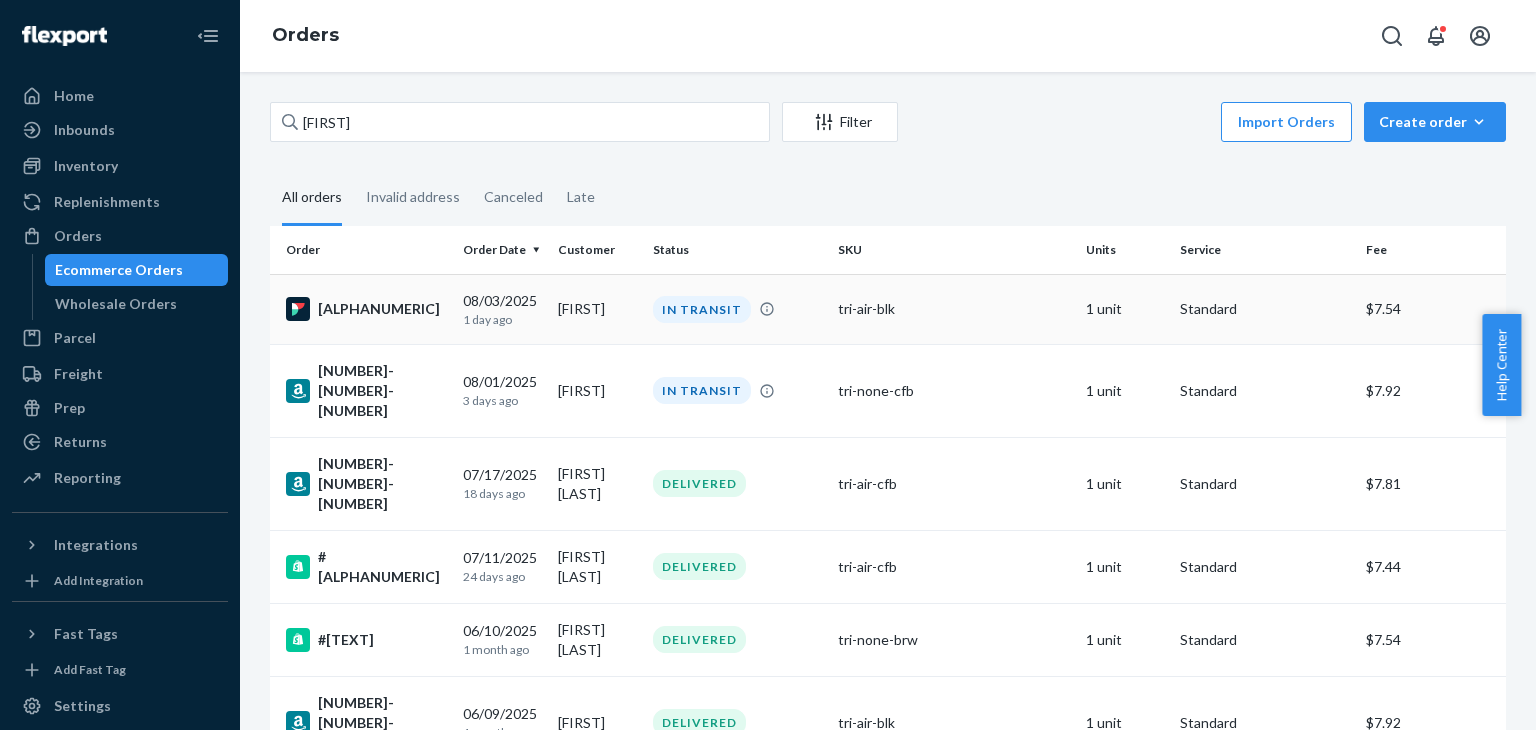 click on "[FIRST]" at bounding box center [597, 309] 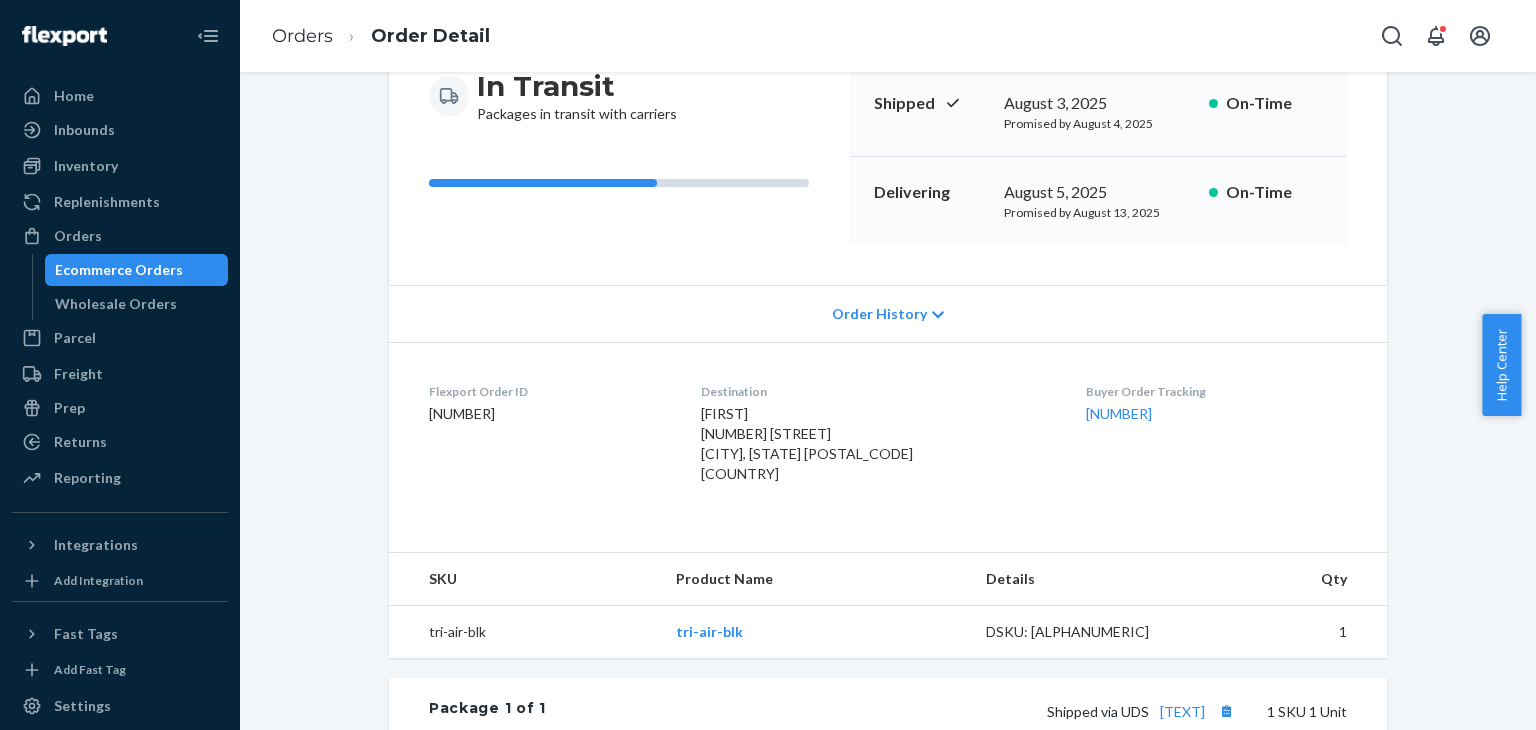 scroll, scrollTop: 400, scrollLeft: 0, axis: vertical 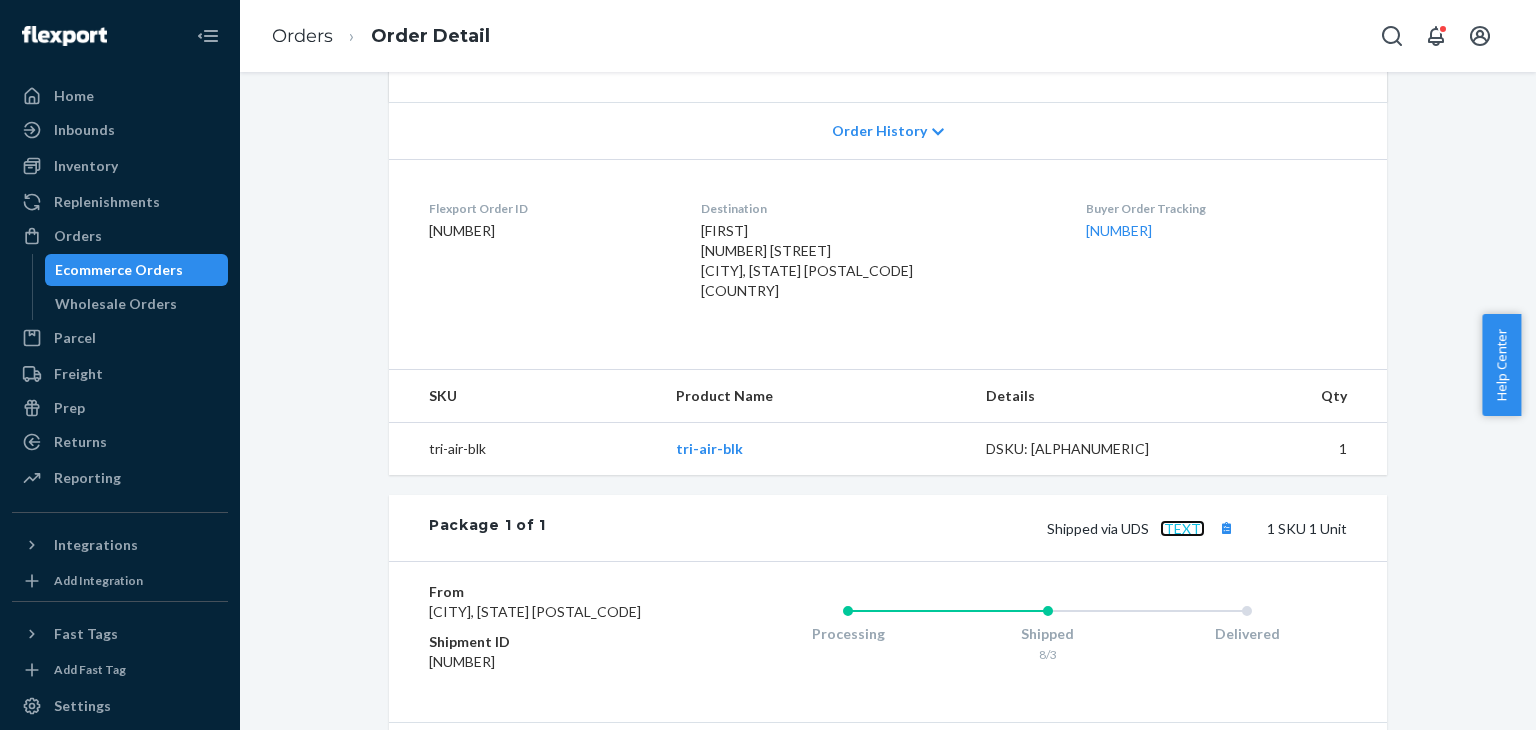 click on "[TEXT]" at bounding box center [1182, 528] 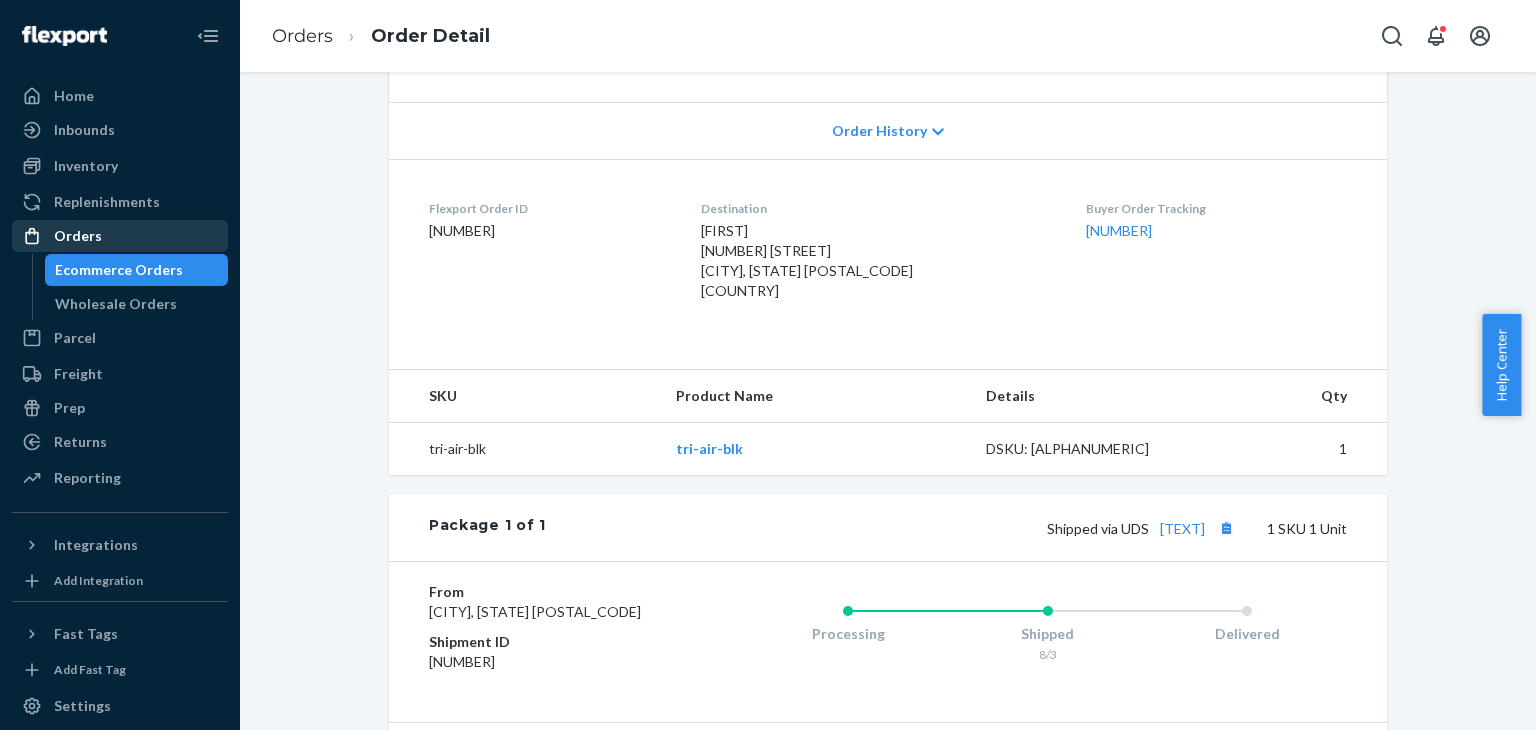 click on "Orders" at bounding box center [120, 236] 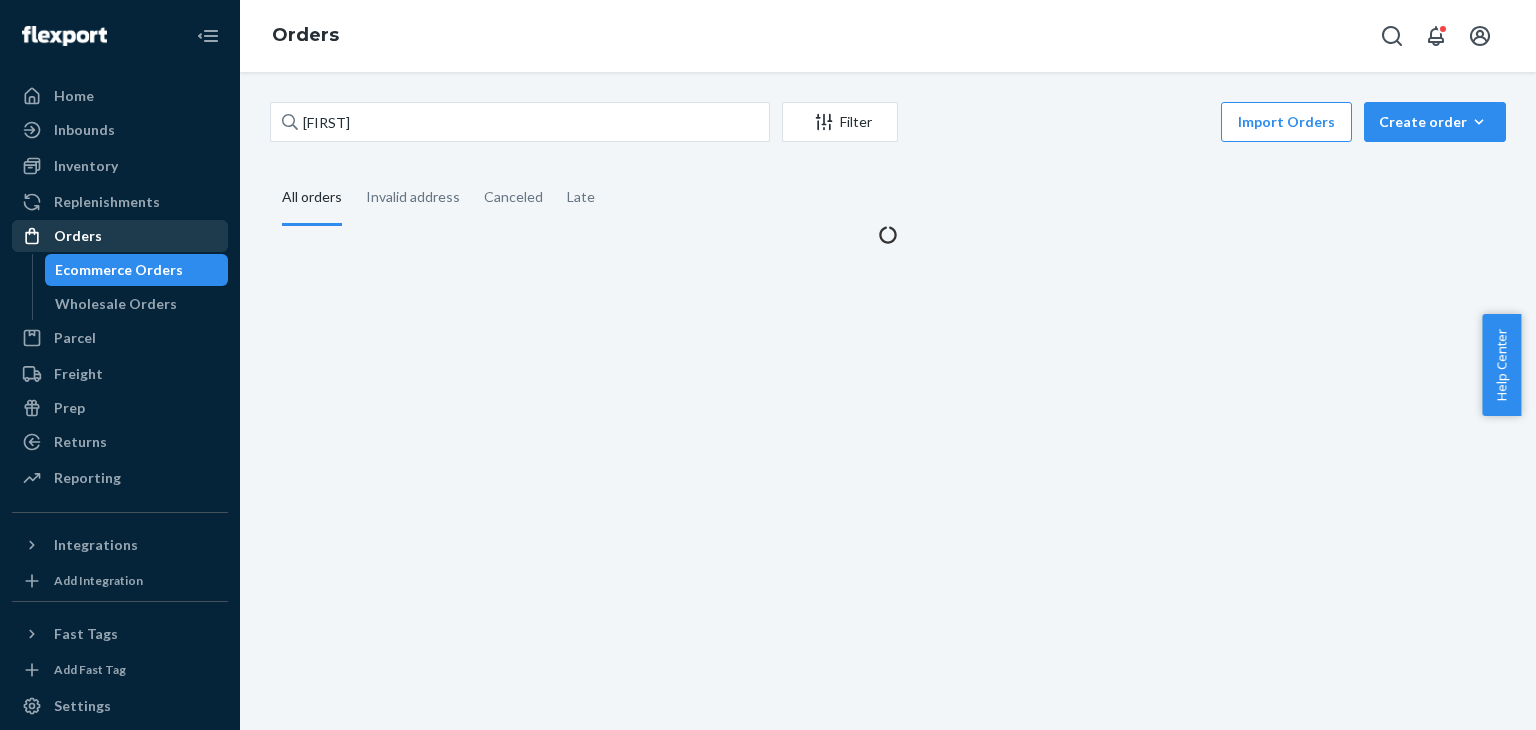 scroll, scrollTop: 0, scrollLeft: 0, axis: both 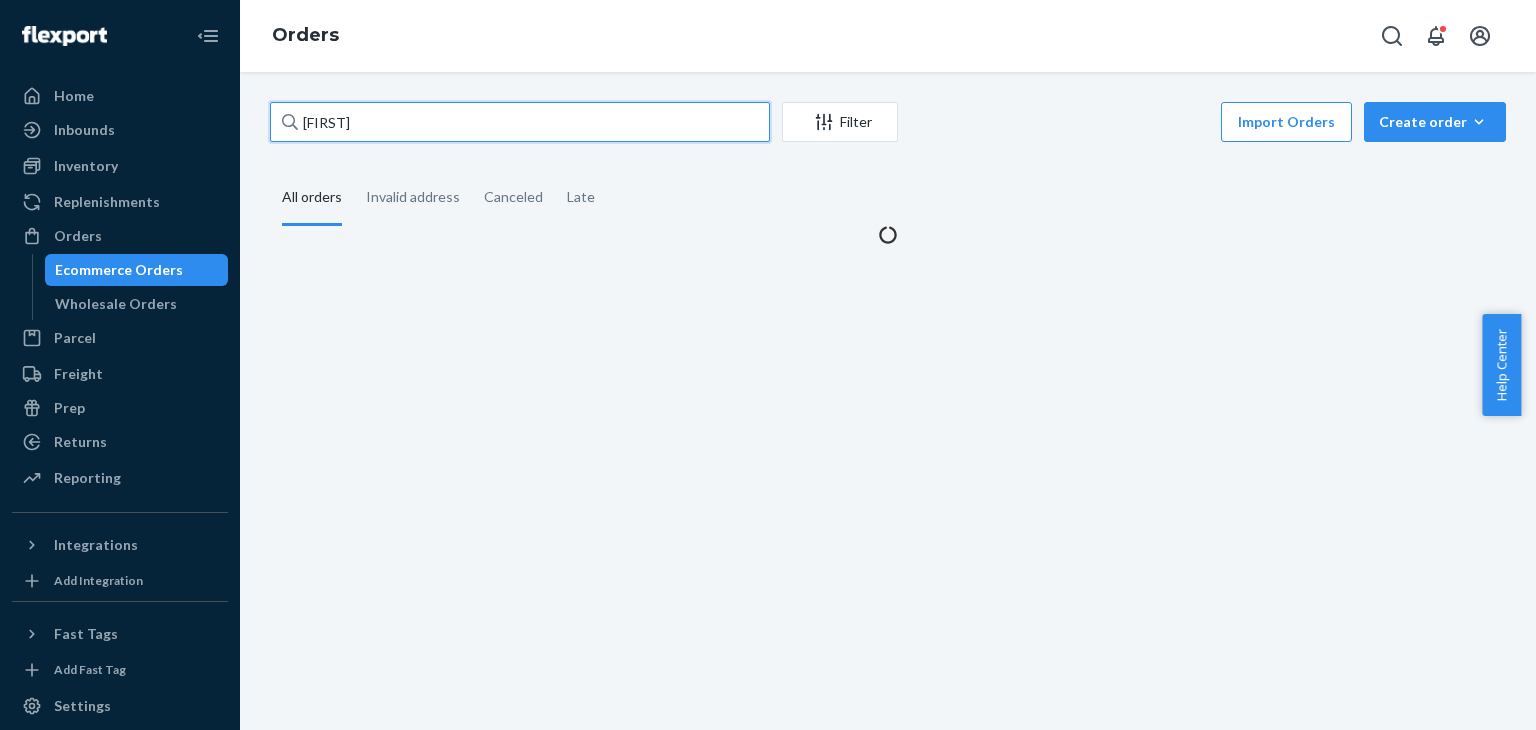 click on "[FIRST]" at bounding box center [520, 122] 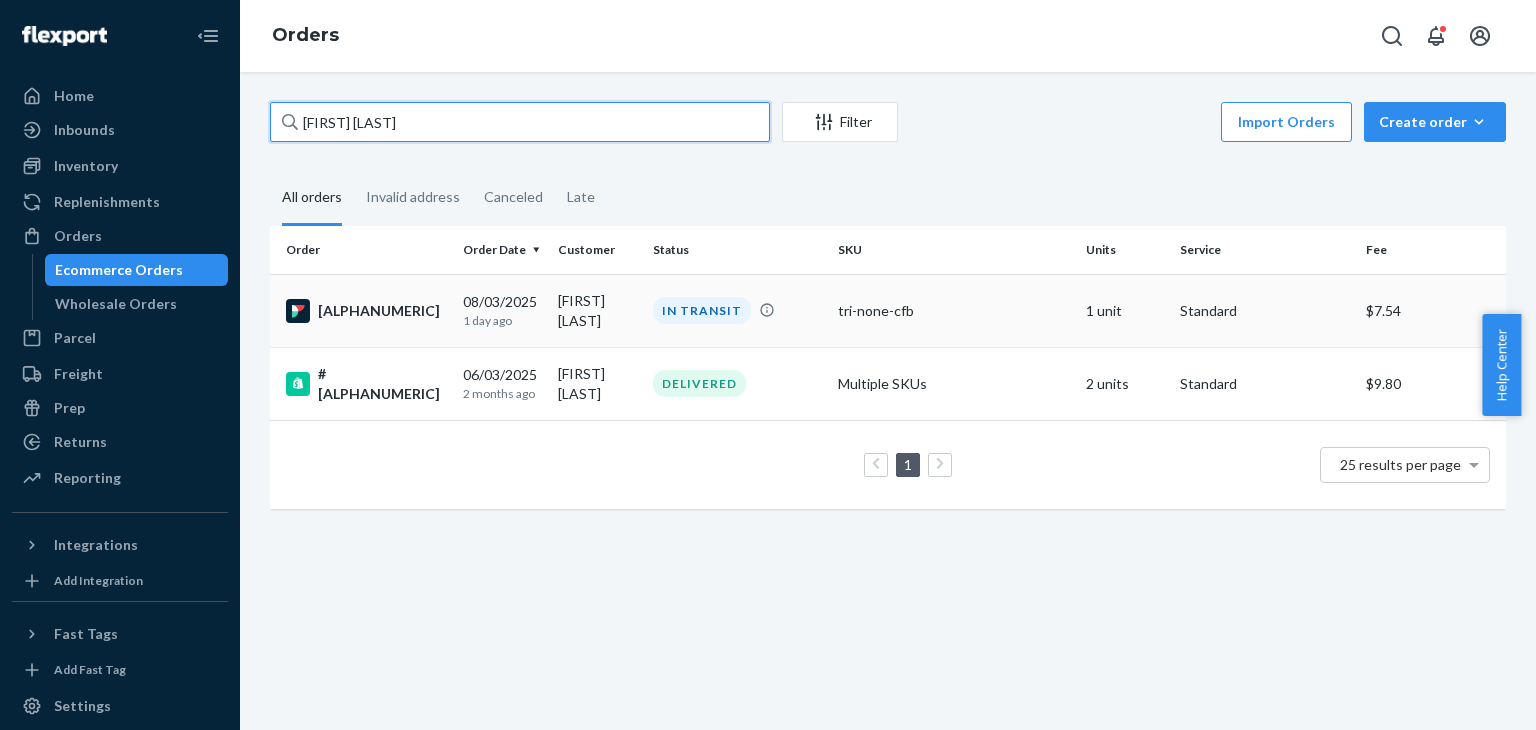 type on "[FIRST] [LAST]" 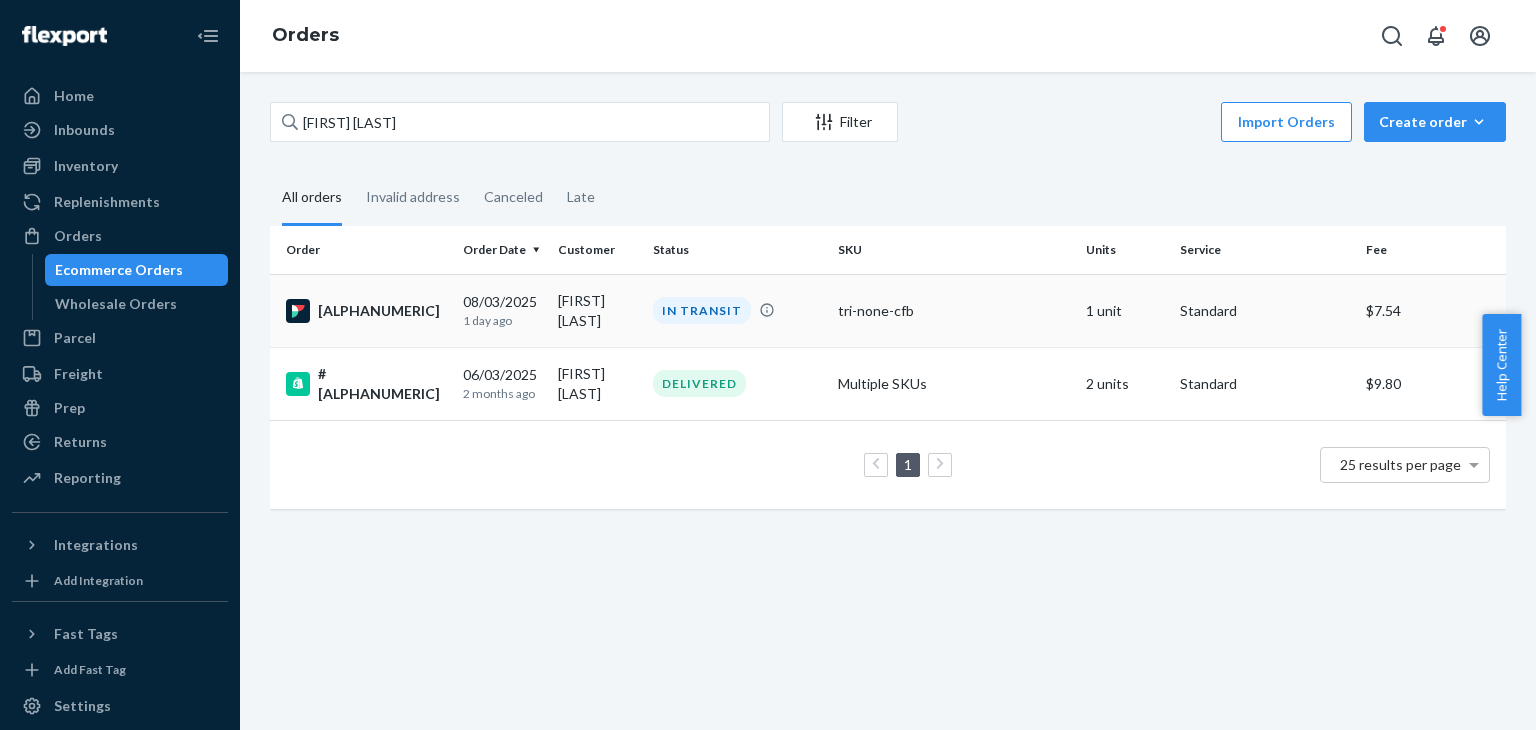 click on "[FIRST] [LAST]" at bounding box center [597, 310] 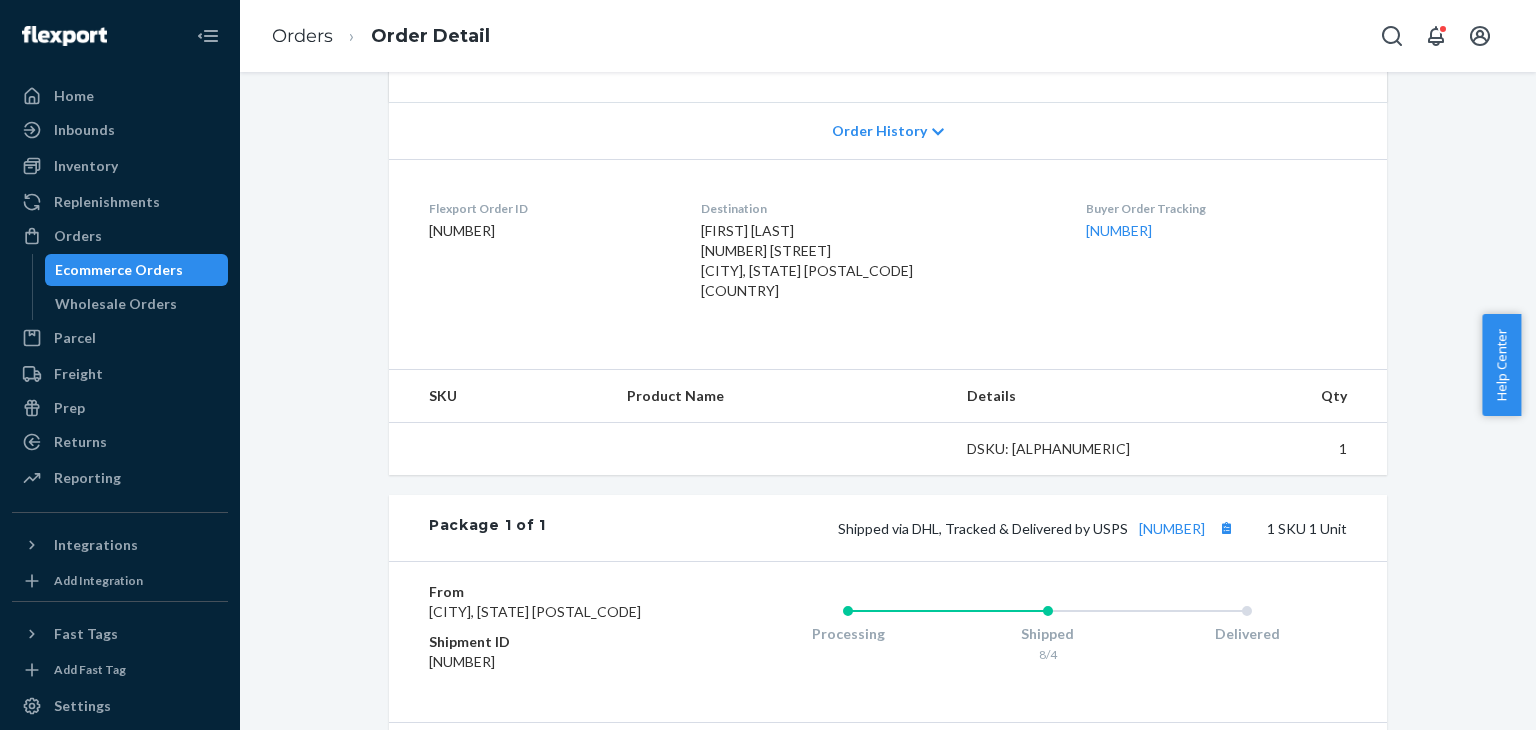 scroll, scrollTop: 537, scrollLeft: 0, axis: vertical 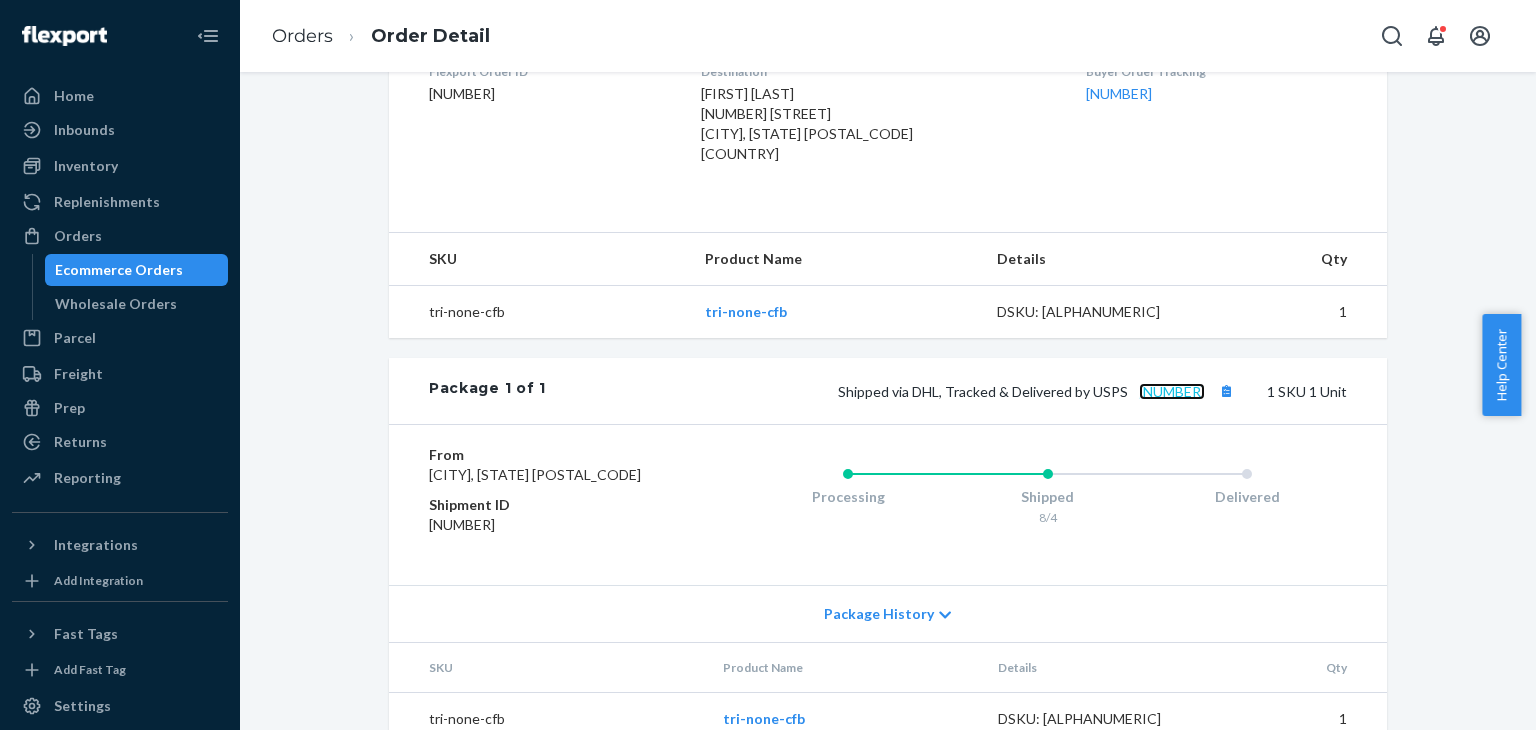 click on "[NUMBER]" at bounding box center [1172, 391] 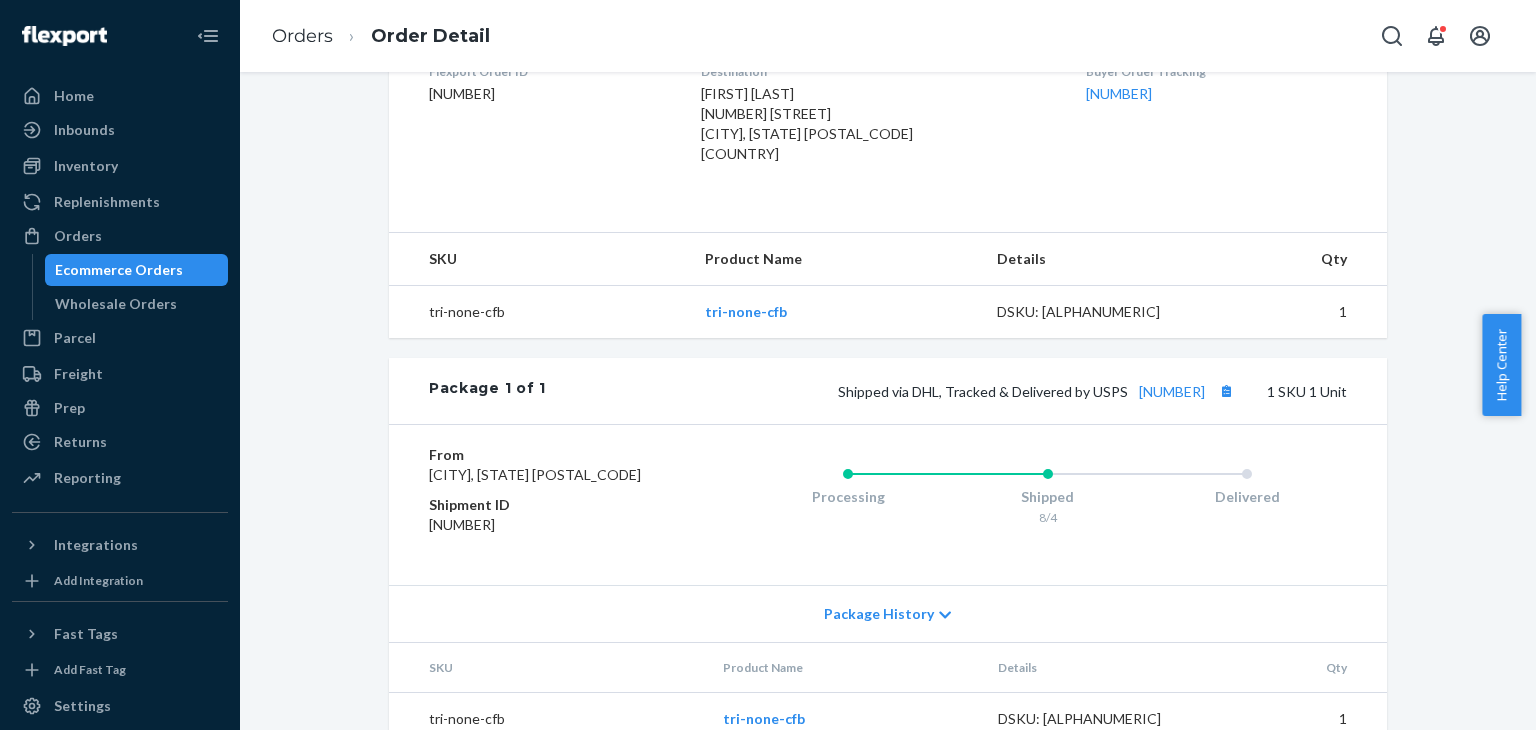 drag, startPoint x: 80, startPoint y: 239, endPoint x: 229, endPoint y: 181, distance: 159.8906 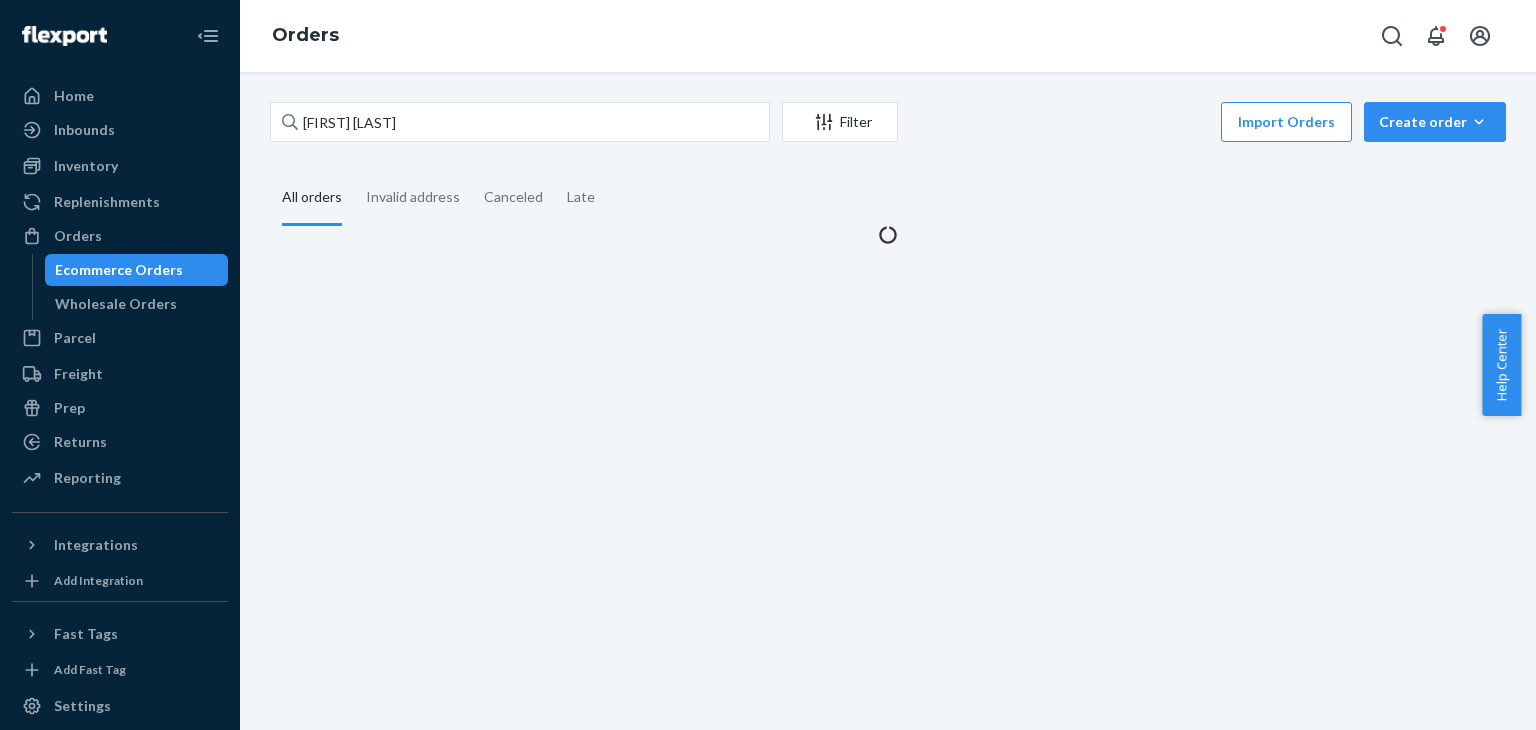 scroll, scrollTop: 0, scrollLeft: 0, axis: both 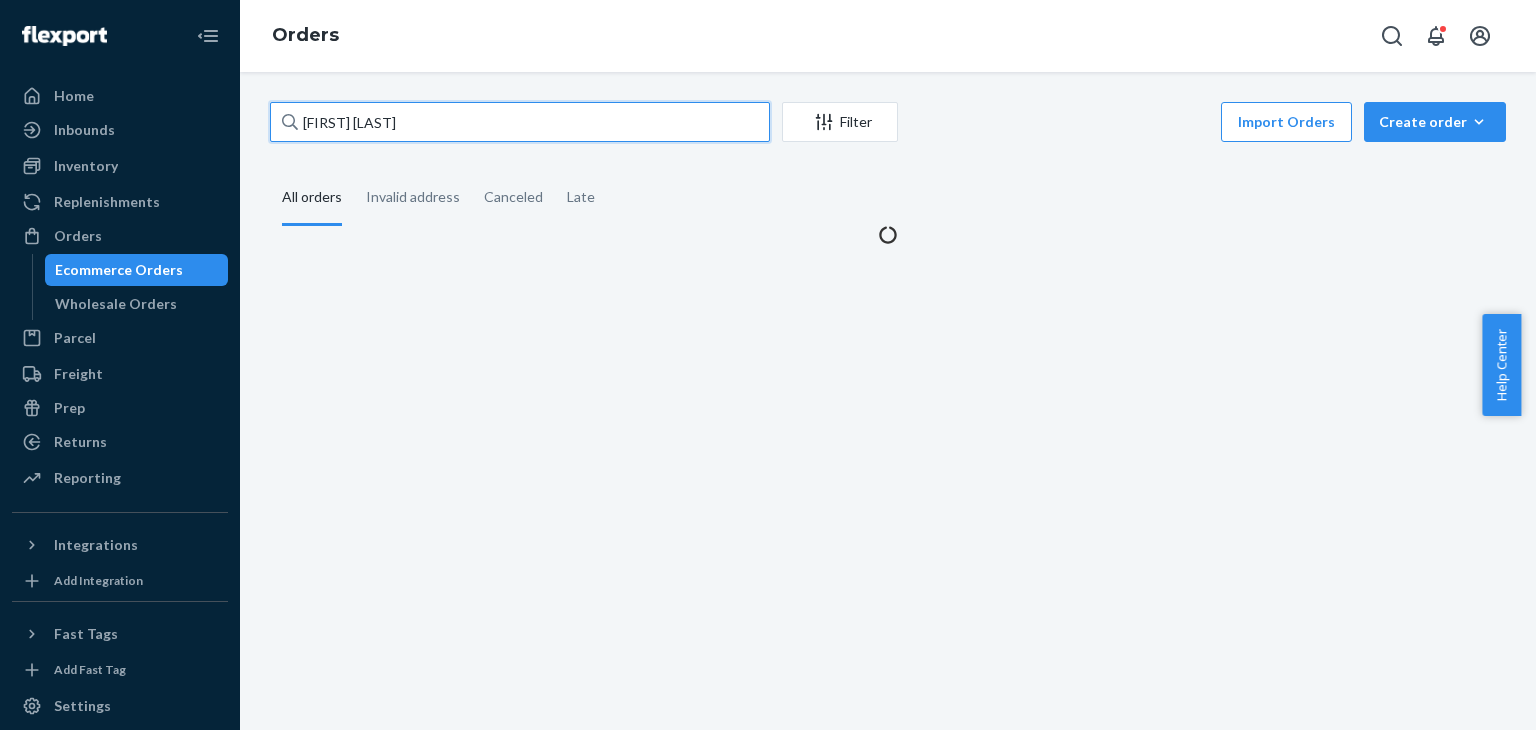 drag, startPoint x: 435, startPoint y: 123, endPoint x: 257, endPoint y: 123, distance: 178 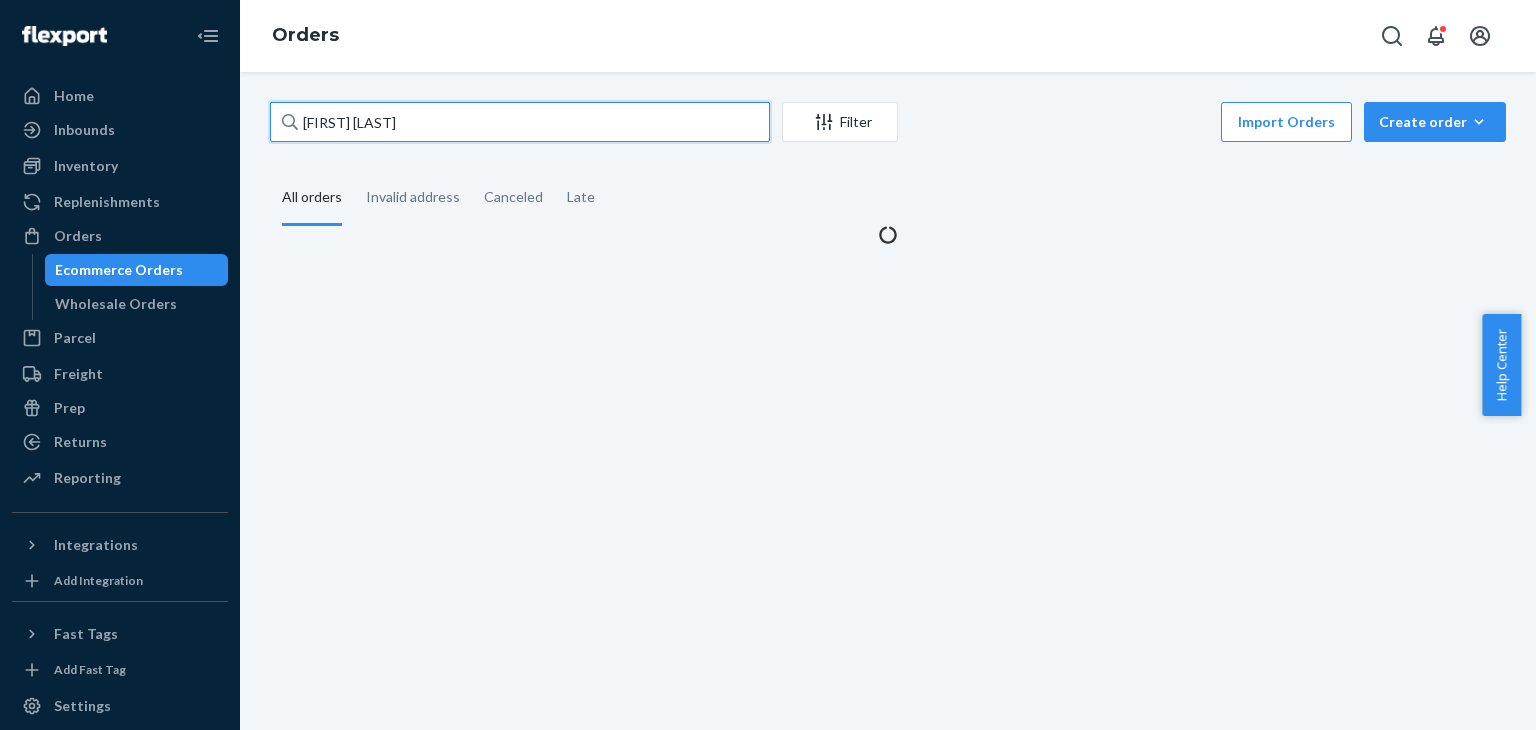 paste on "[FIRST] [LAST]" 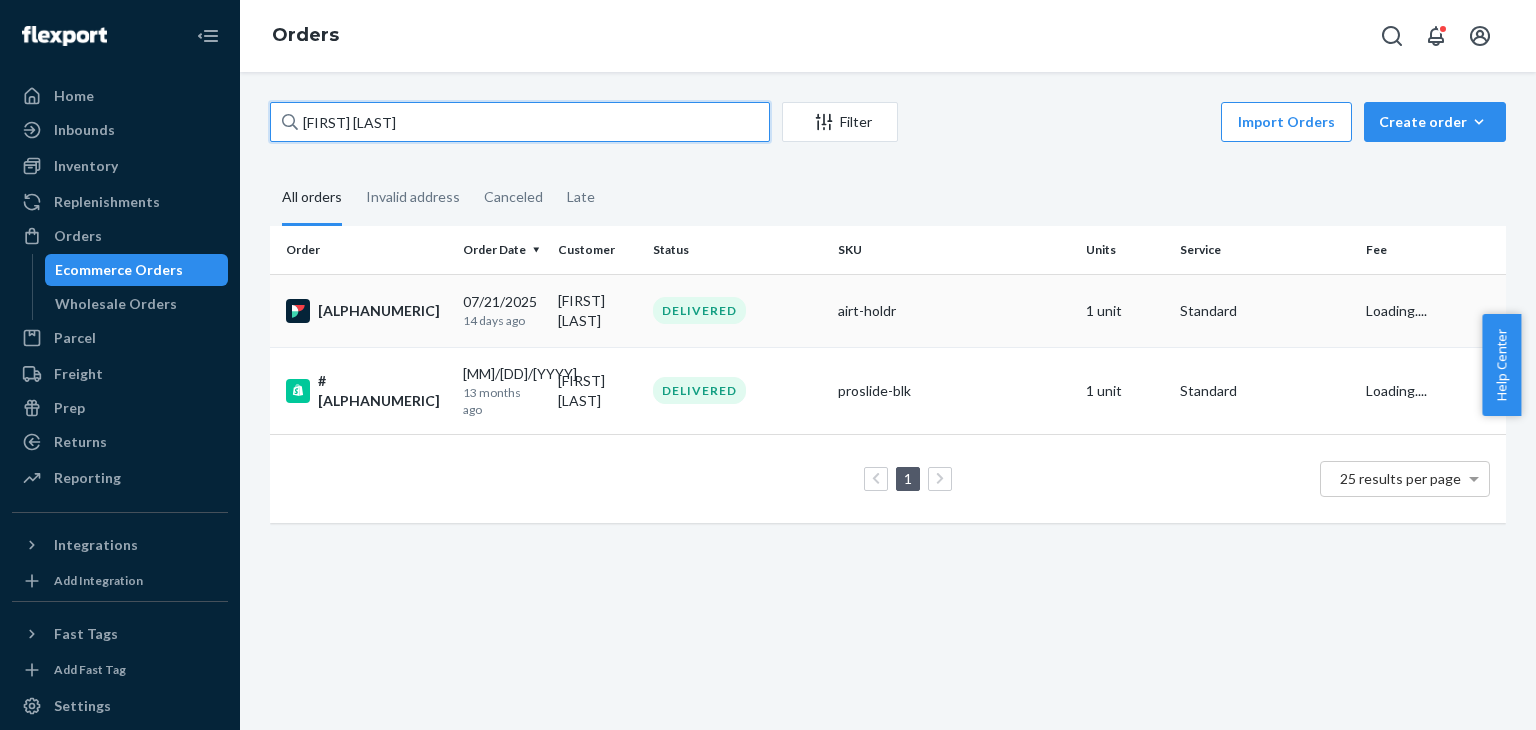 type on "[FIRST] [LAST]" 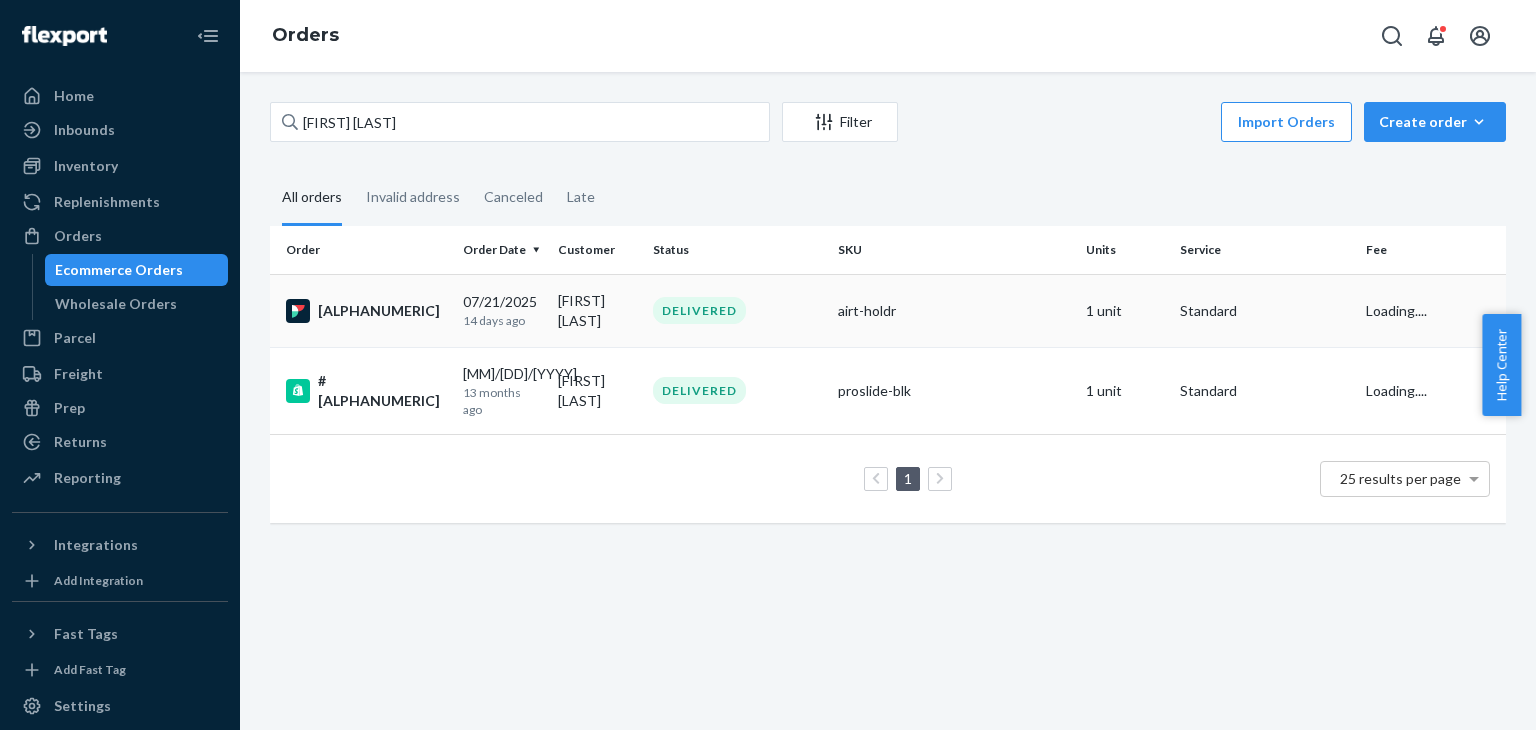 click on "[MONTH]/[NUMBER]/[YEAR] [NUMBER] days ago" at bounding box center [502, 310] 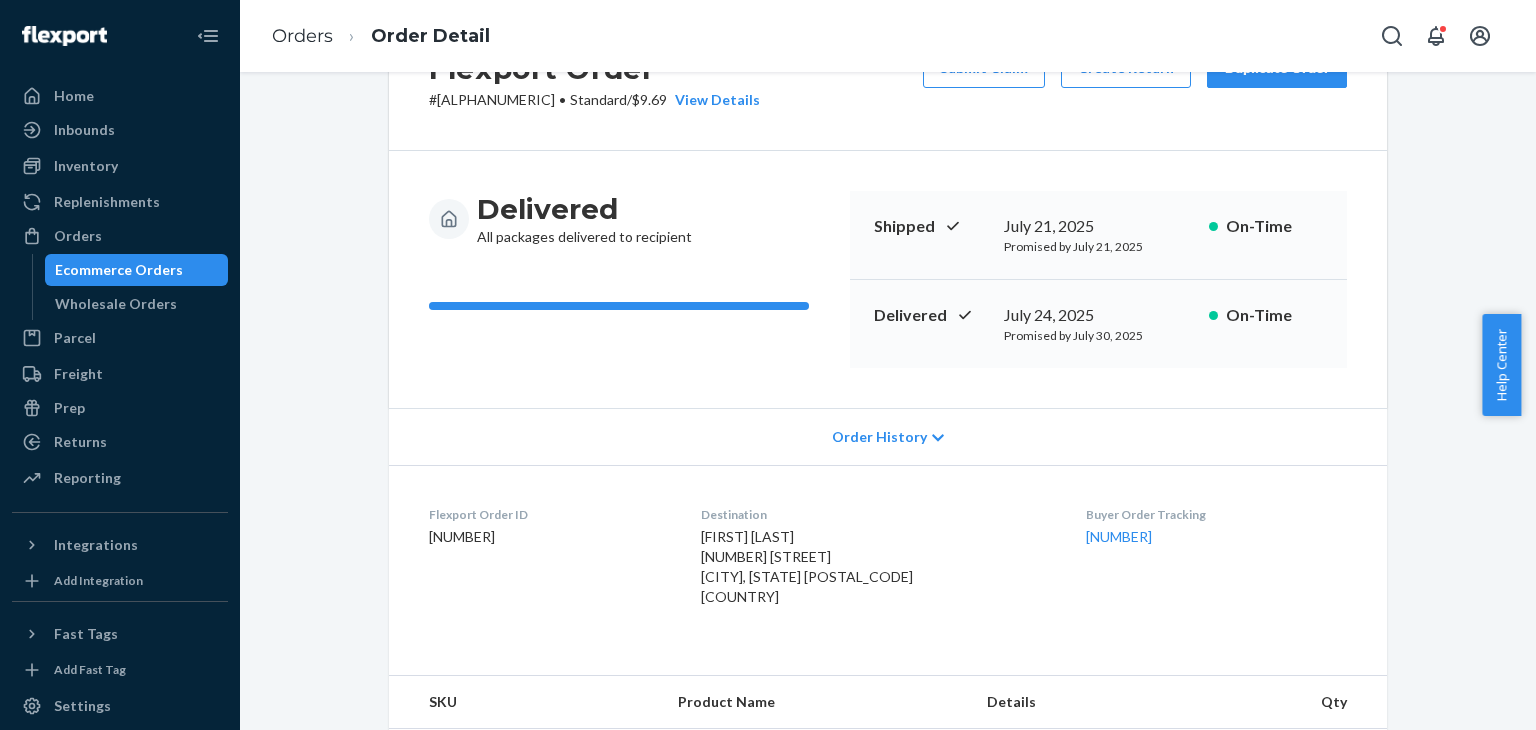 scroll, scrollTop: 0, scrollLeft: 0, axis: both 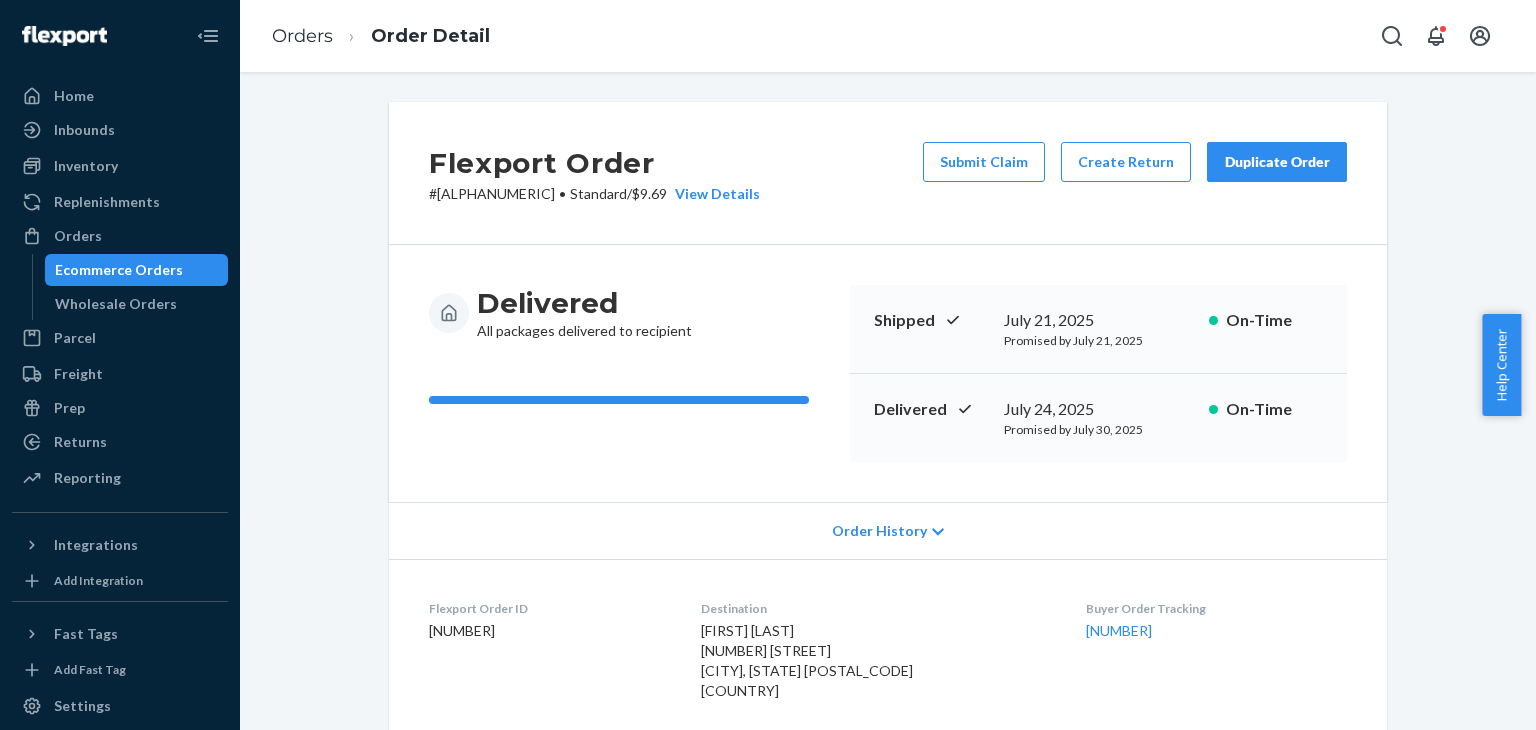 click on "Duplicate Order" at bounding box center (1277, 162) 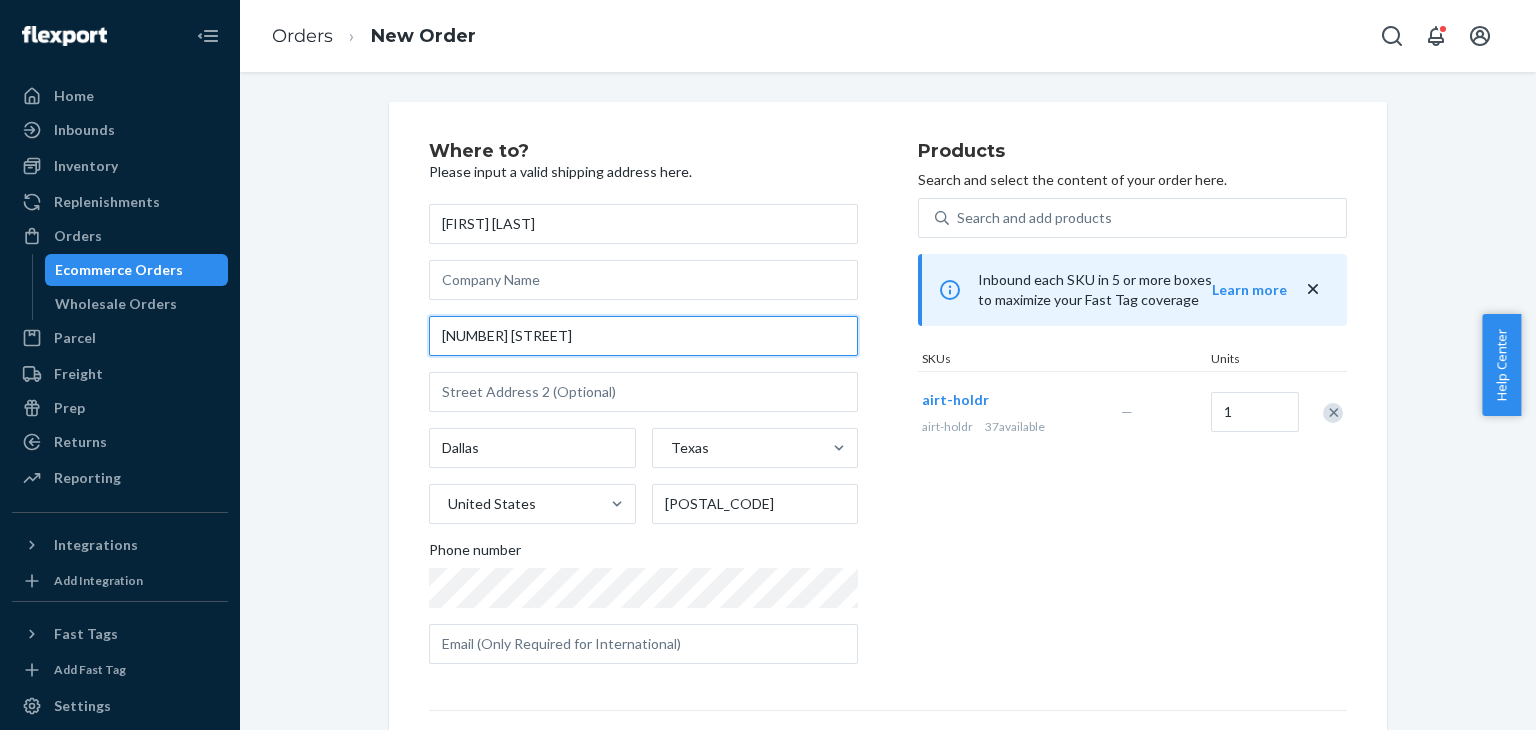 drag, startPoint x: 587, startPoint y: 344, endPoint x: 402, endPoint y: 344, distance: 185 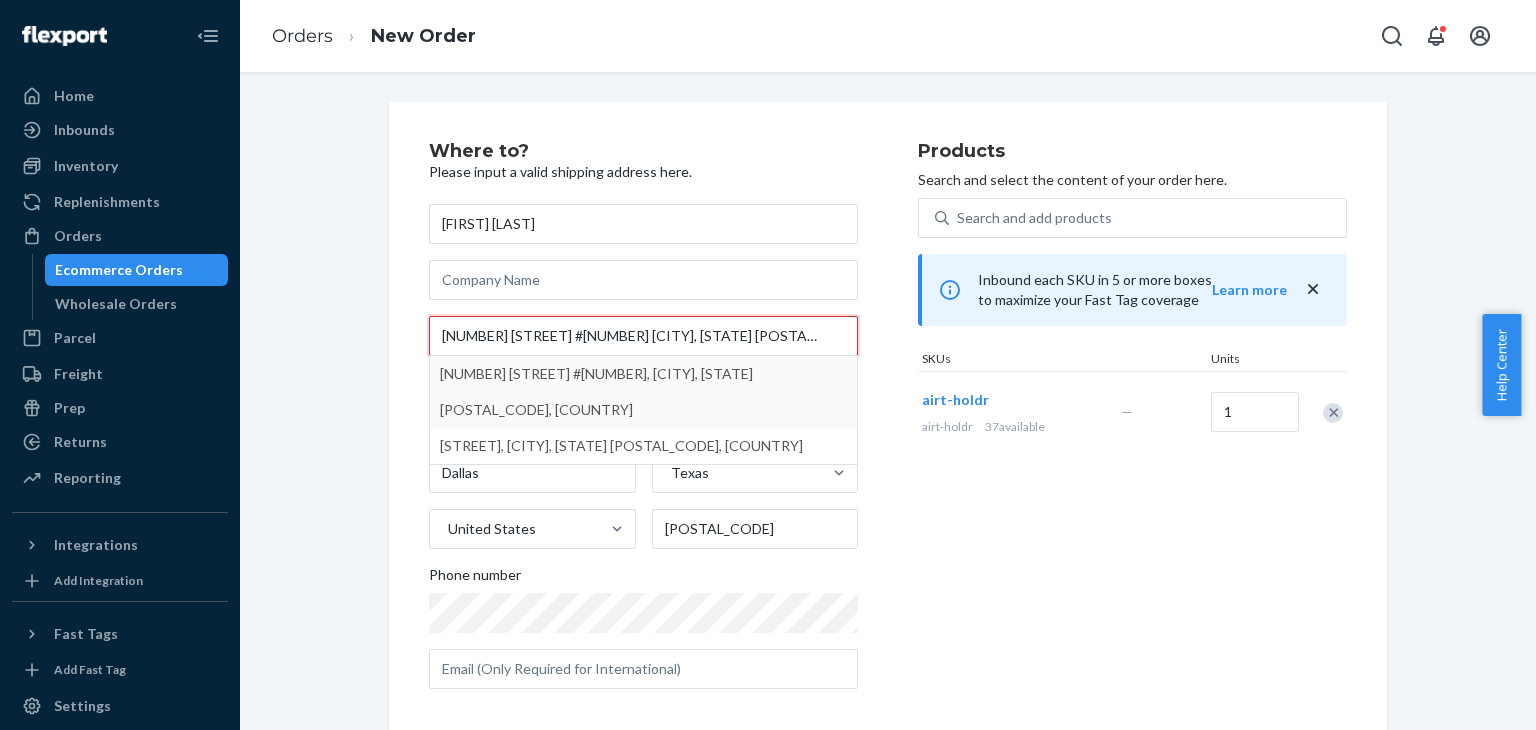 type on "[NUMBER] [STREET] #[NUMBER] [CITY], [STATE] [POSTAL_CODE]" 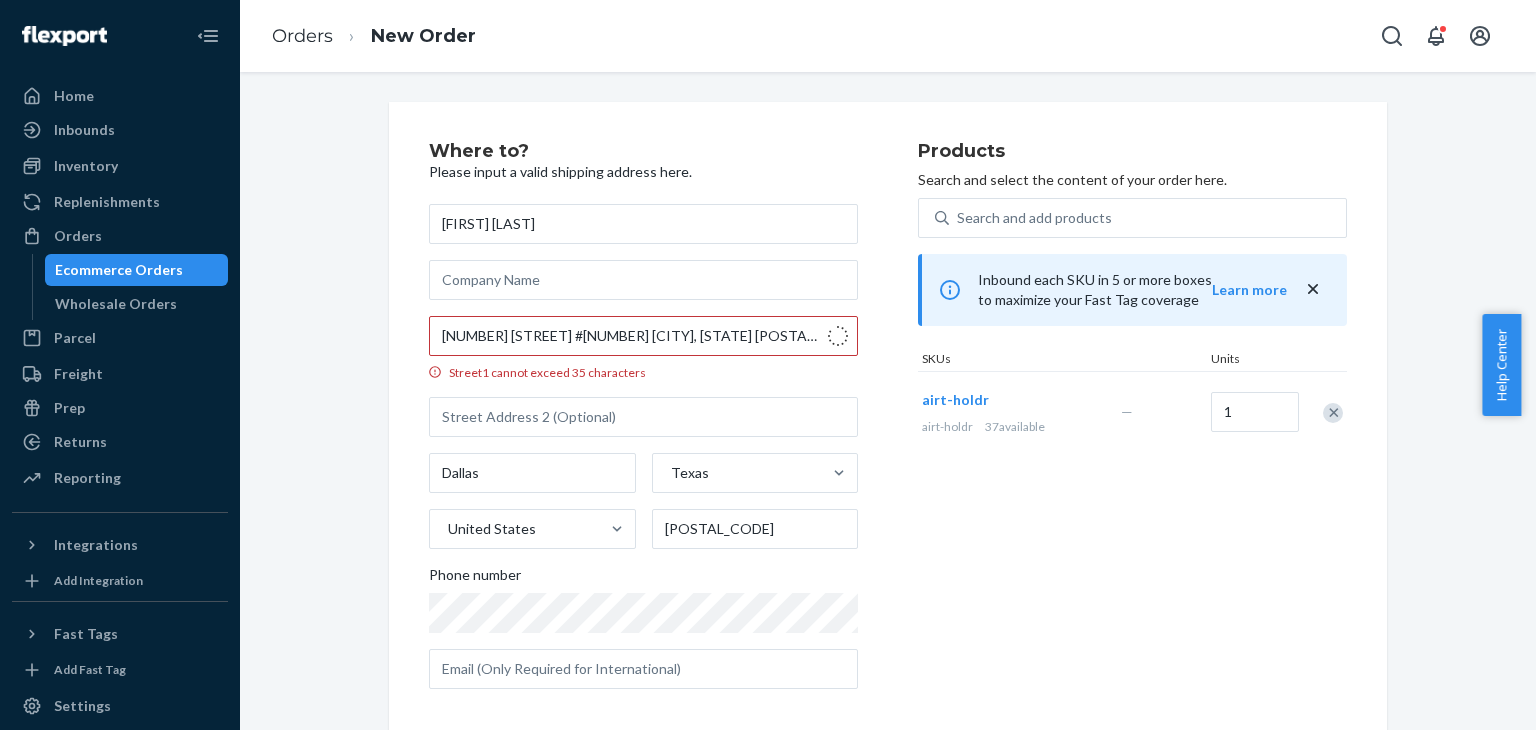 type on "[NUMBER]" 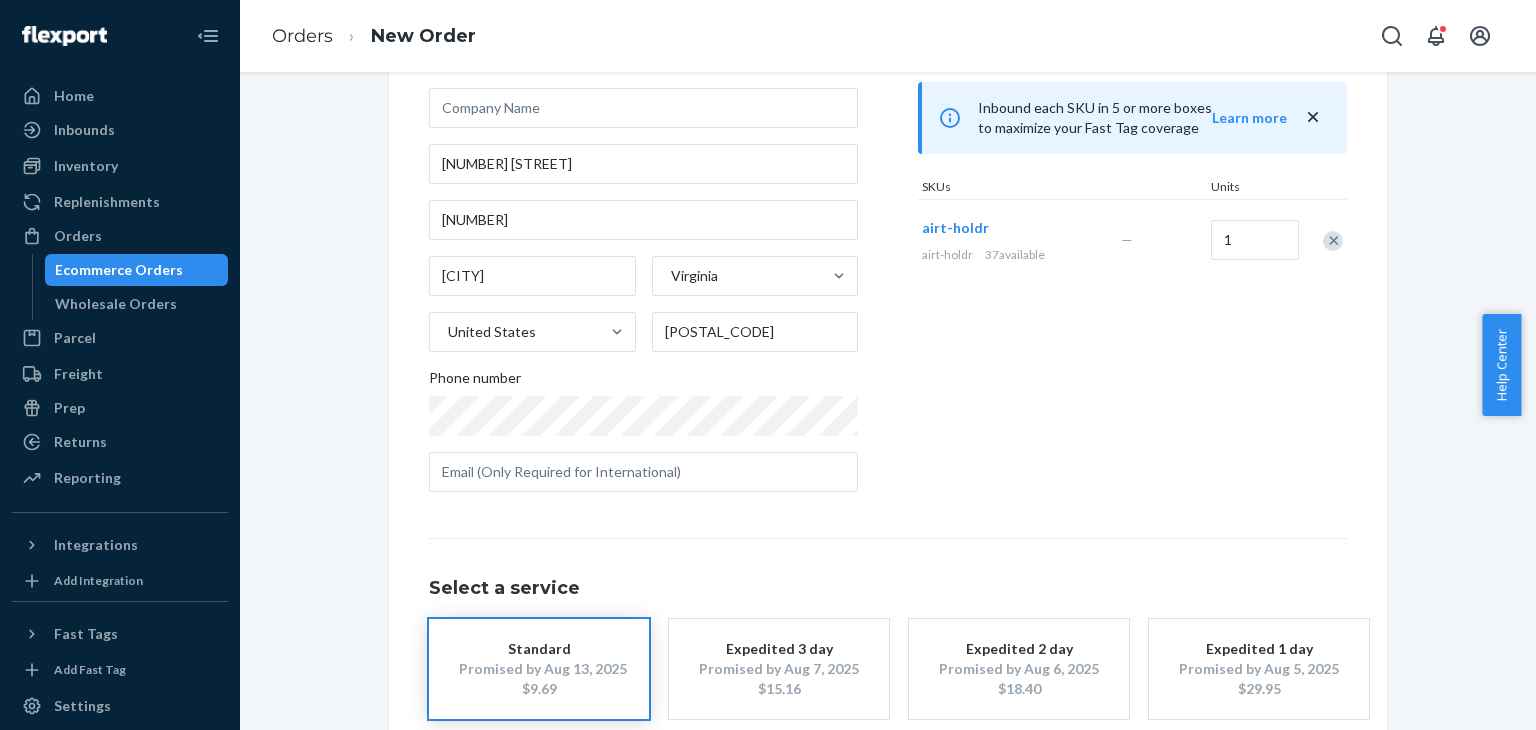 scroll, scrollTop: 280, scrollLeft: 0, axis: vertical 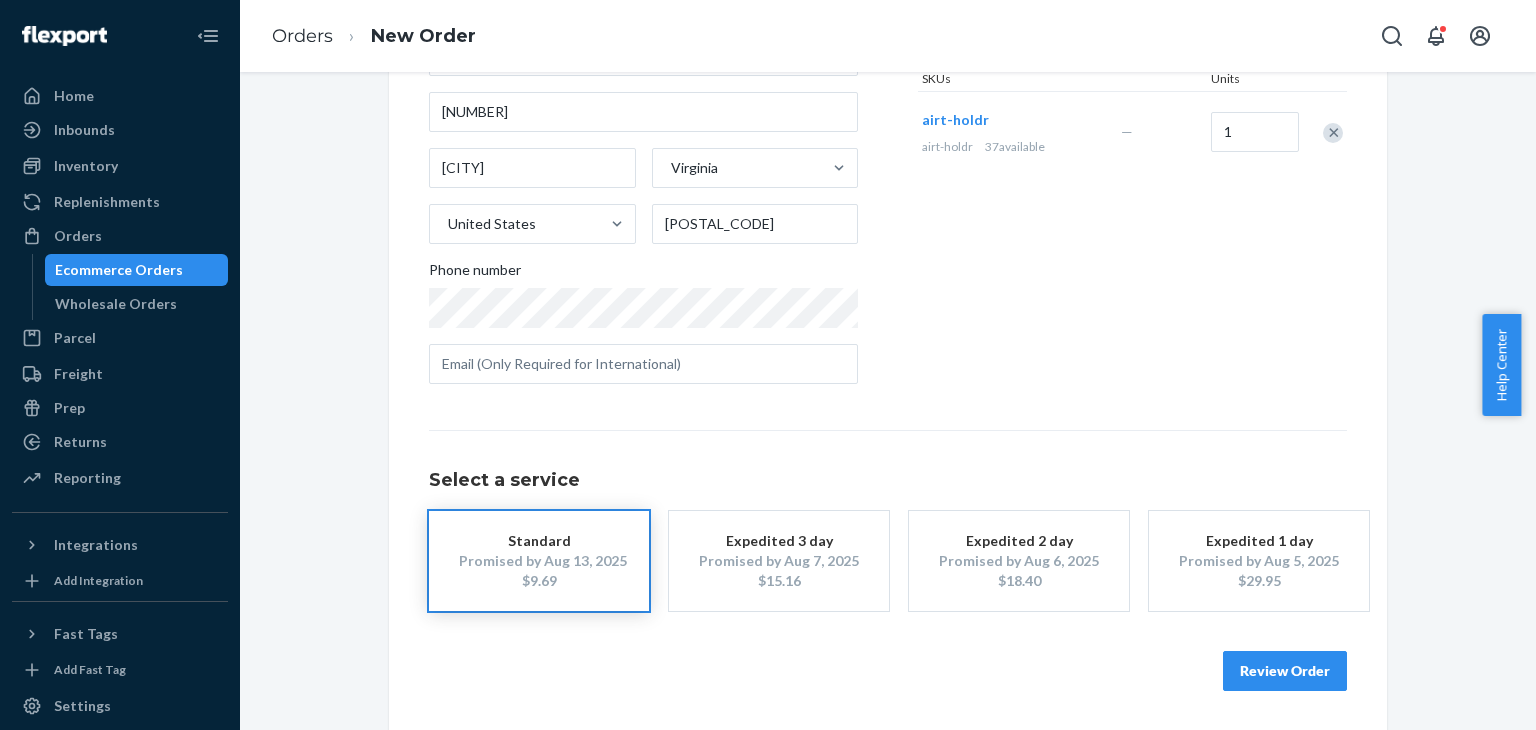 click on "Review Order" at bounding box center [1285, 671] 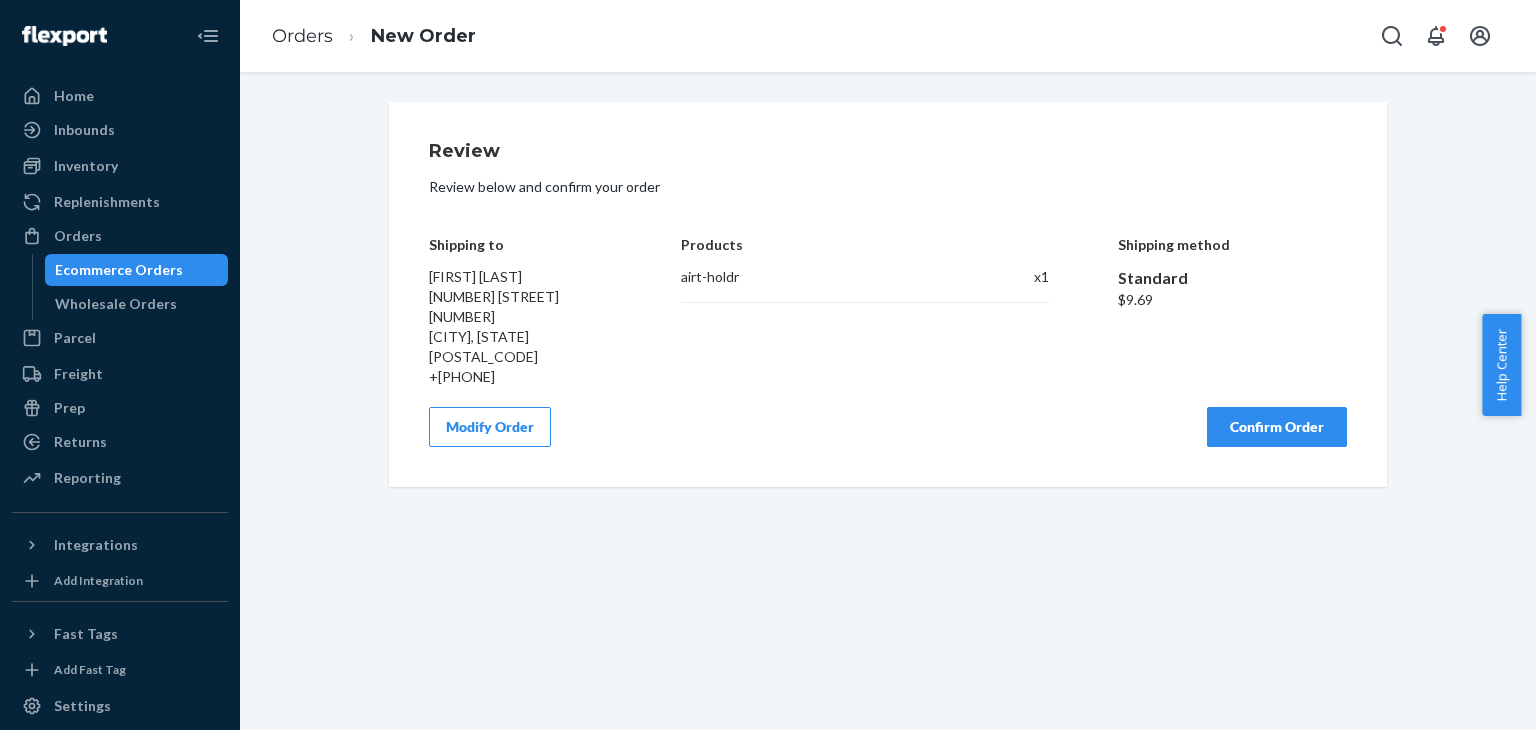 click on "Confirm Order" at bounding box center [1277, 427] 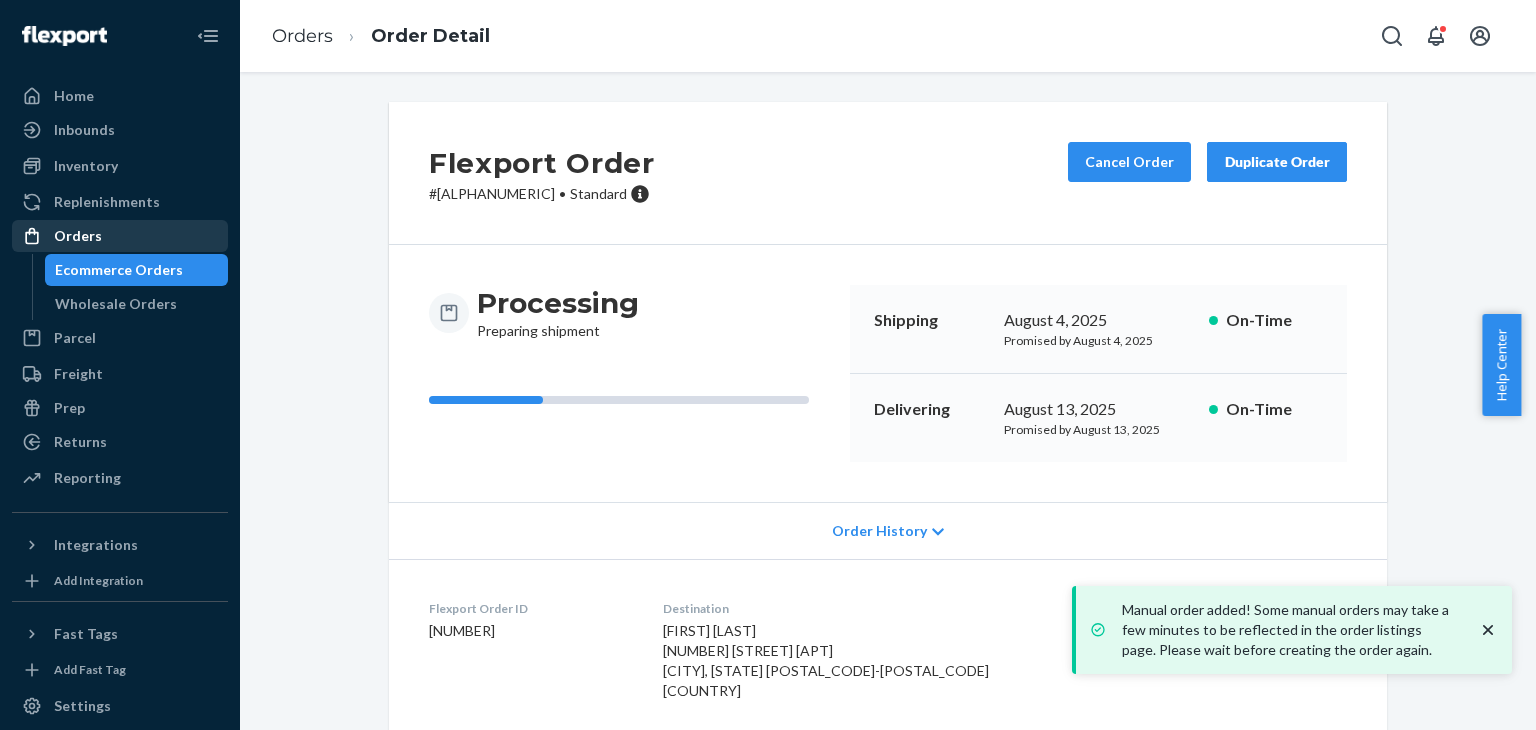click on "Orders" at bounding box center [120, 236] 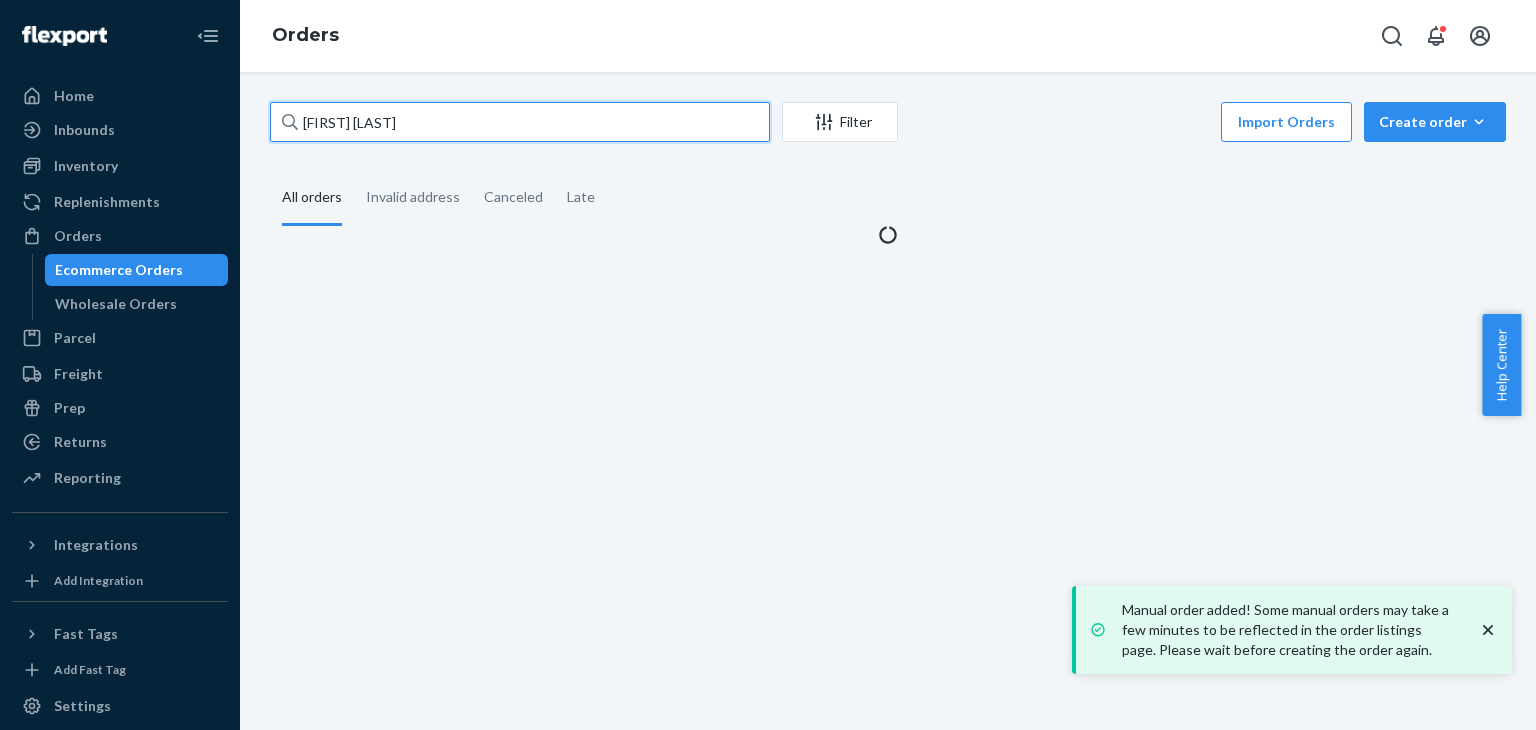 click on "[FIRST] [LAST]" at bounding box center [520, 122] 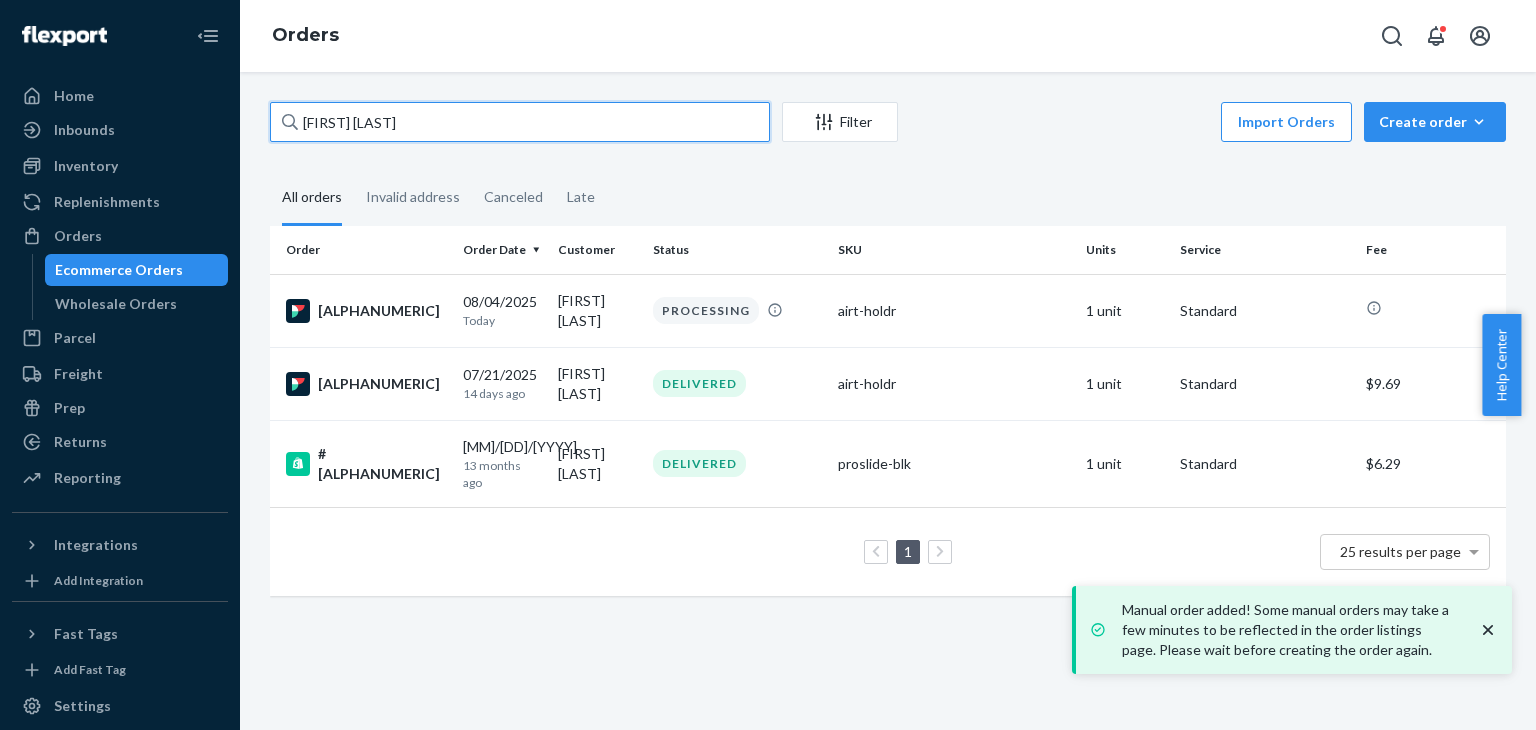 paste on "[FIRST] [LAST]" 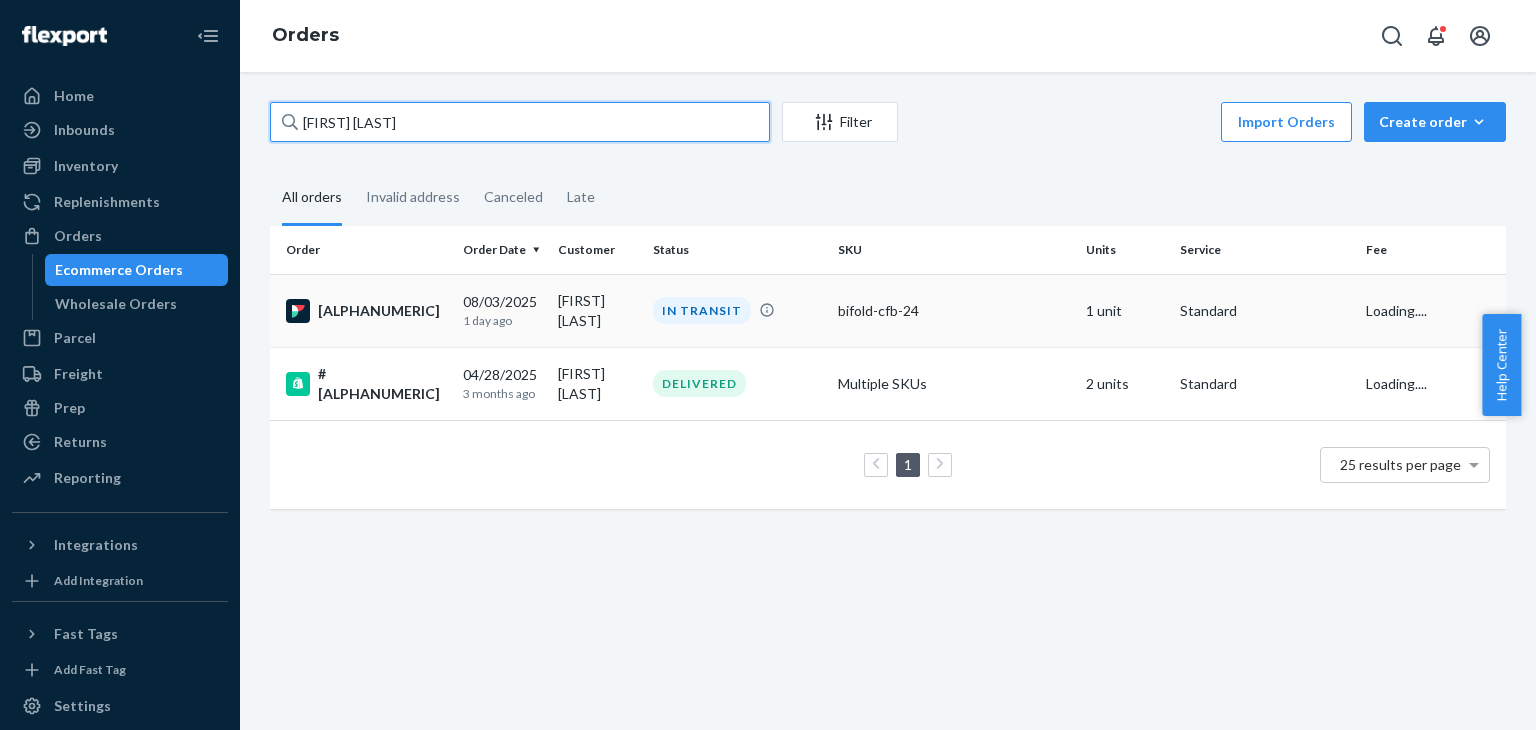 type on "[FIRST] [LAST]" 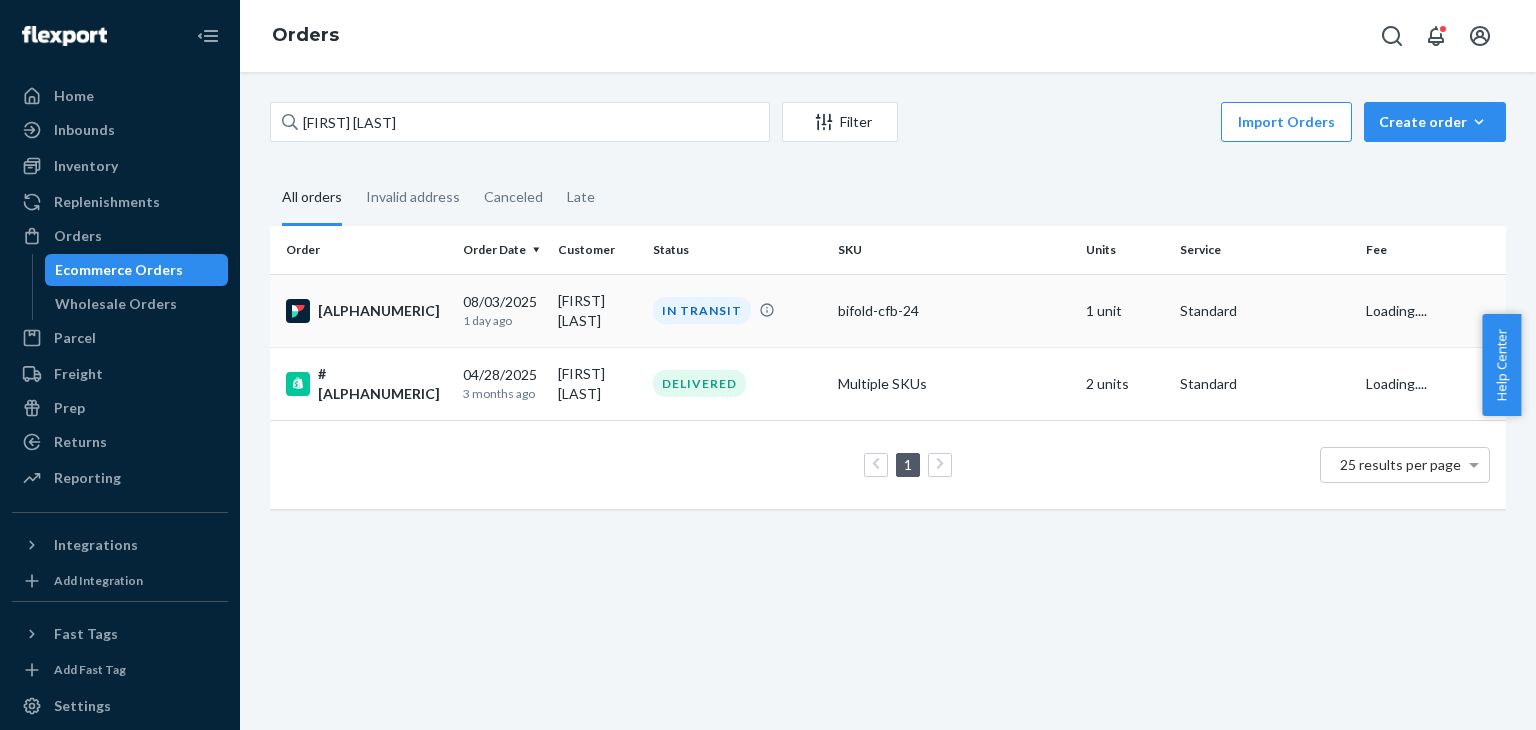 click on "[MM]/[DD]/[YYYY] [NUMBER] day ago" at bounding box center [502, 310] 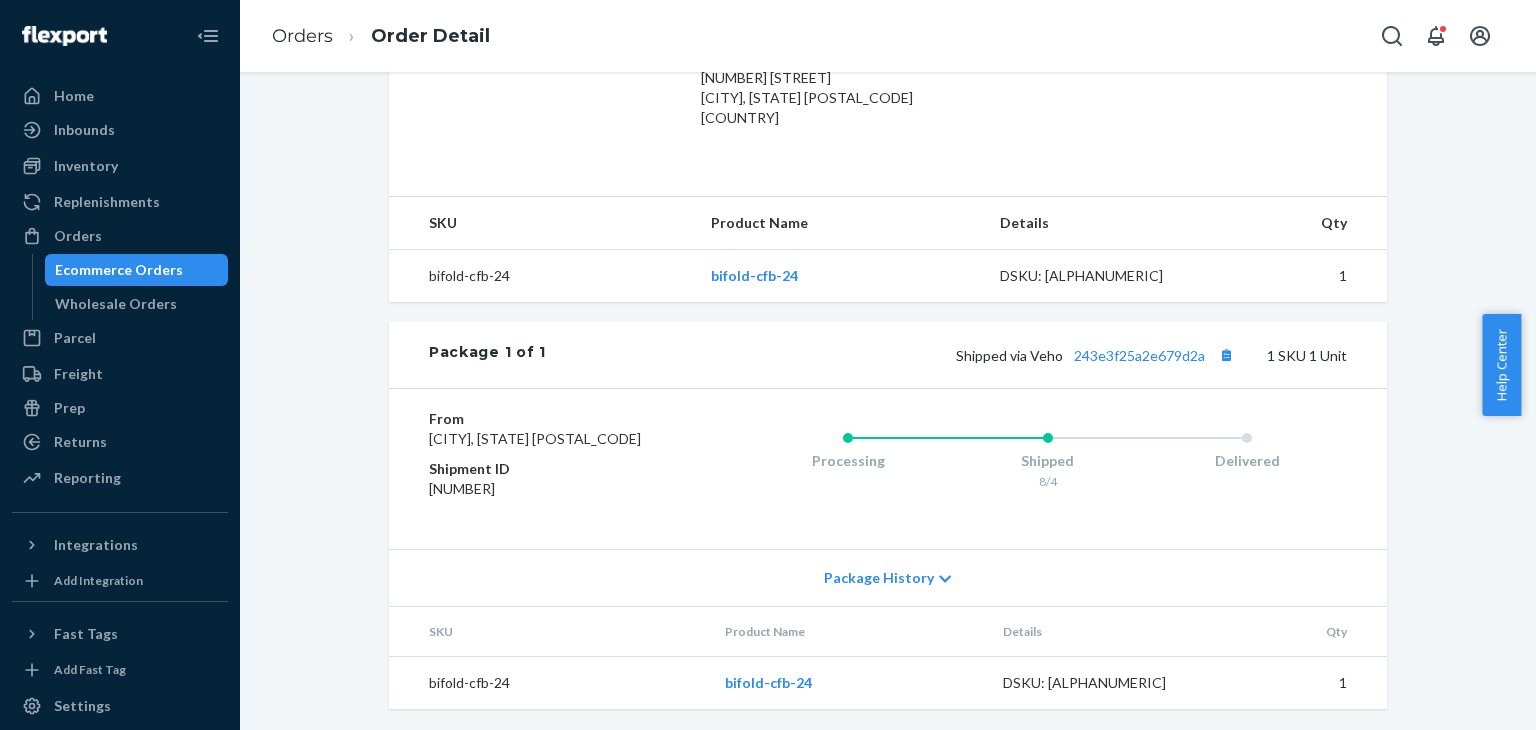 scroll, scrollTop: 594, scrollLeft: 0, axis: vertical 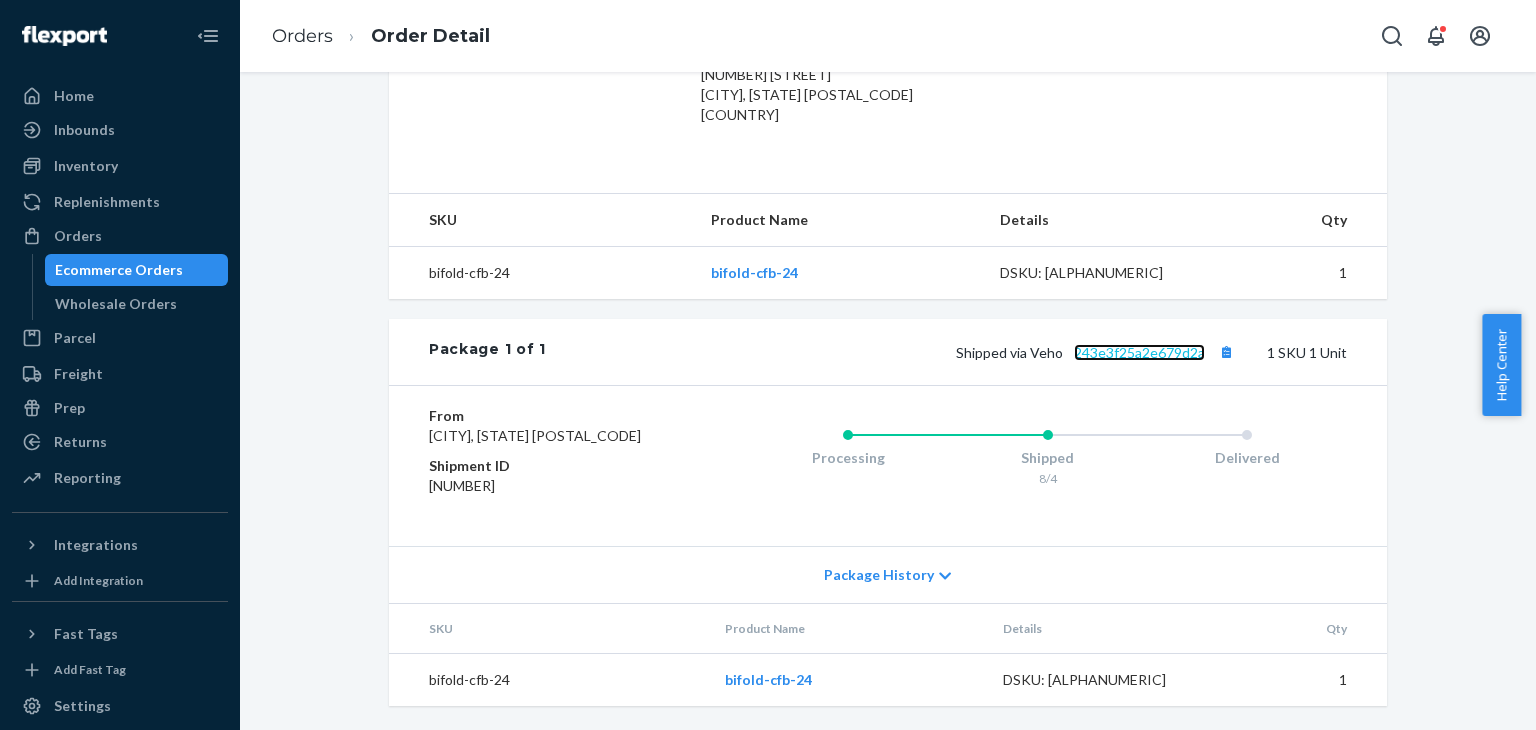 click on "243e3f25a2e679d2a" at bounding box center (1139, 352) 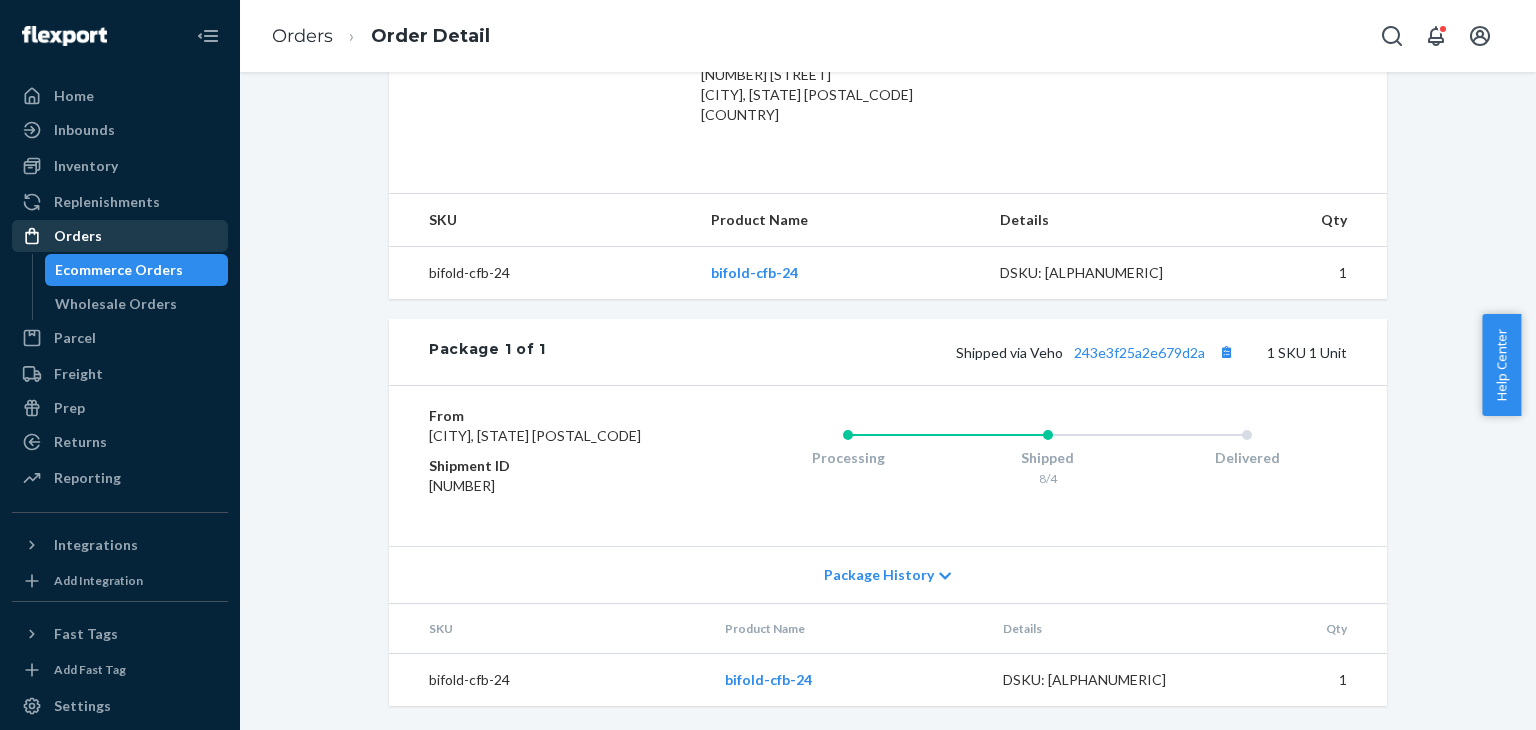 click on "Orders" at bounding box center (120, 236) 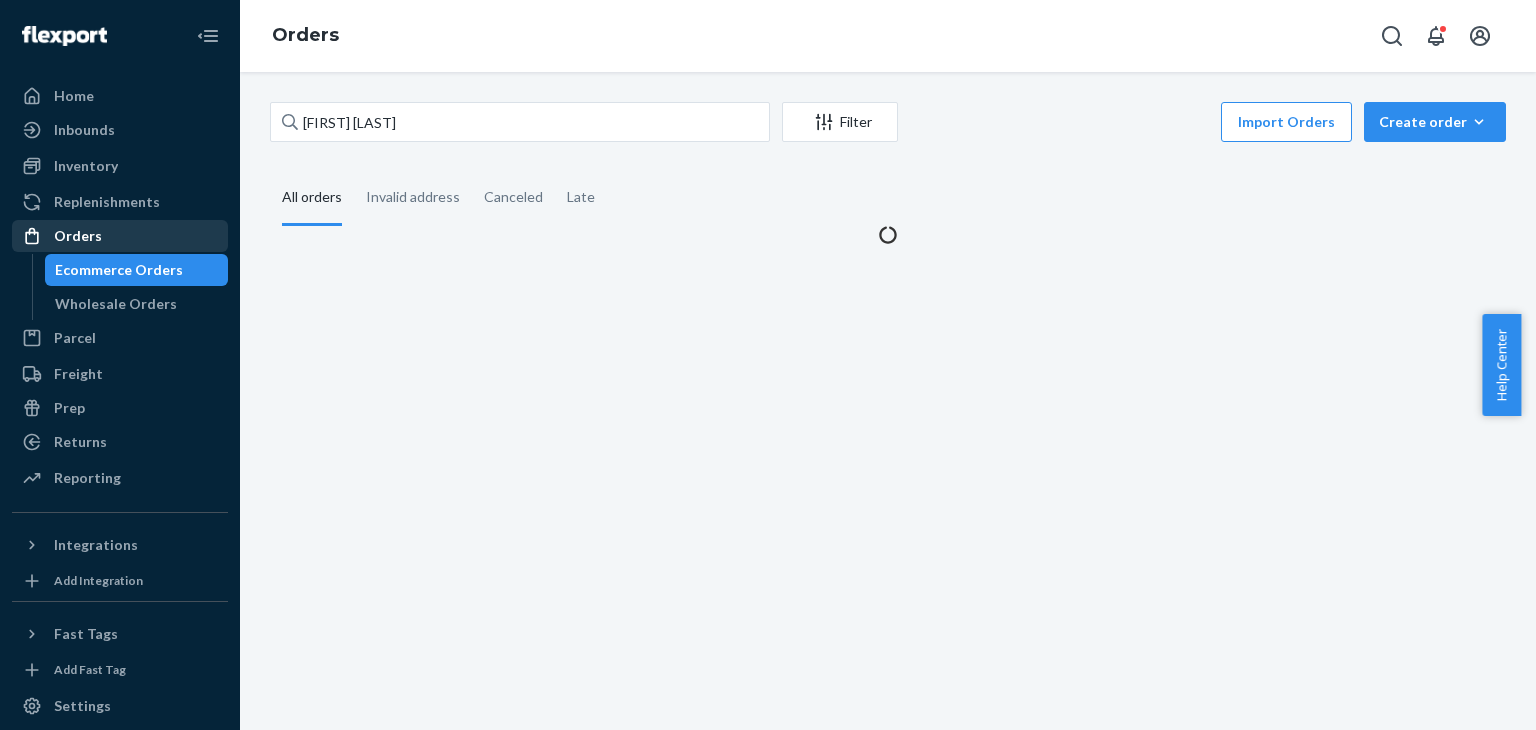 scroll, scrollTop: 0, scrollLeft: 0, axis: both 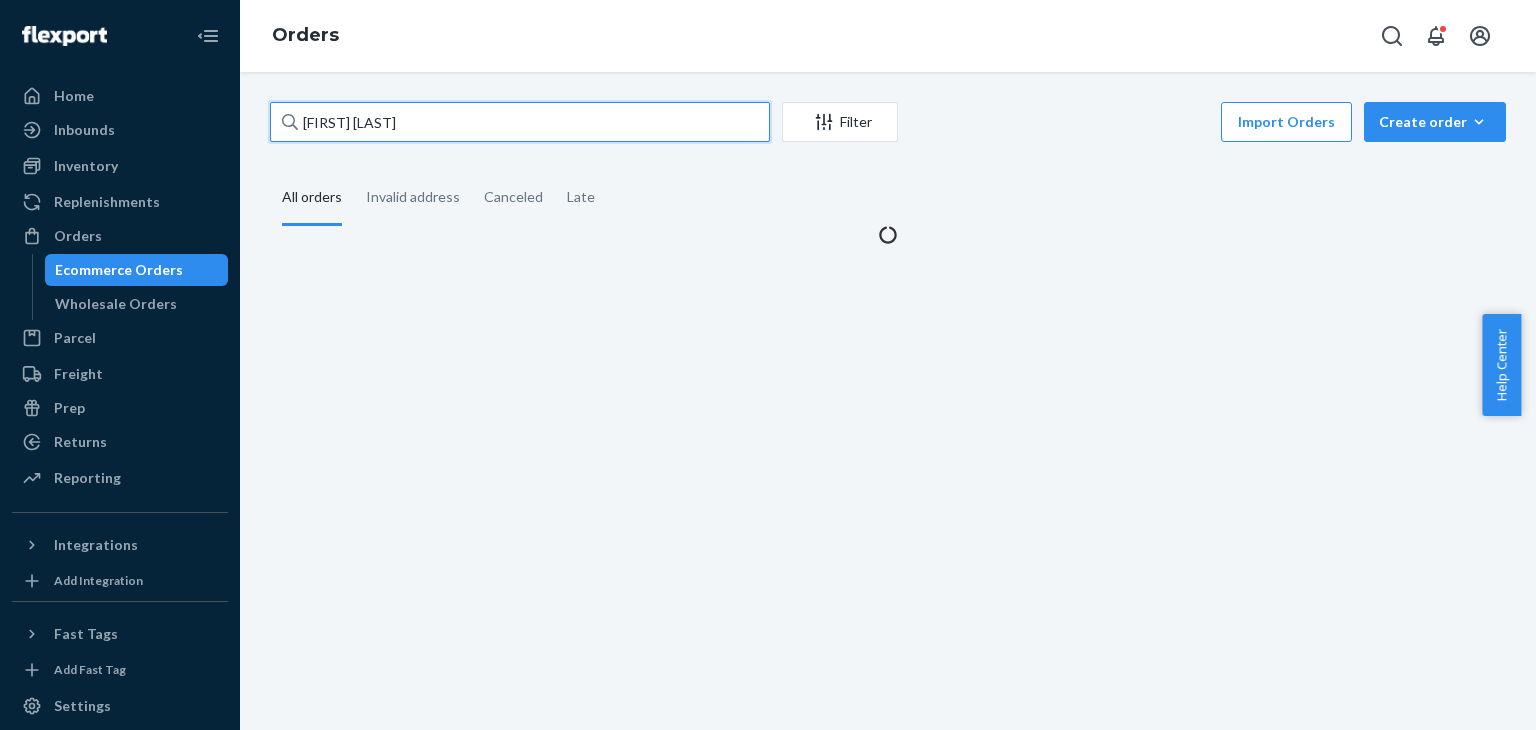 click on "[FIRST] [LAST]" at bounding box center [520, 122] 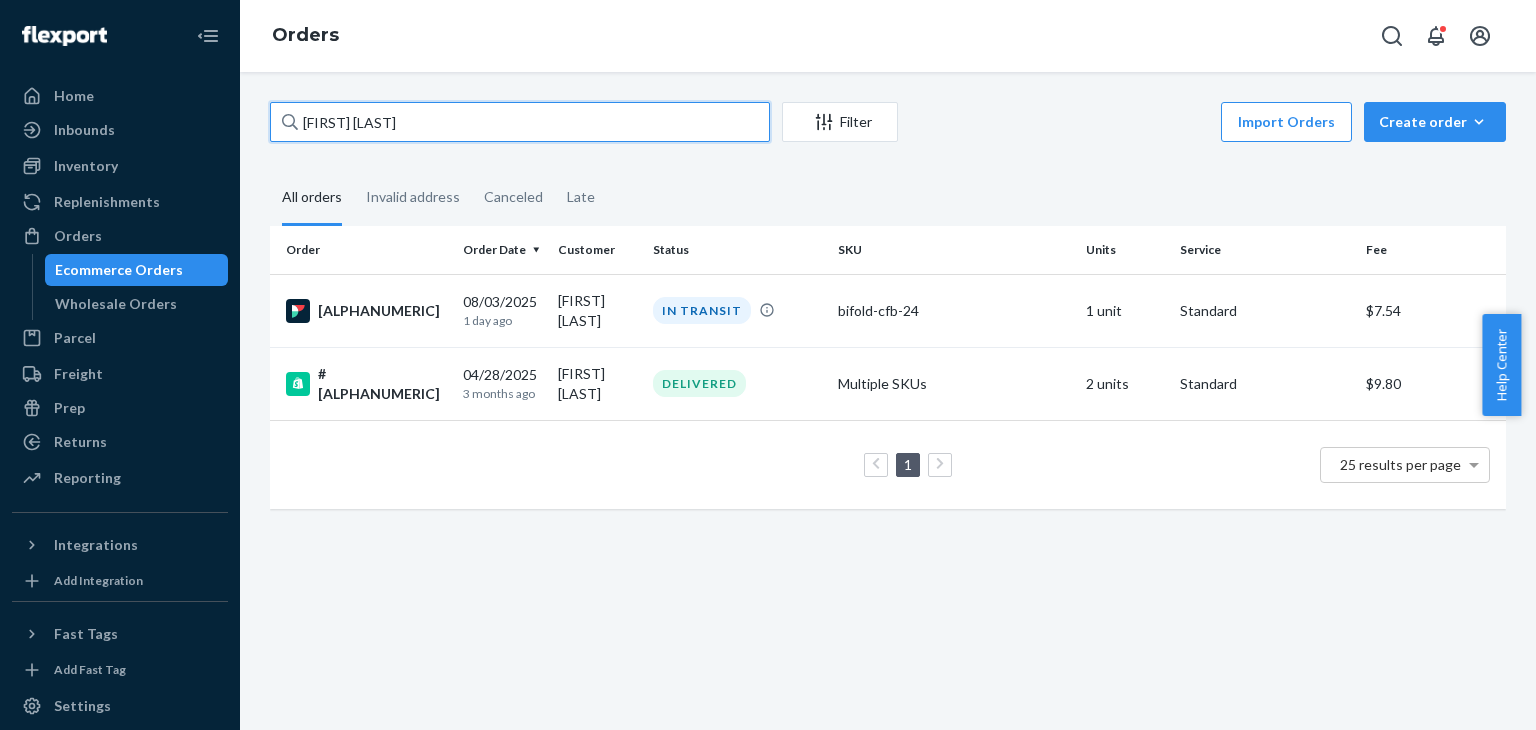 drag, startPoint x: 420, startPoint y: 127, endPoint x: 264, endPoint y: 139, distance: 156.46086 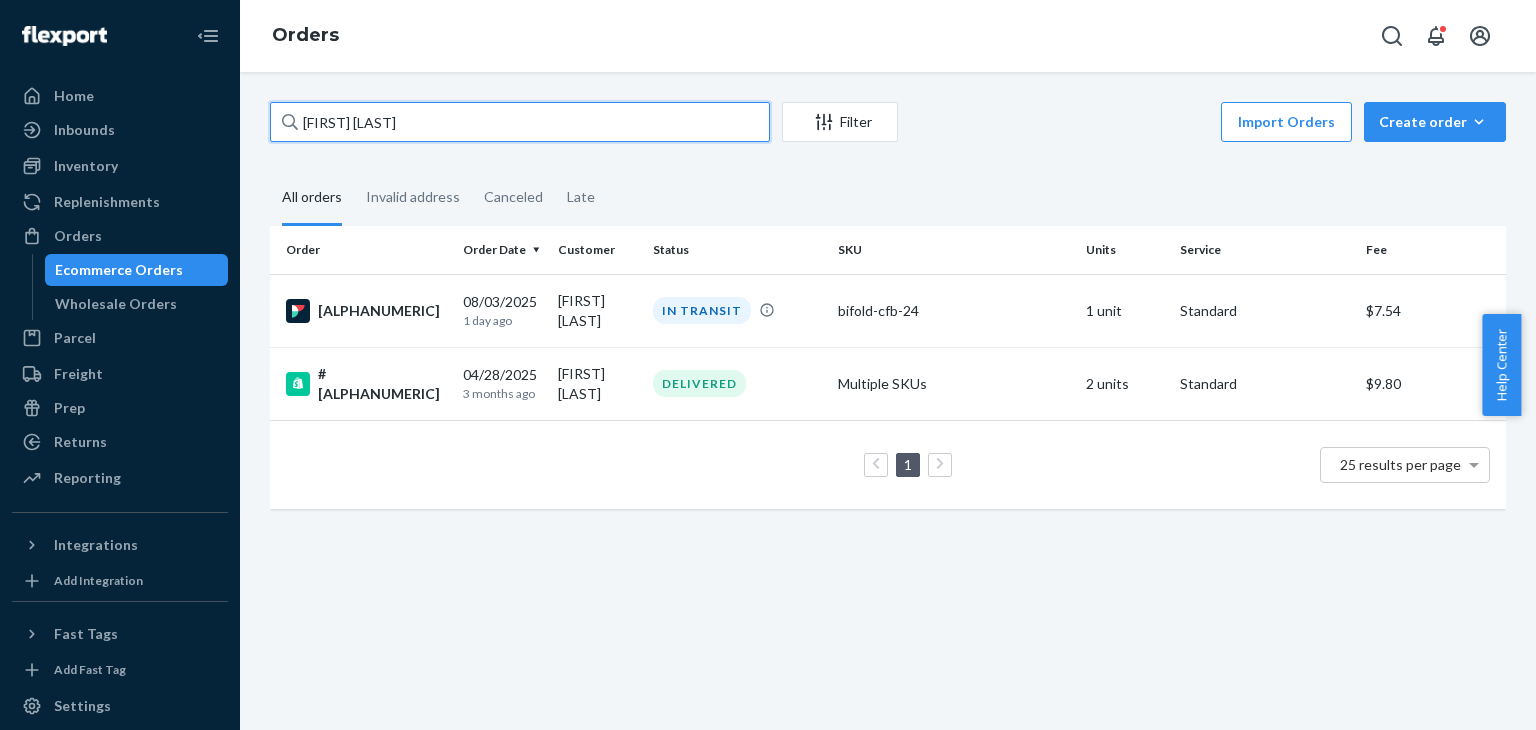 click on "[FIRST] [LAST] Filter Import Orders Create order Ecommerce order Removal order All orders Invalid address Canceled Late Order Order Date Customer Status SKU Units Service Fee [ALPHANUMERIC] [MM]/[DD]/[YYYY] [NUMBER] day ago [FIRST] [LAST] IN TRANSIT bifold-cfb-24 [NUMBER] unit Standard $[NUMBER] #[ALPHANUMERIC] [MM]/[DD]/[YYYY] [NUMBER] months ago [FIRST] [LAST] DELIVERED Multiple SKUs [NUMBER] units Standard $[NUMBER] [NUMBER] results per page" at bounding box center [888, 315] 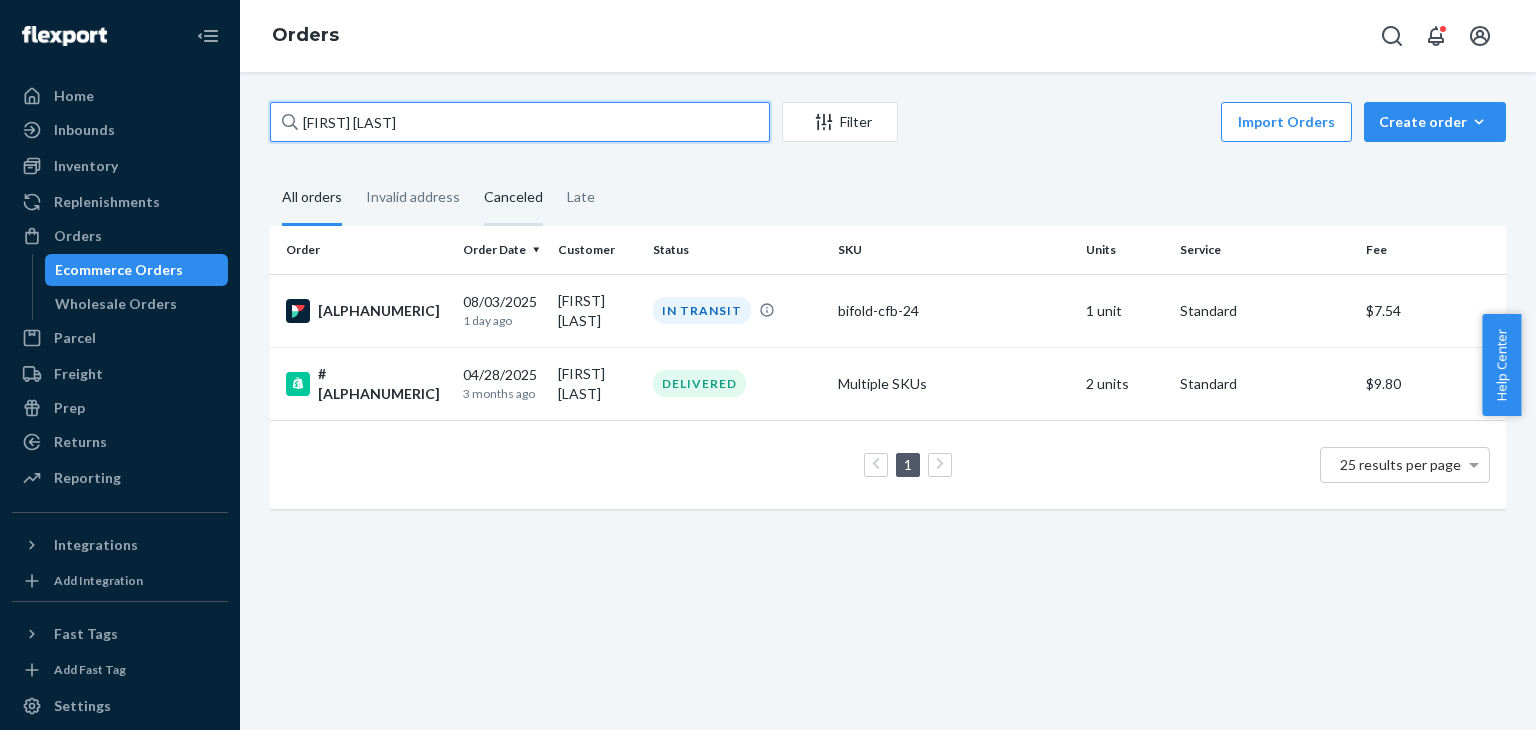 paste on "[FIRST] [LAST]" 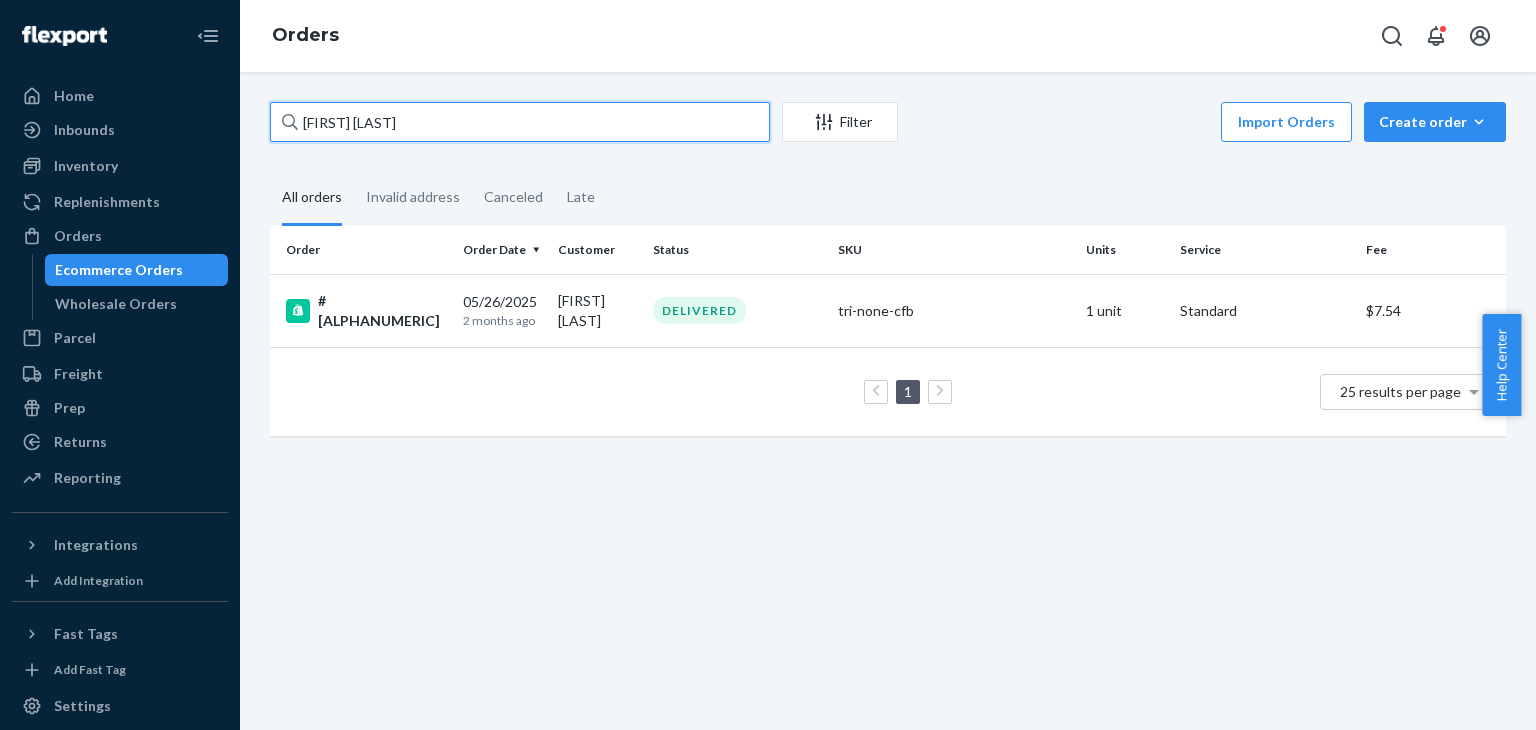 click on "[FIRST] [LAST]" at bounding box center (520, 122) 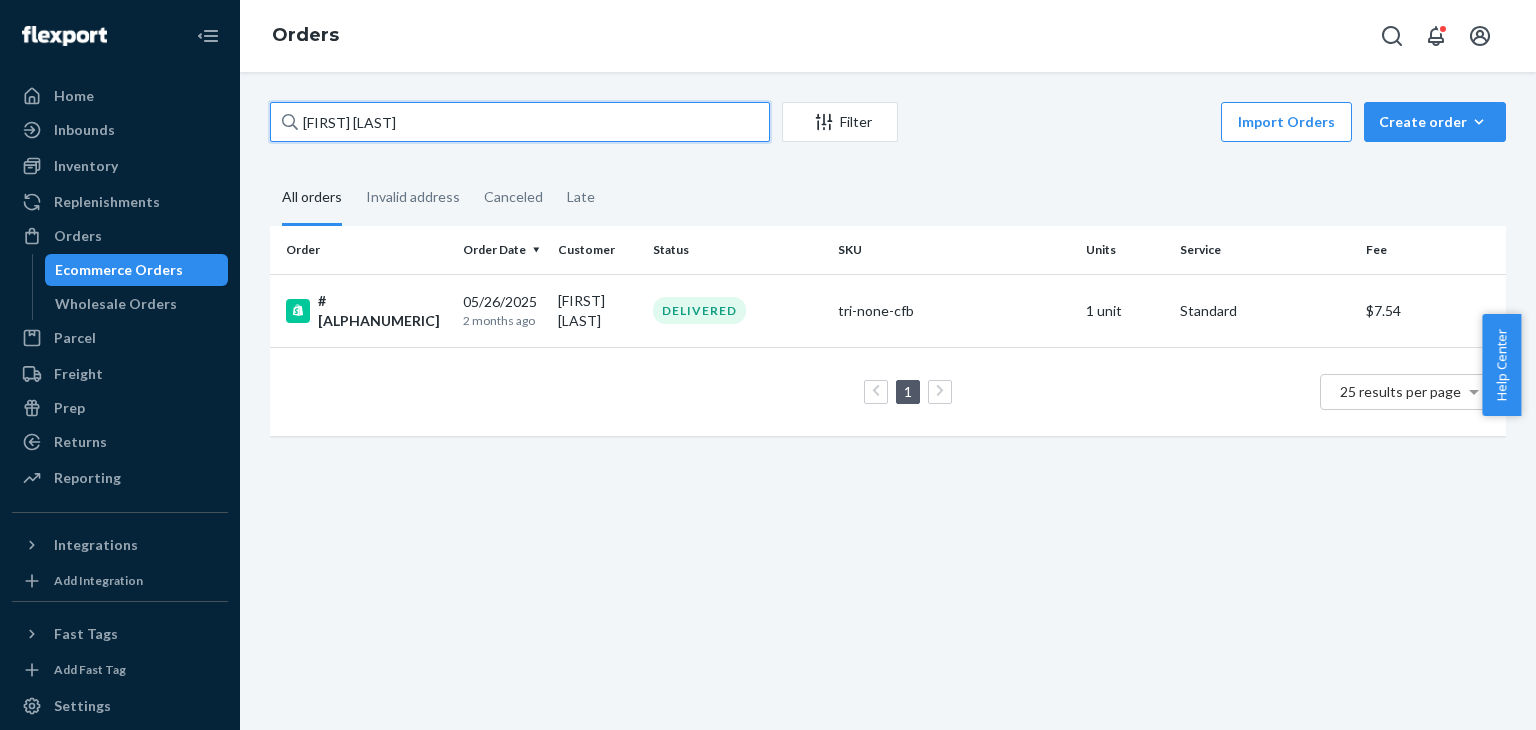 type on "[FIRST] [LAST]" 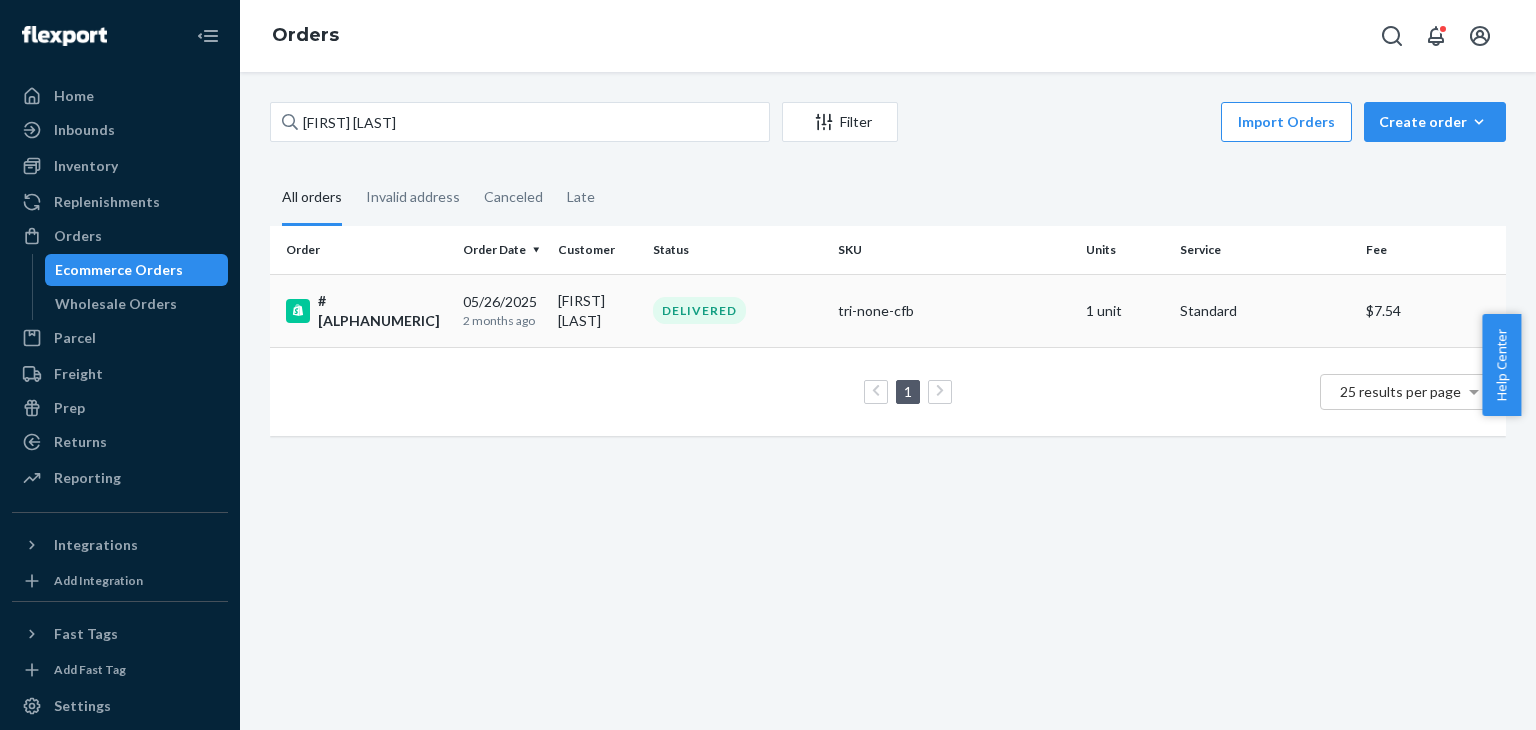 click on "[FIRST] [LAST]" at bounding box center [597, 310] 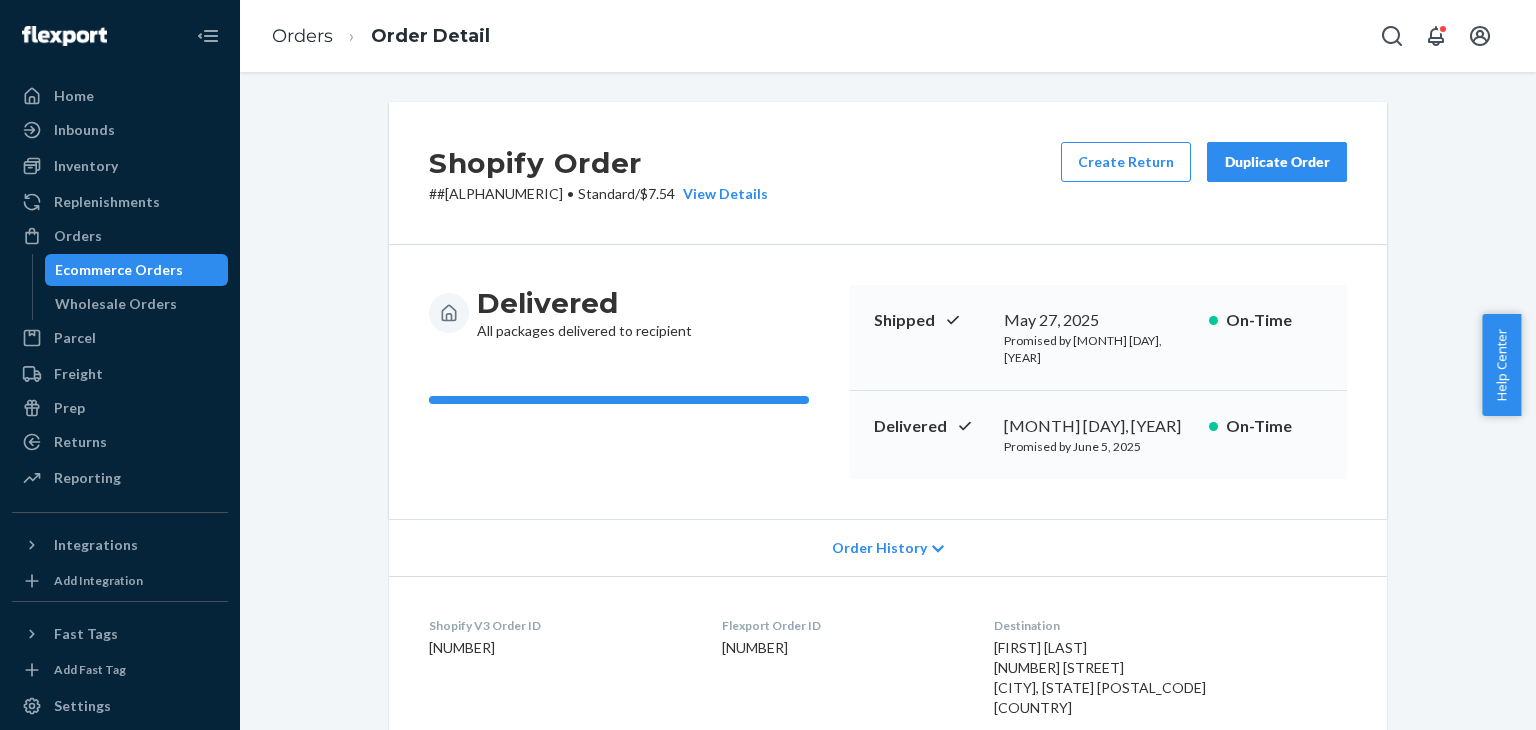 click on "Duplicate Order" at bounding box center (1277, 162) 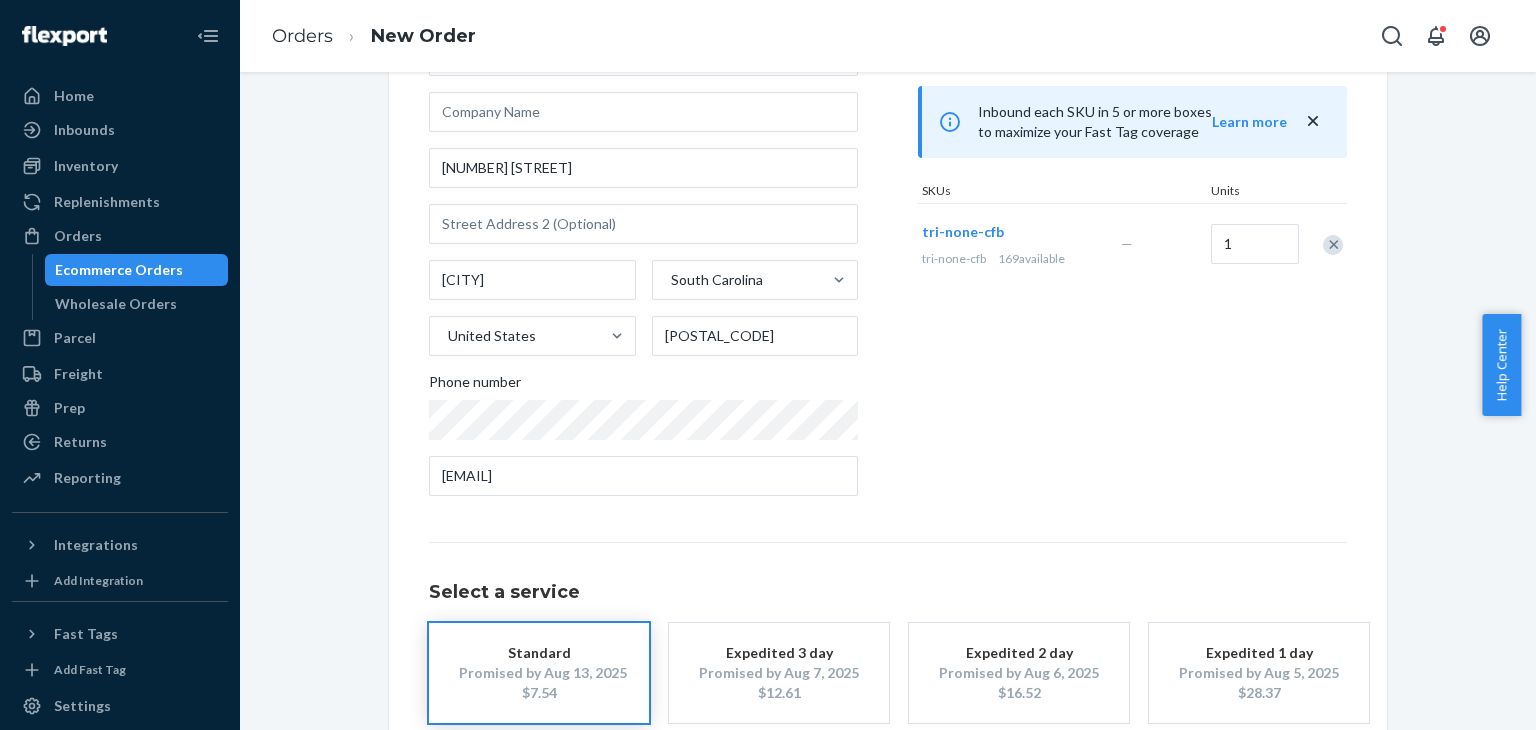 scroll, scrollTop: 280, scrollLeft: 0, axis: vertical 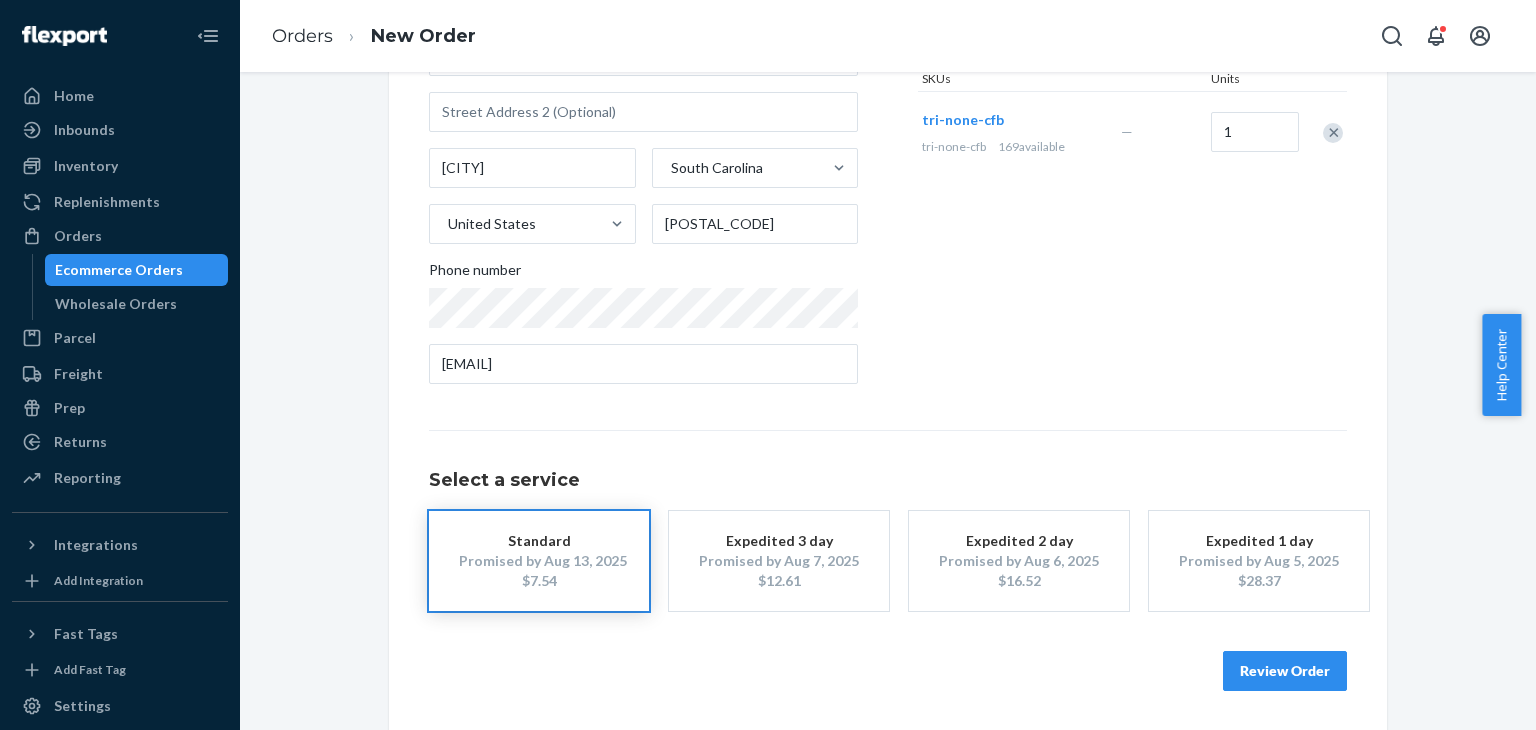 click on "Review Order" at bounding box center (1285, 671) 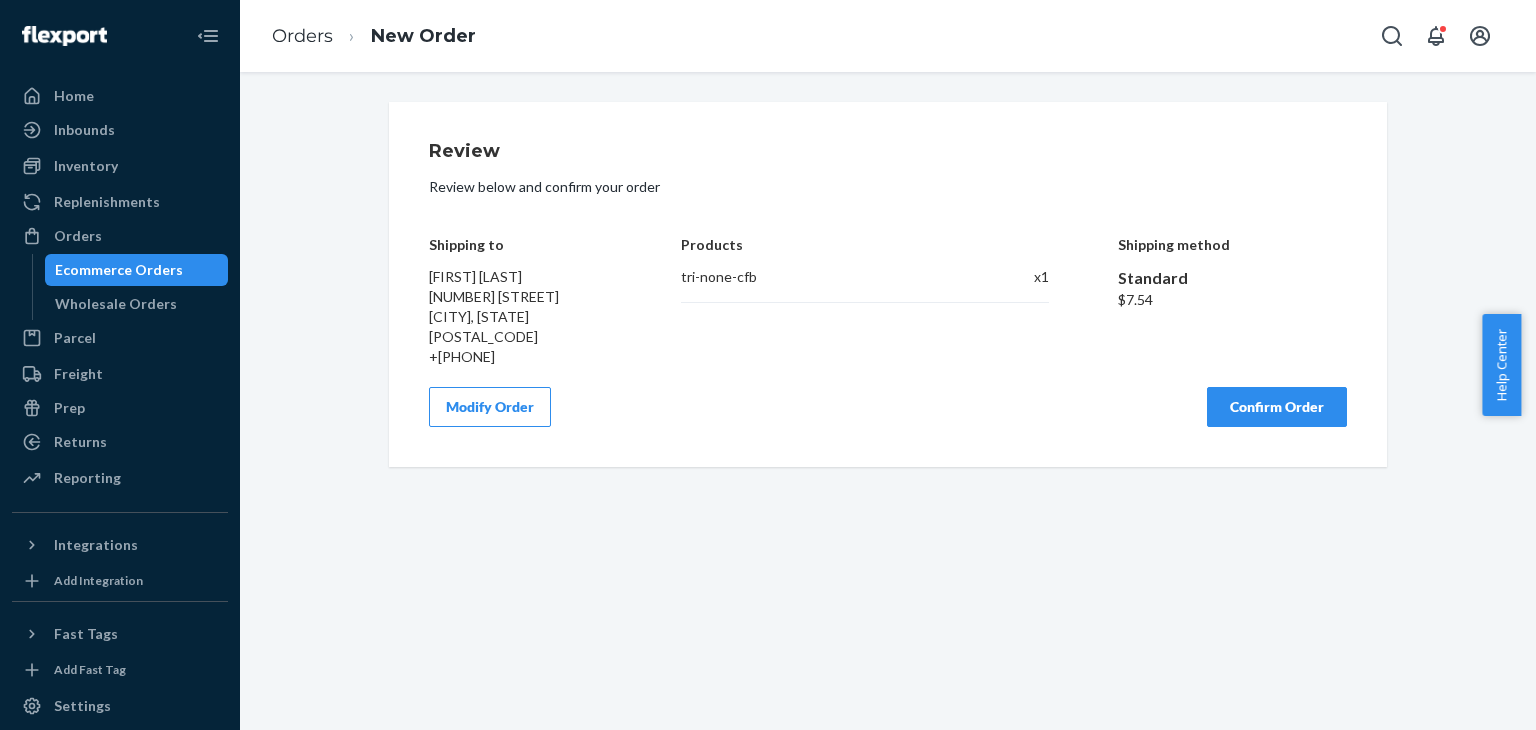 click on "Confirm Order" at bounding box center [1277, 407] 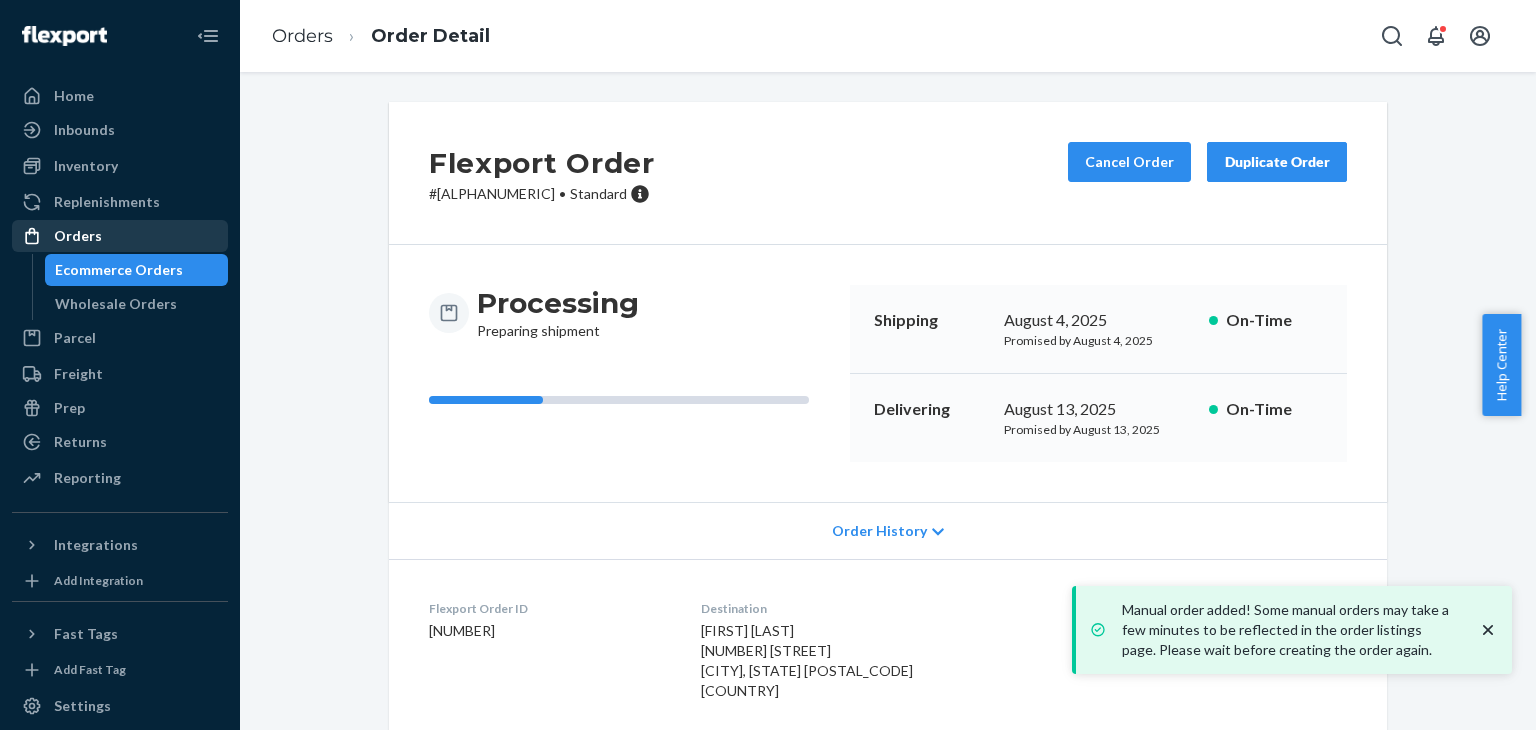click on "Orders" at bounding box center (78, 236) 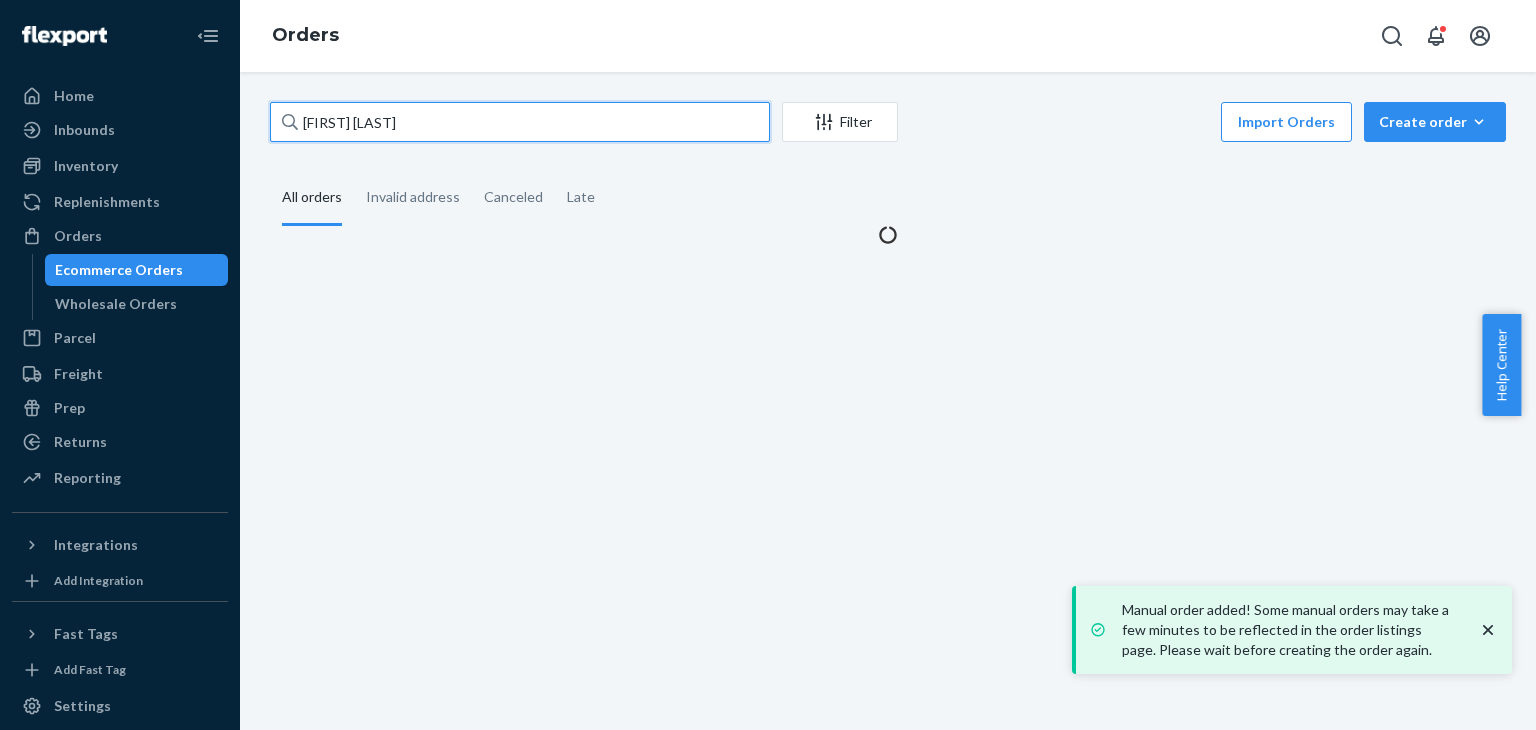 drag, startPoint x: 411, startPoint y: 102, endPoint x: 448, endPoint y: 130, distance: 46.400433 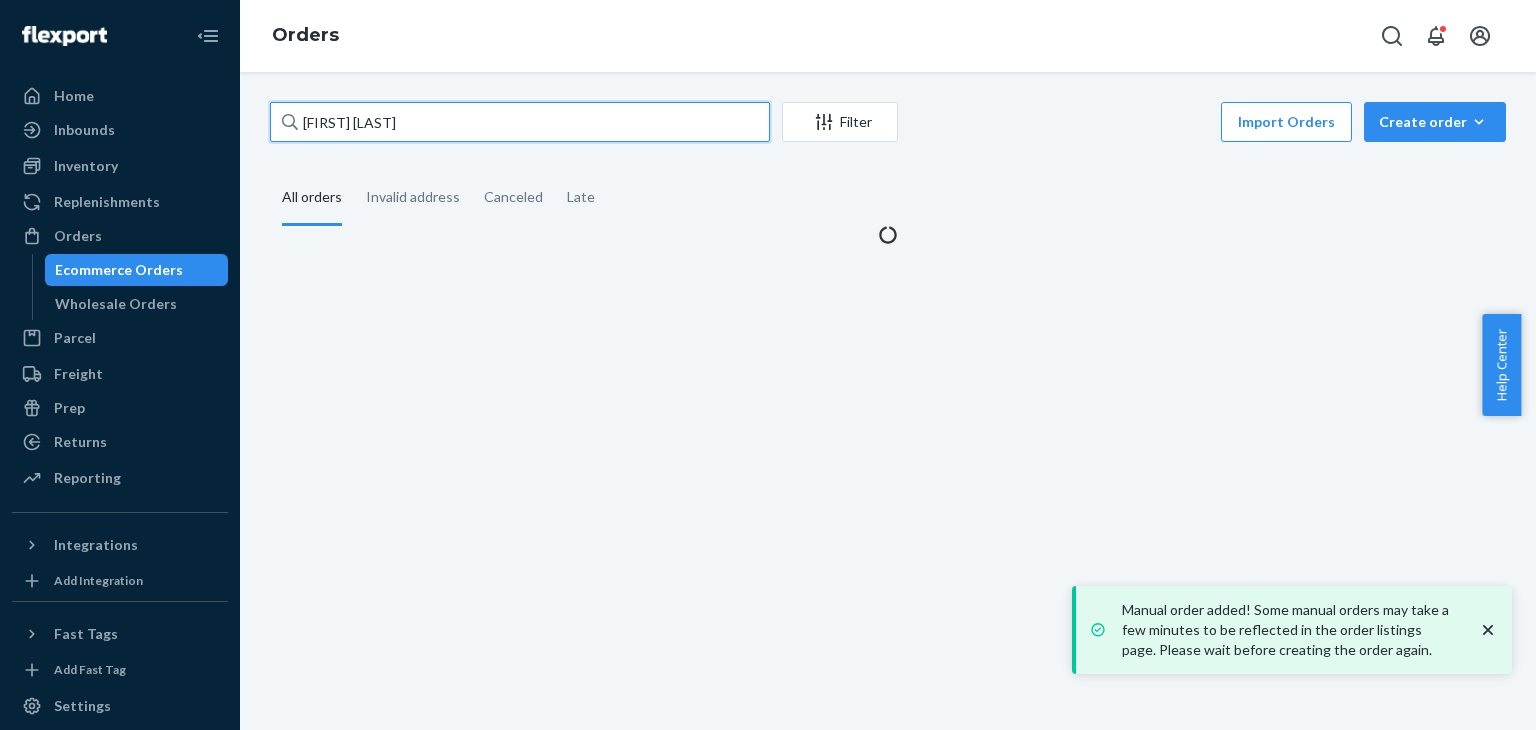 paste on "[TEXT]" 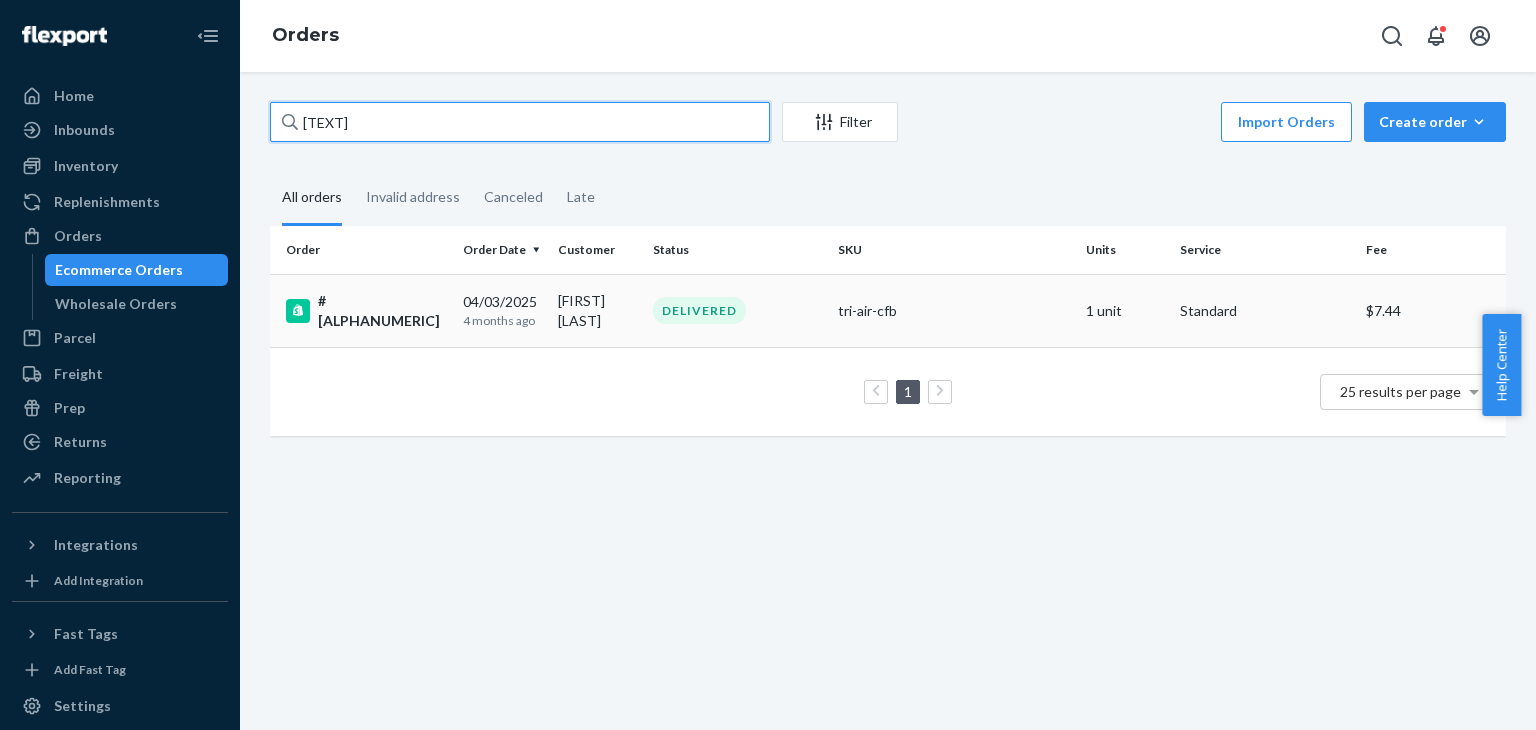 type on "[TEXT]" 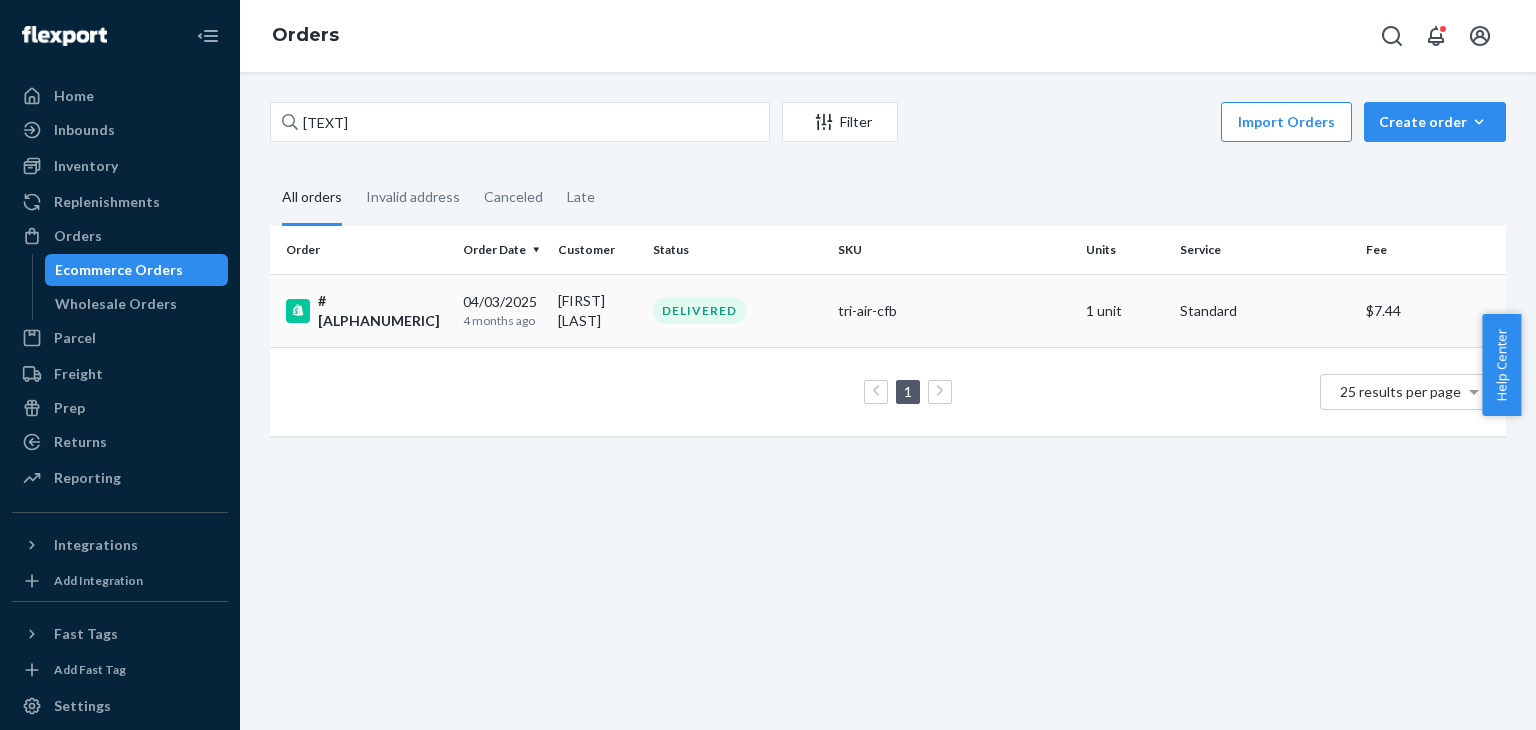 click on "[FIRST] [LAST]" at bounding box center [597, 310] 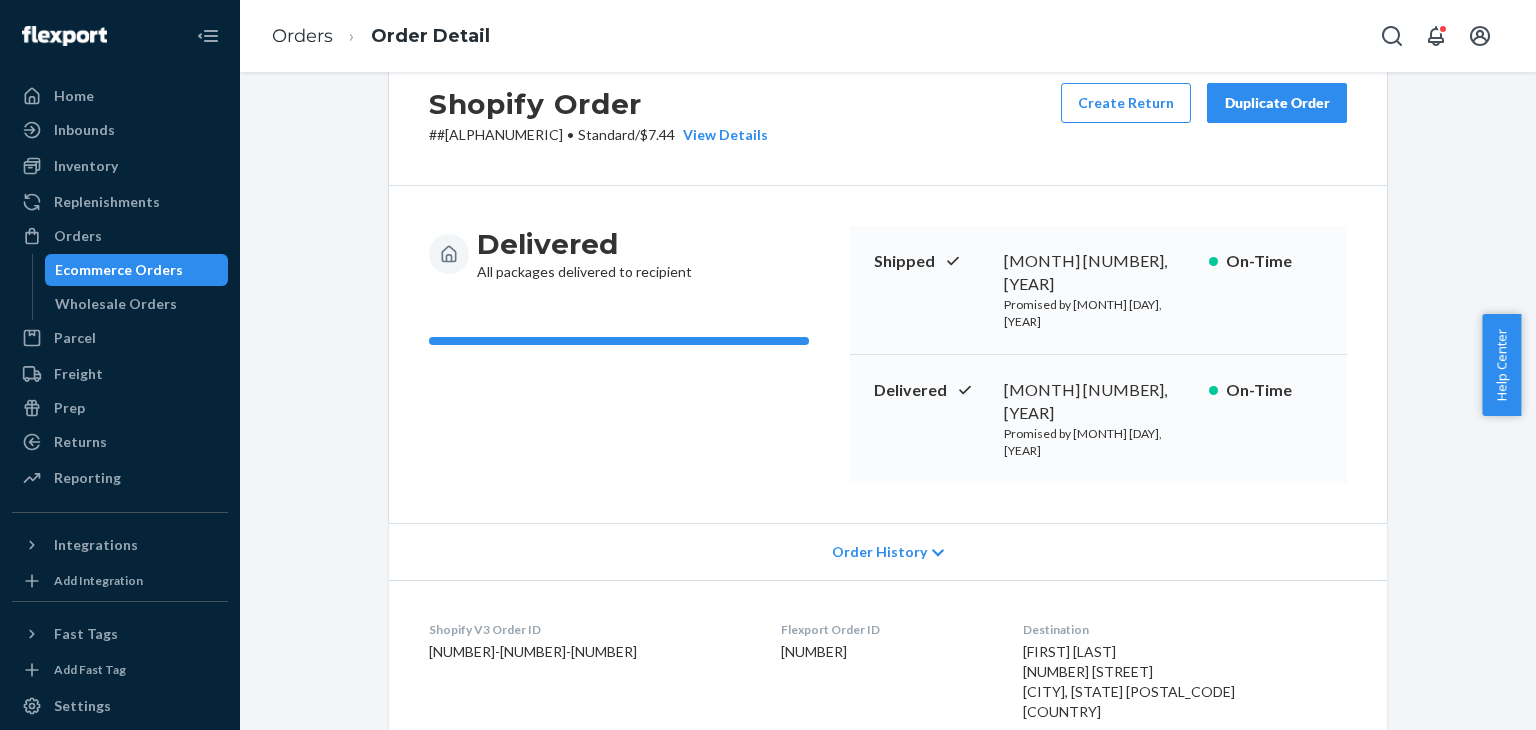 scroll, scrollTop: 0, scrollLeft: 0, axis: both 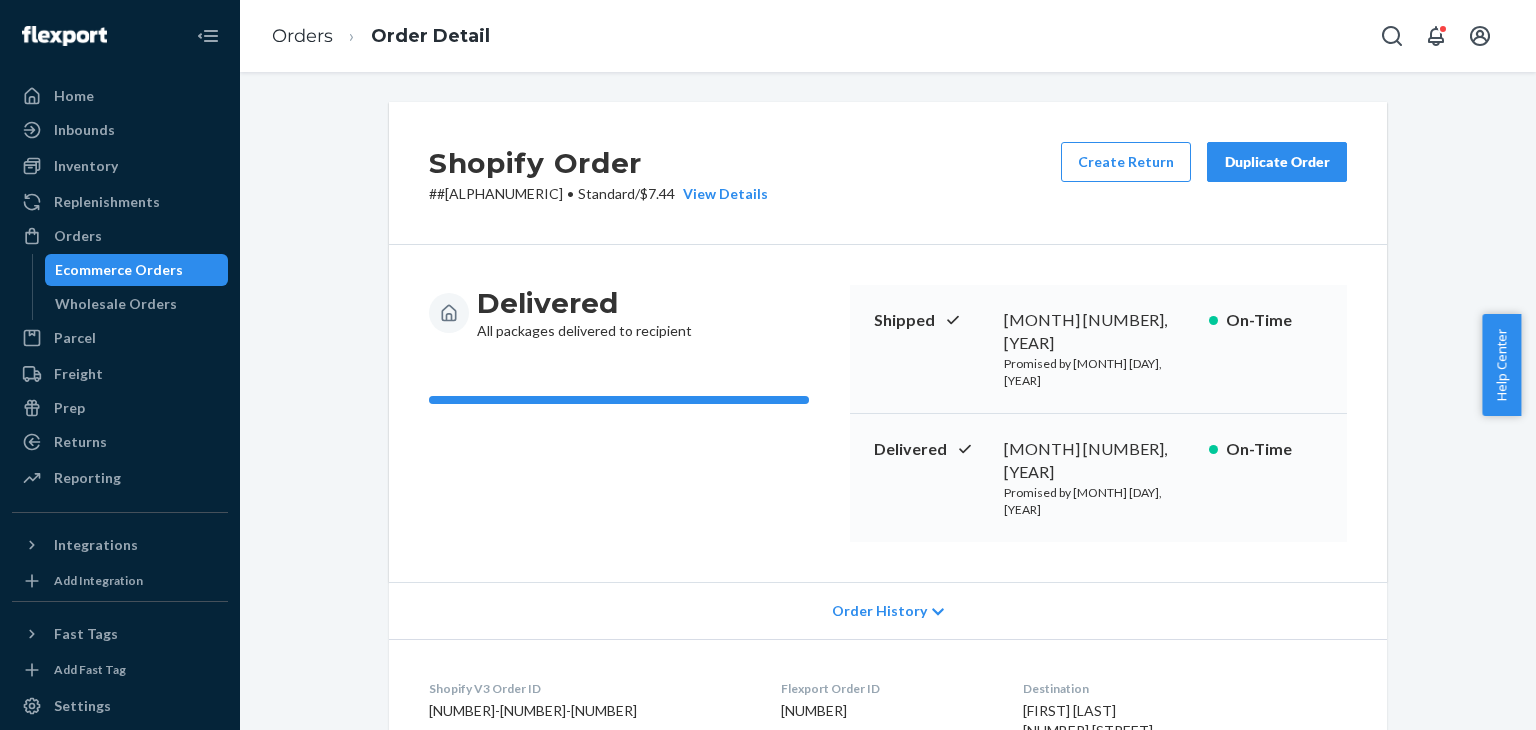 click on "Duplicate Order" at bounding box center [1277, 162] 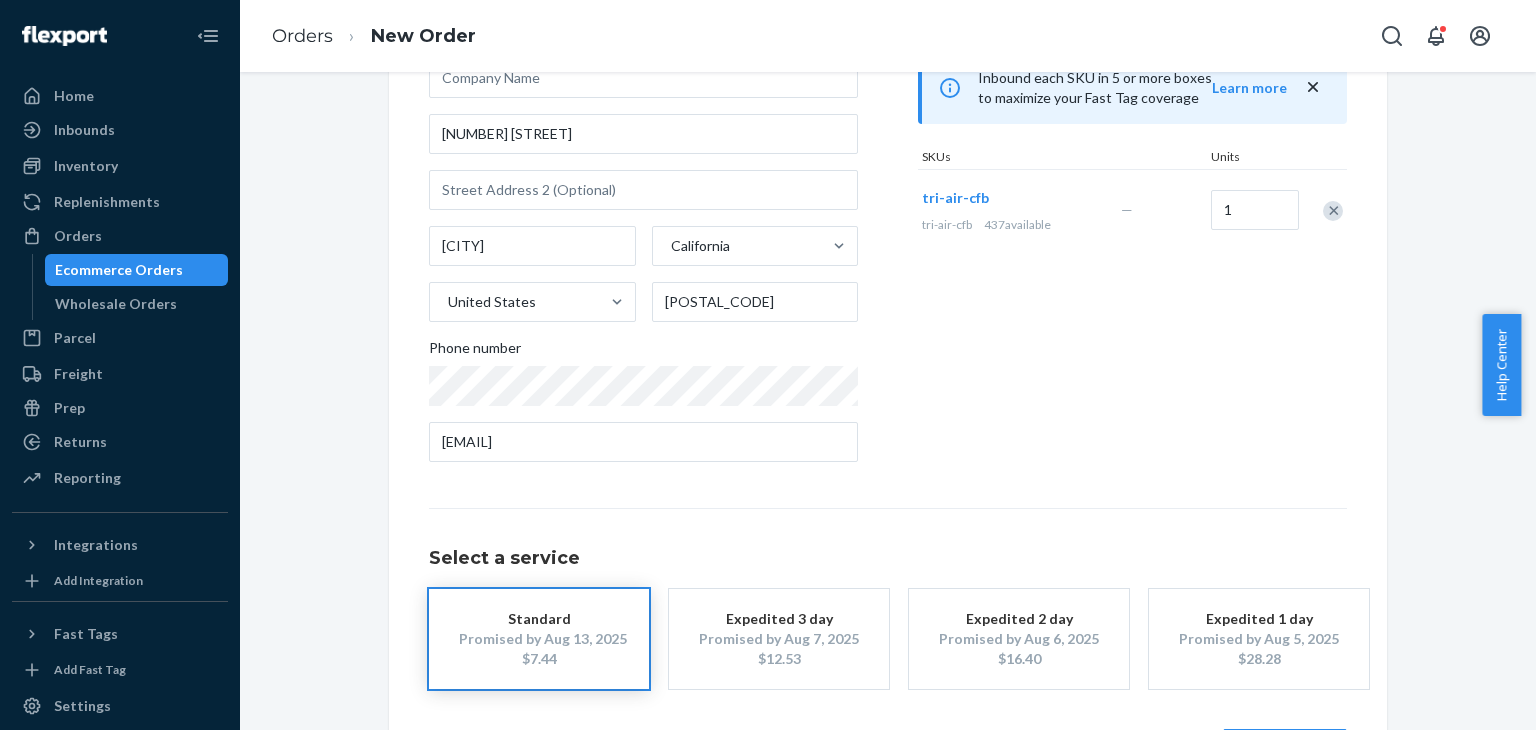 scroll, scrollTop: 280, scrollLeft: 0, axis: vertical 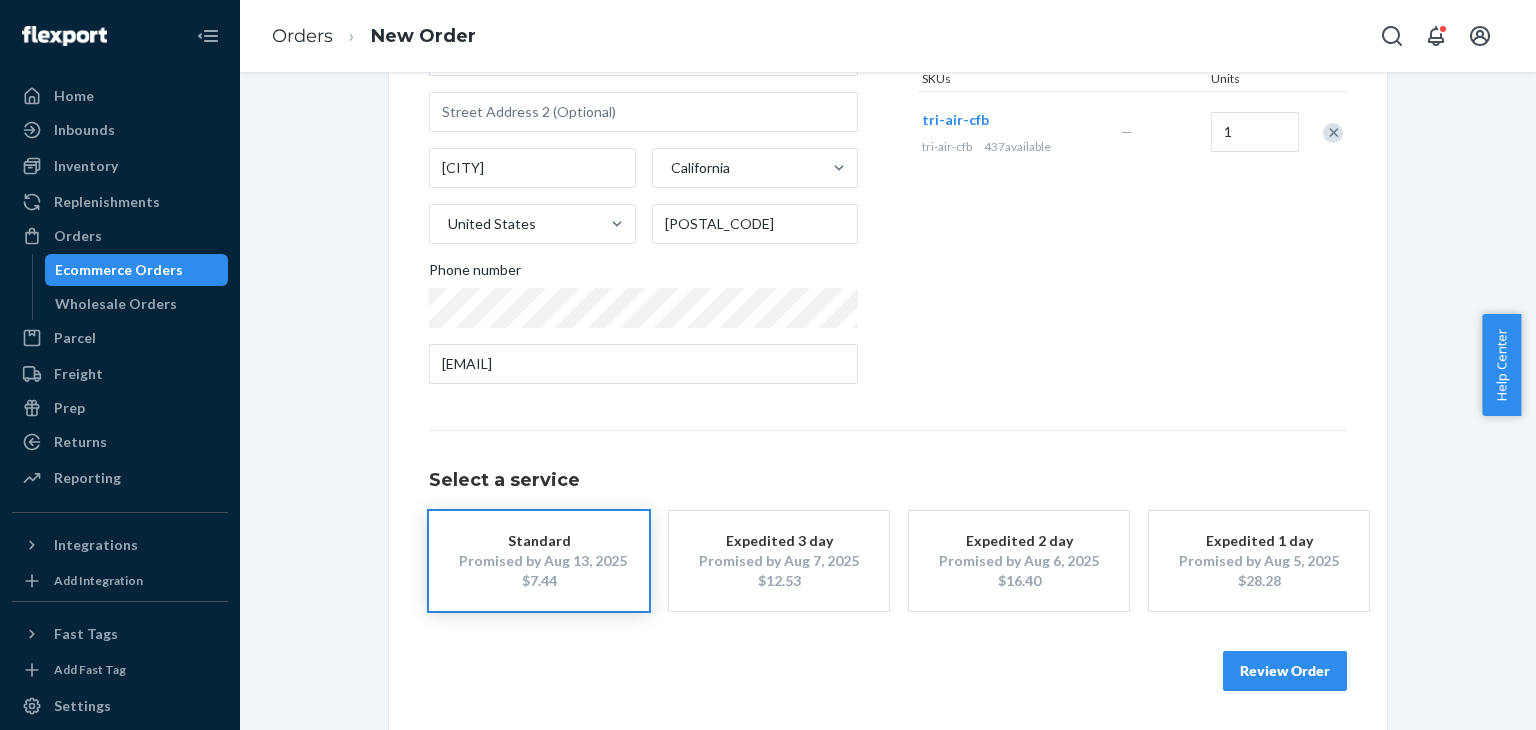 click on "Review Order" at bounding box center (888, 661) 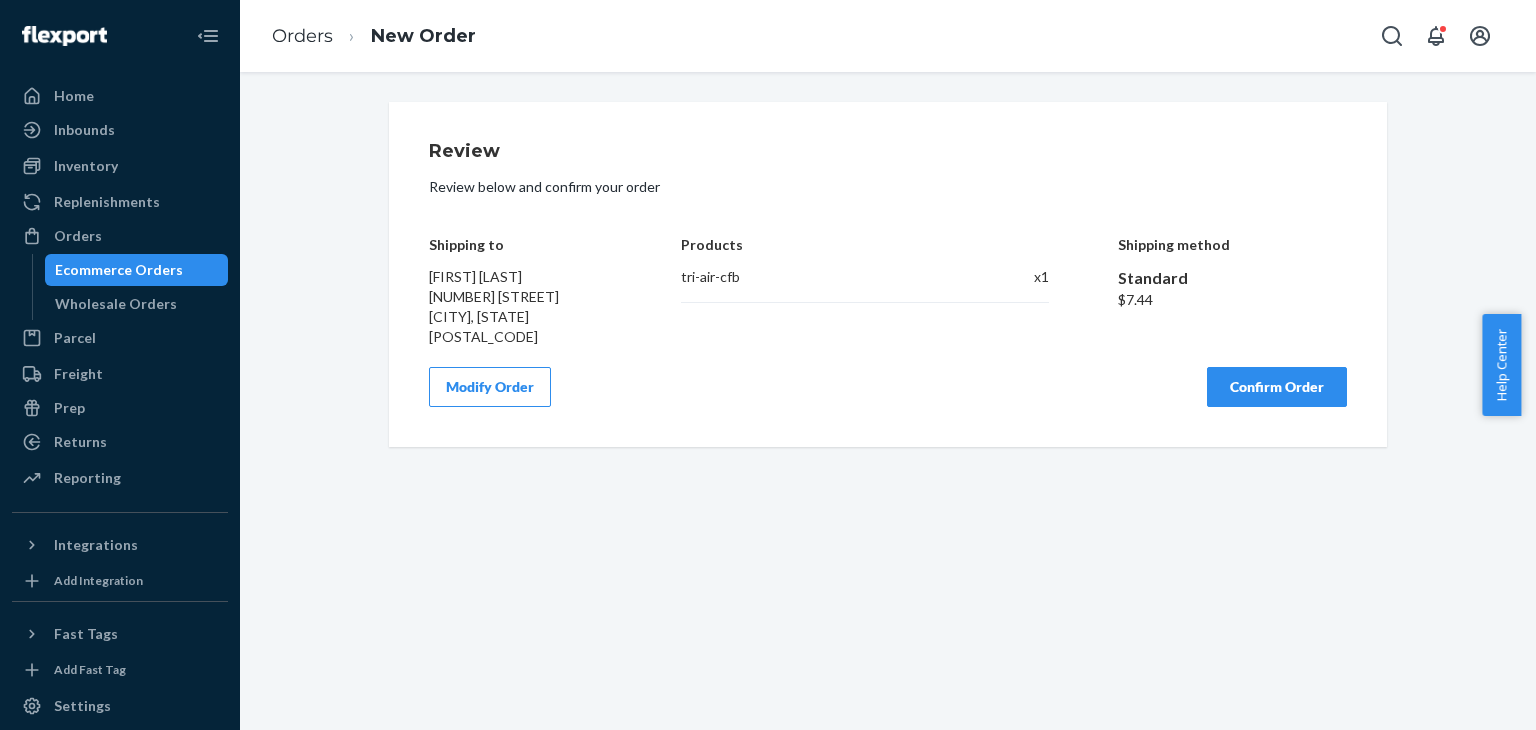 click on "Confirm Order" at bounding box center [1277, 387] 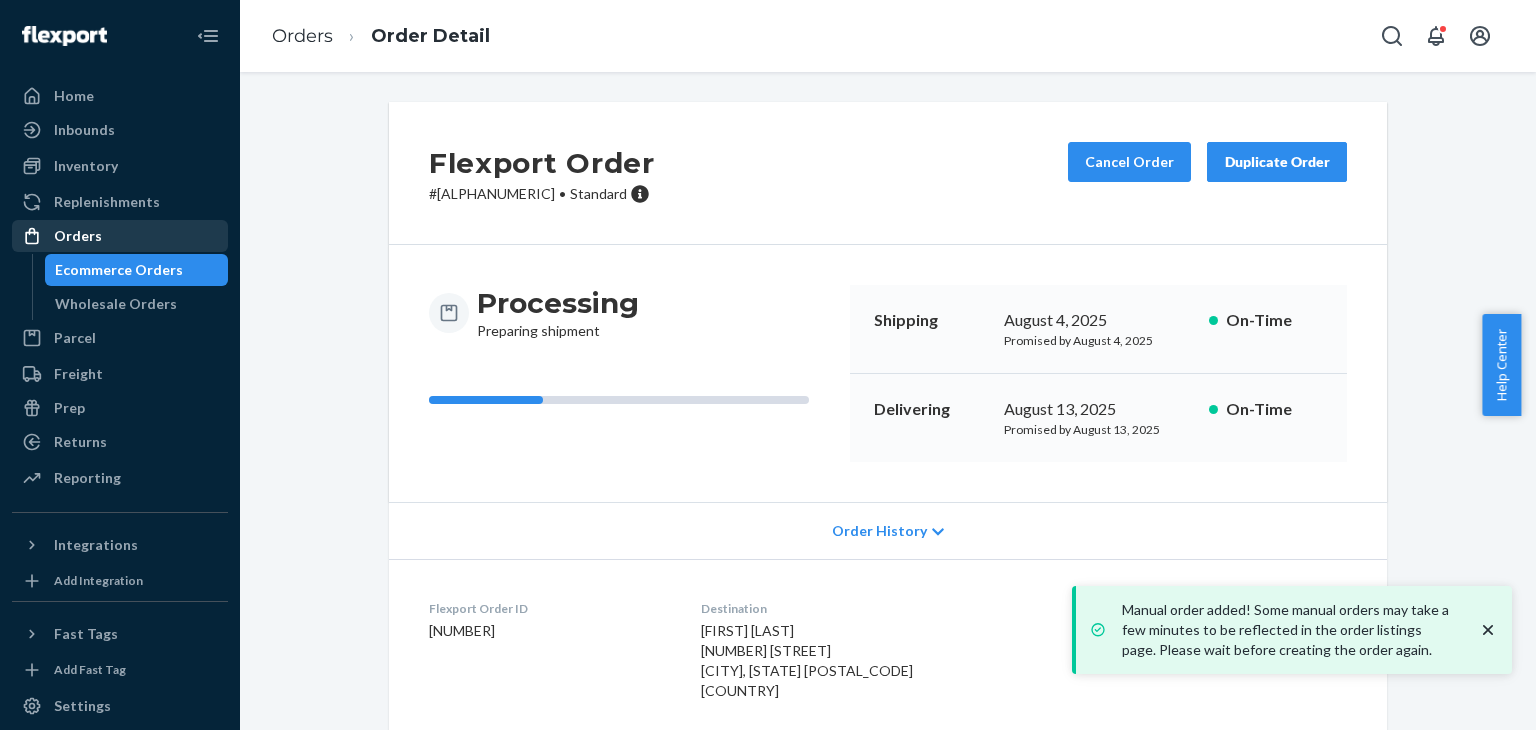 click on "Orders" at bounding box center (120, 236) 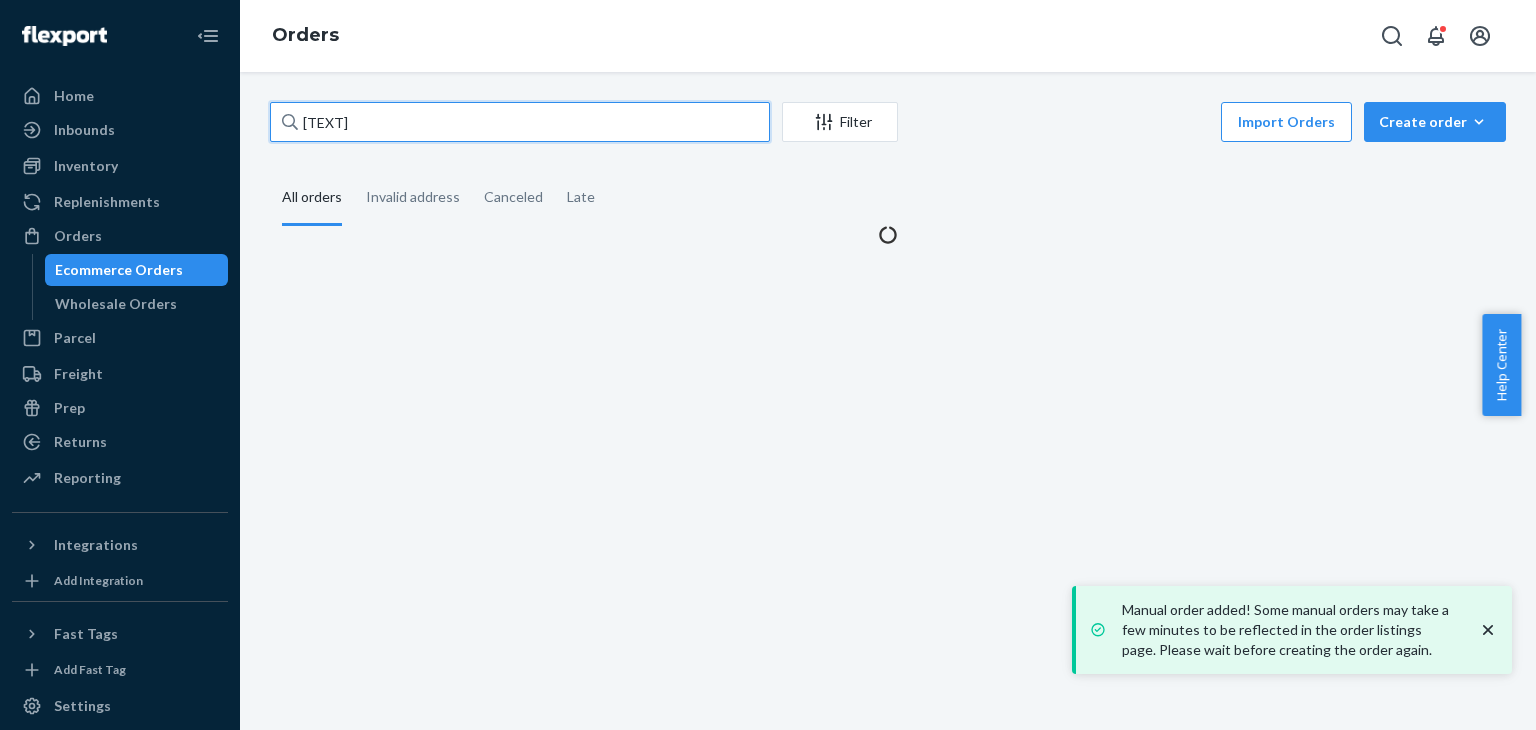 drag, startPoint x: 387, startPoint y: 110, endPoint x: 248, endPoint y: 109, distance: 139.0036 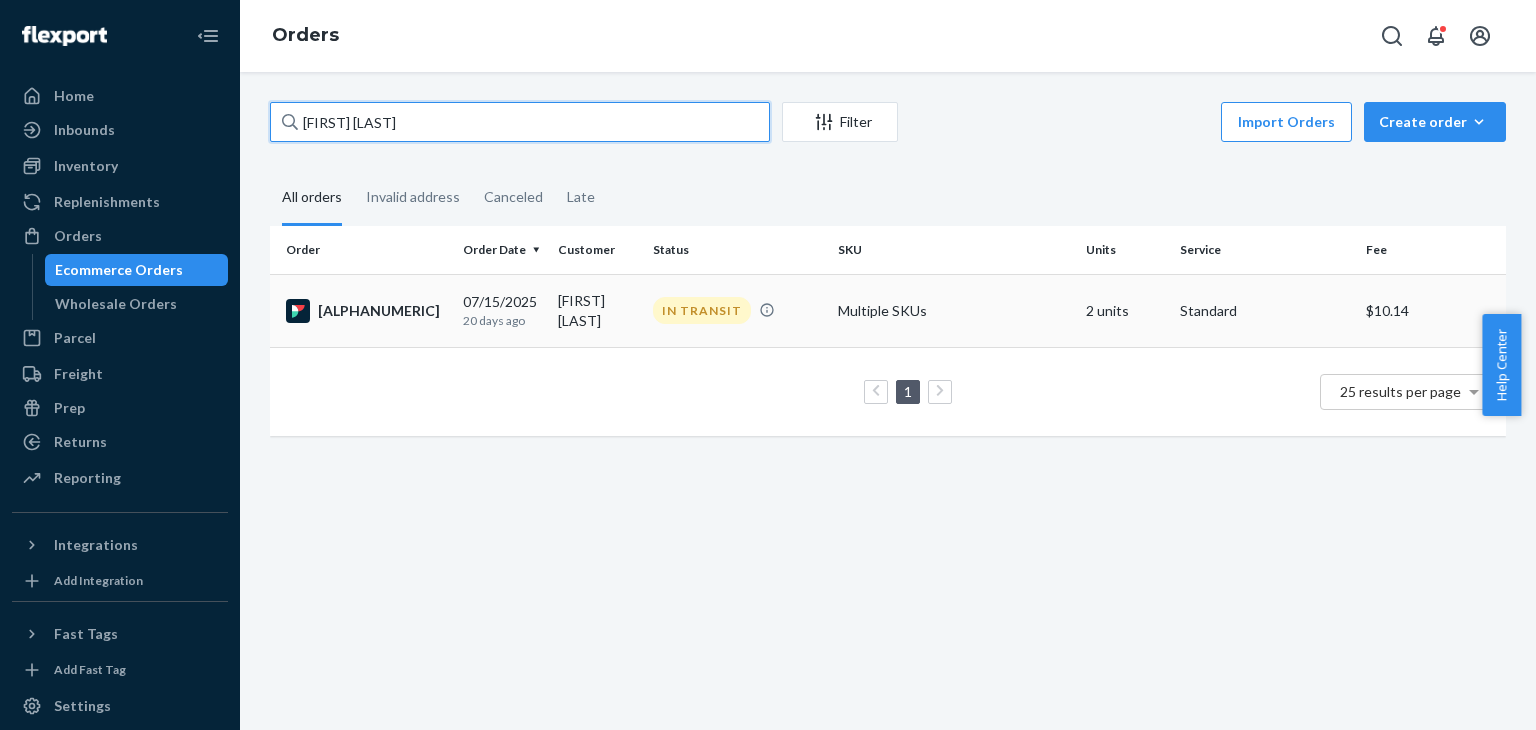 type on "[FIRST] [LAST]" 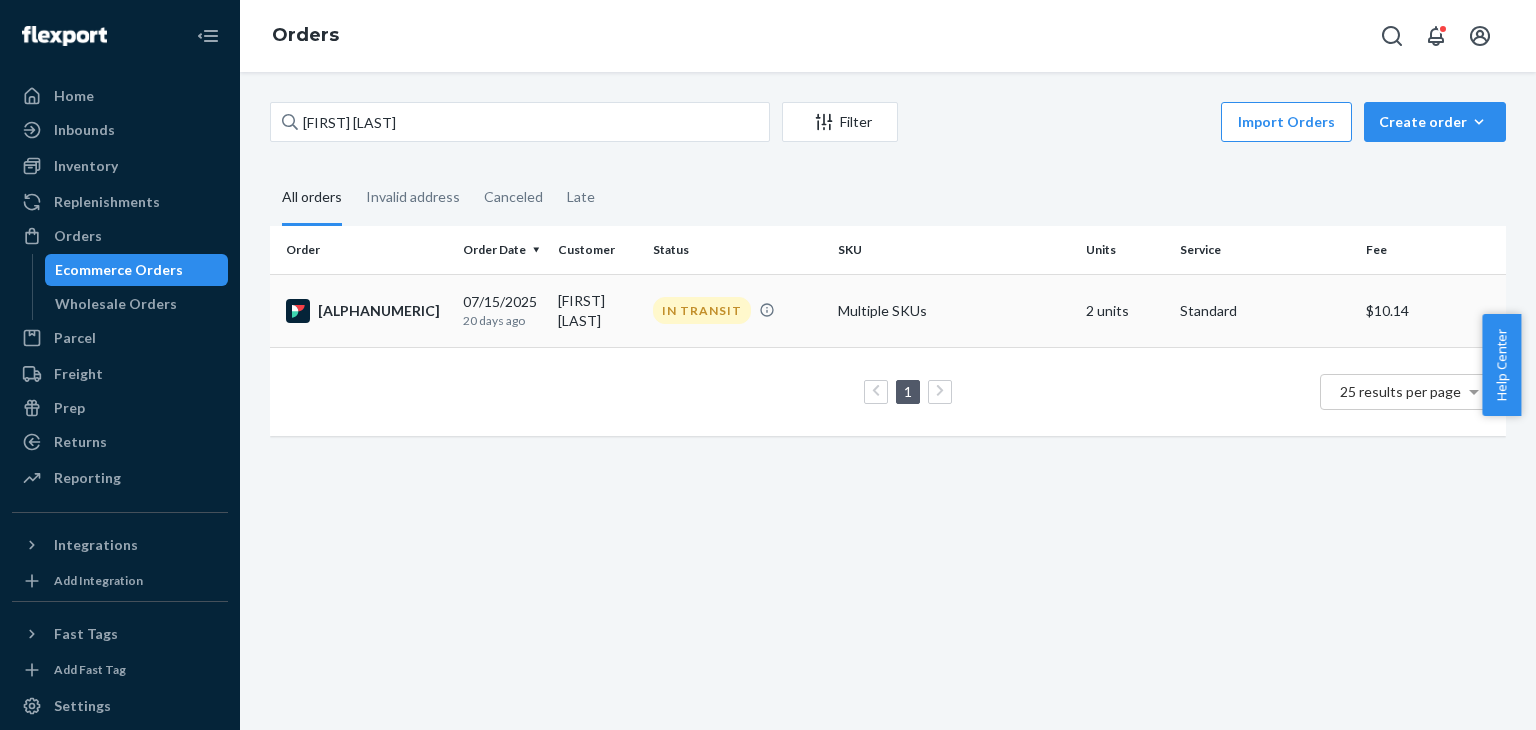 click on "[FIRST] [LAST]" at bounding box center (597, 310) 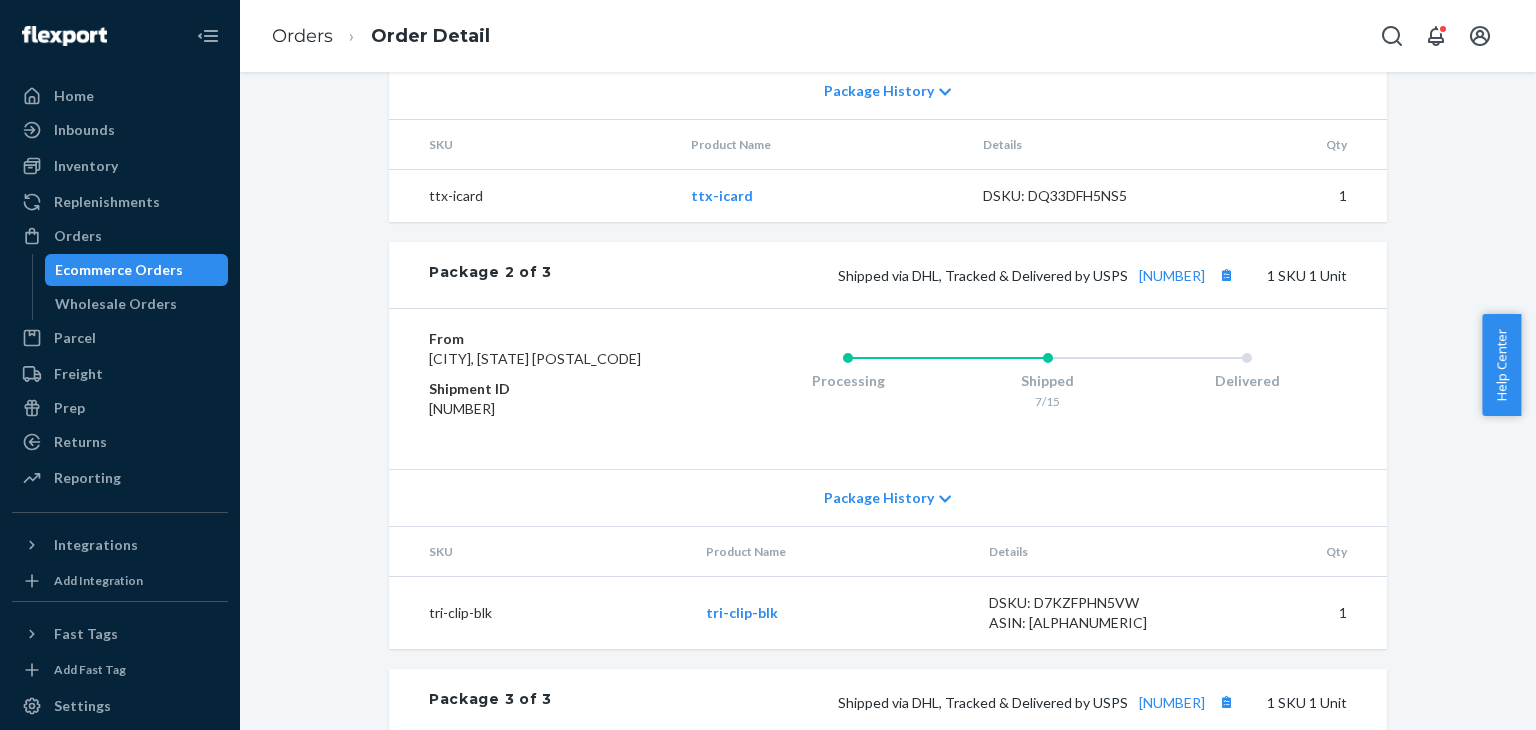 scroll, scrollTop: 1500, scrollLeft: 0, axis: vertical 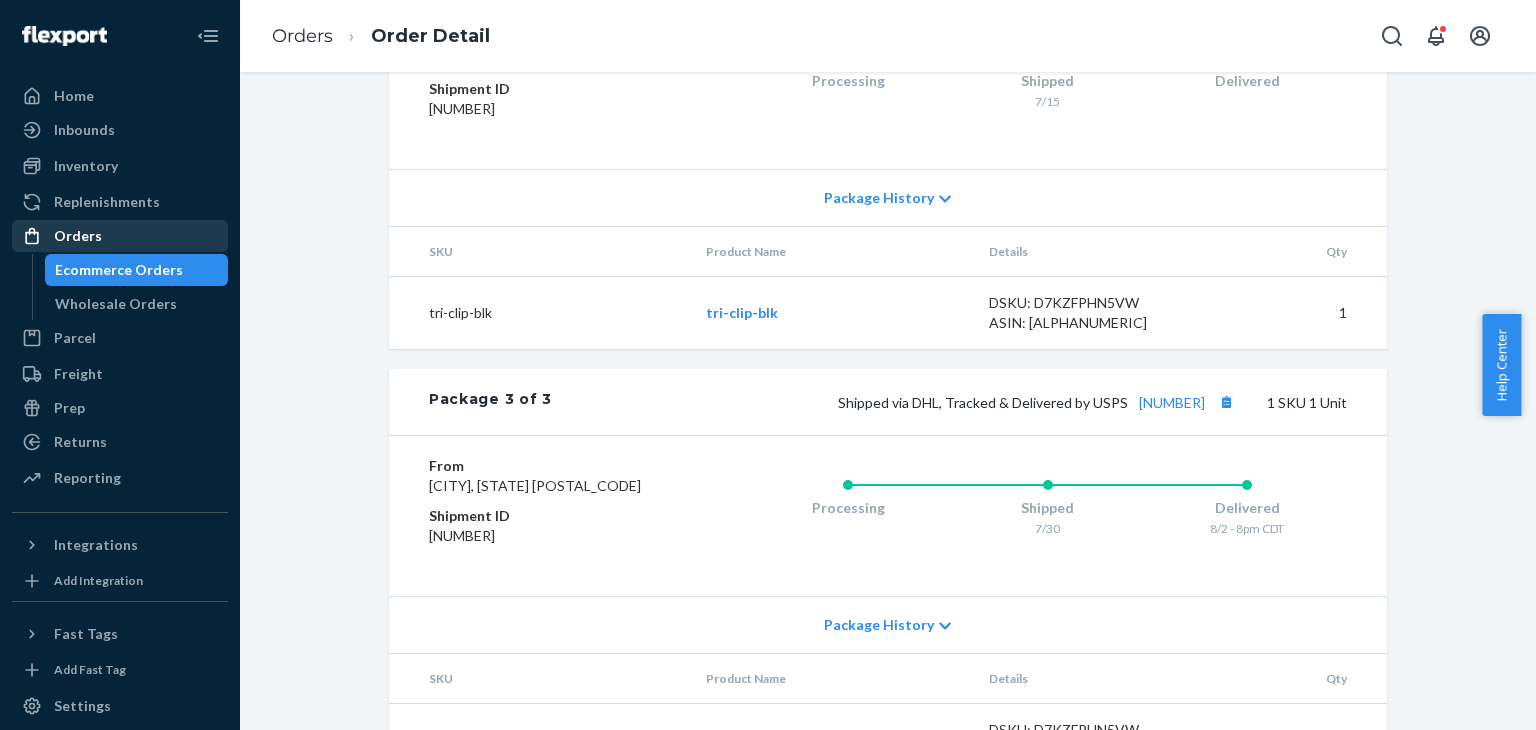click on "Orders" at bounding box center [78, 236] 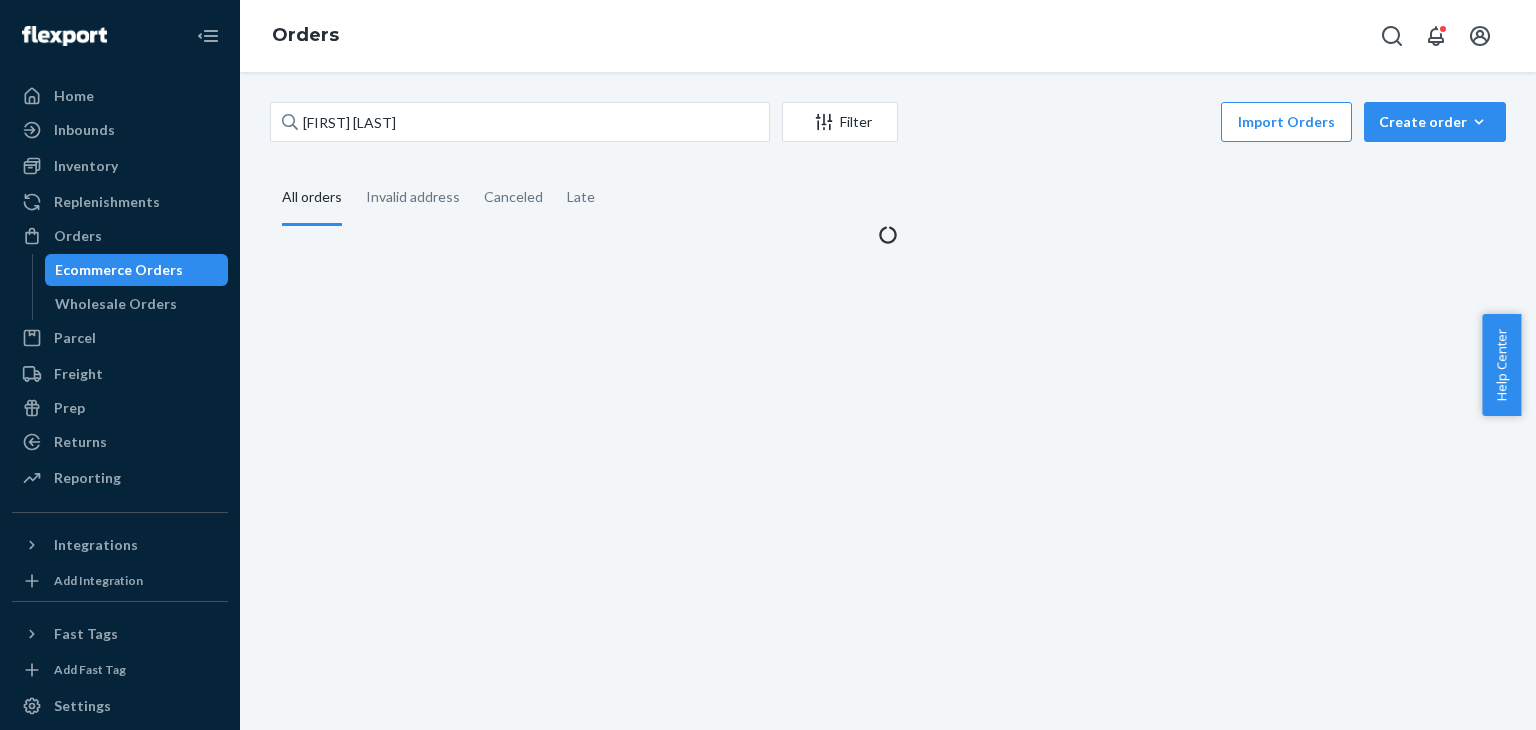scroll, scrollTop: 0, scrollLeft: 0, axis: both 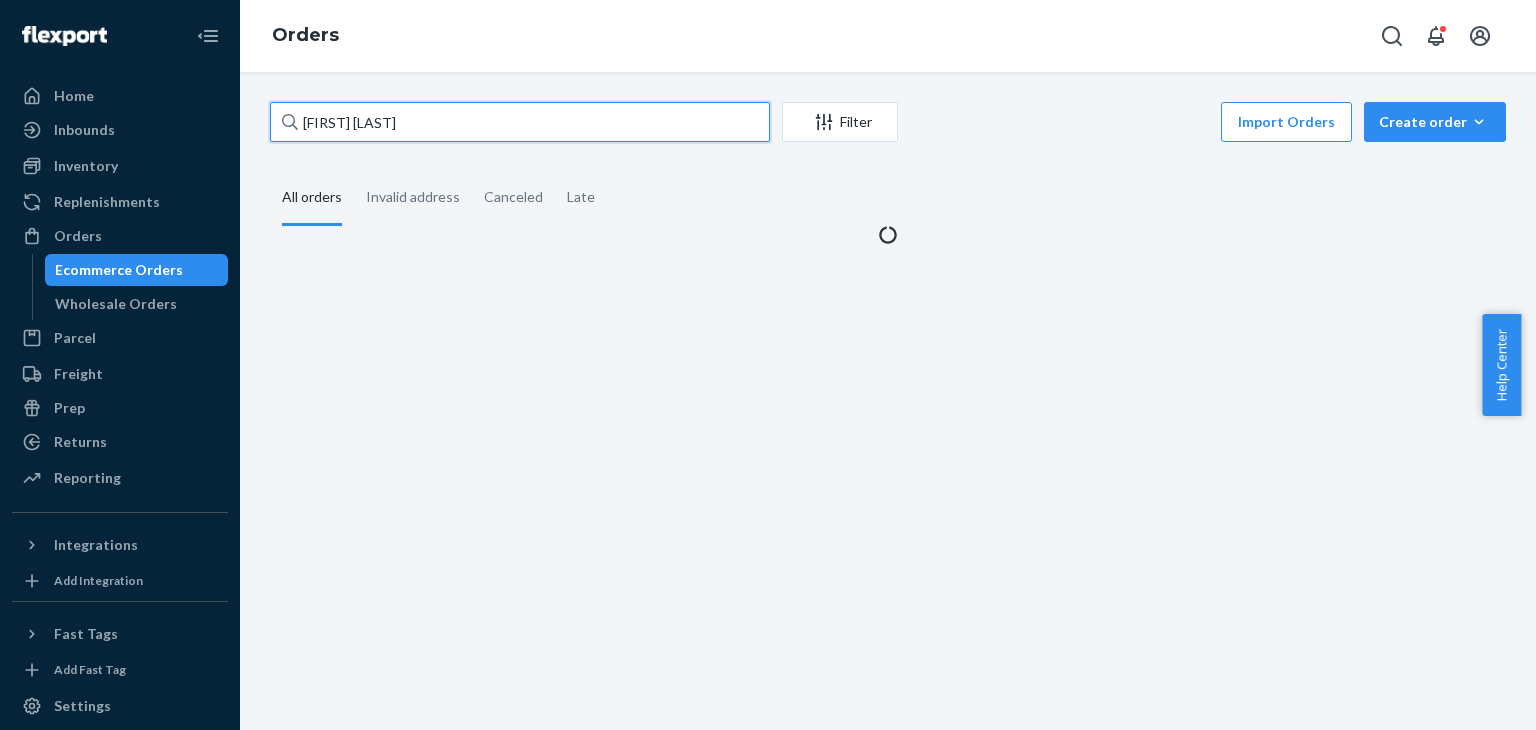 click on "[FIRST] [LAST]" at bounding box center [520, 122] 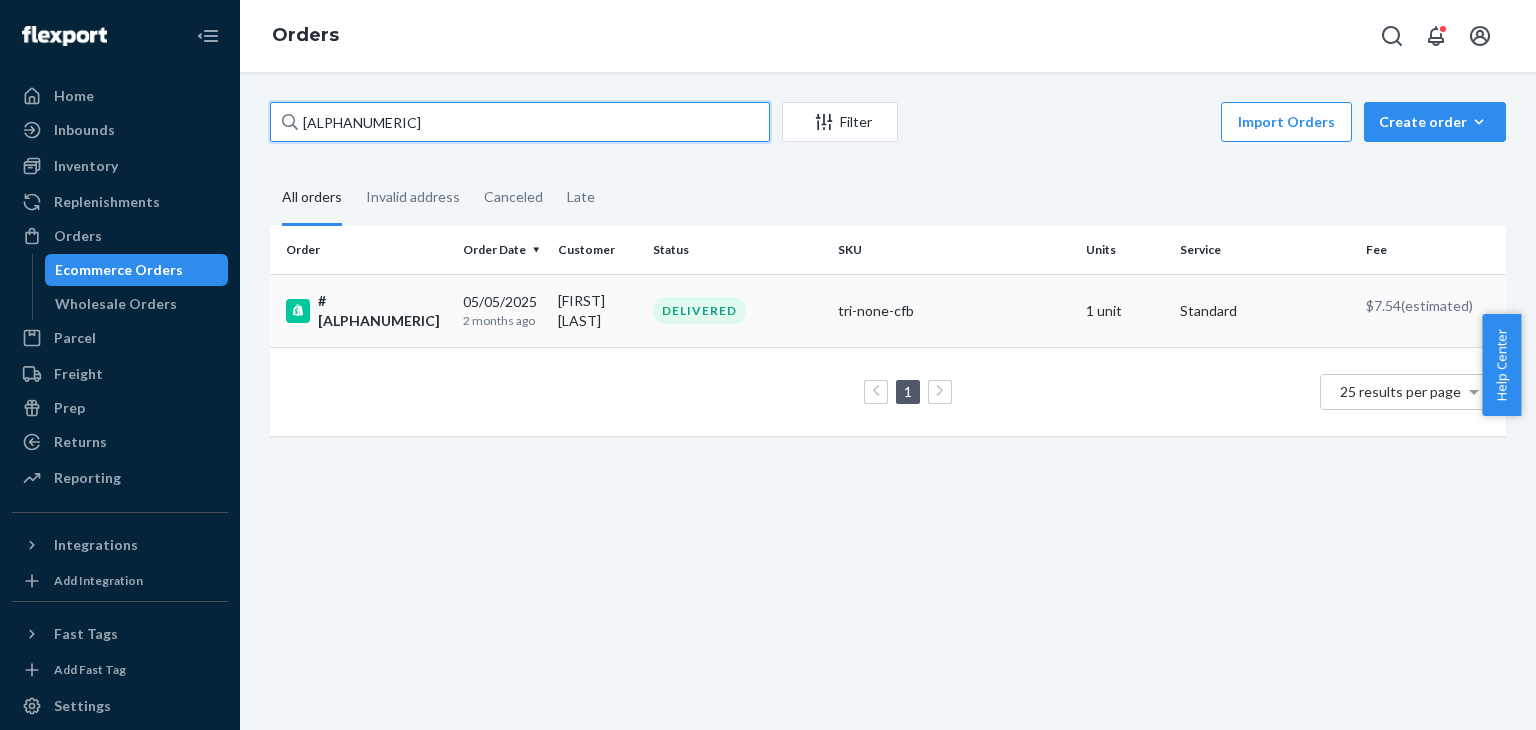 type on "[ALPHANUMERIC]" 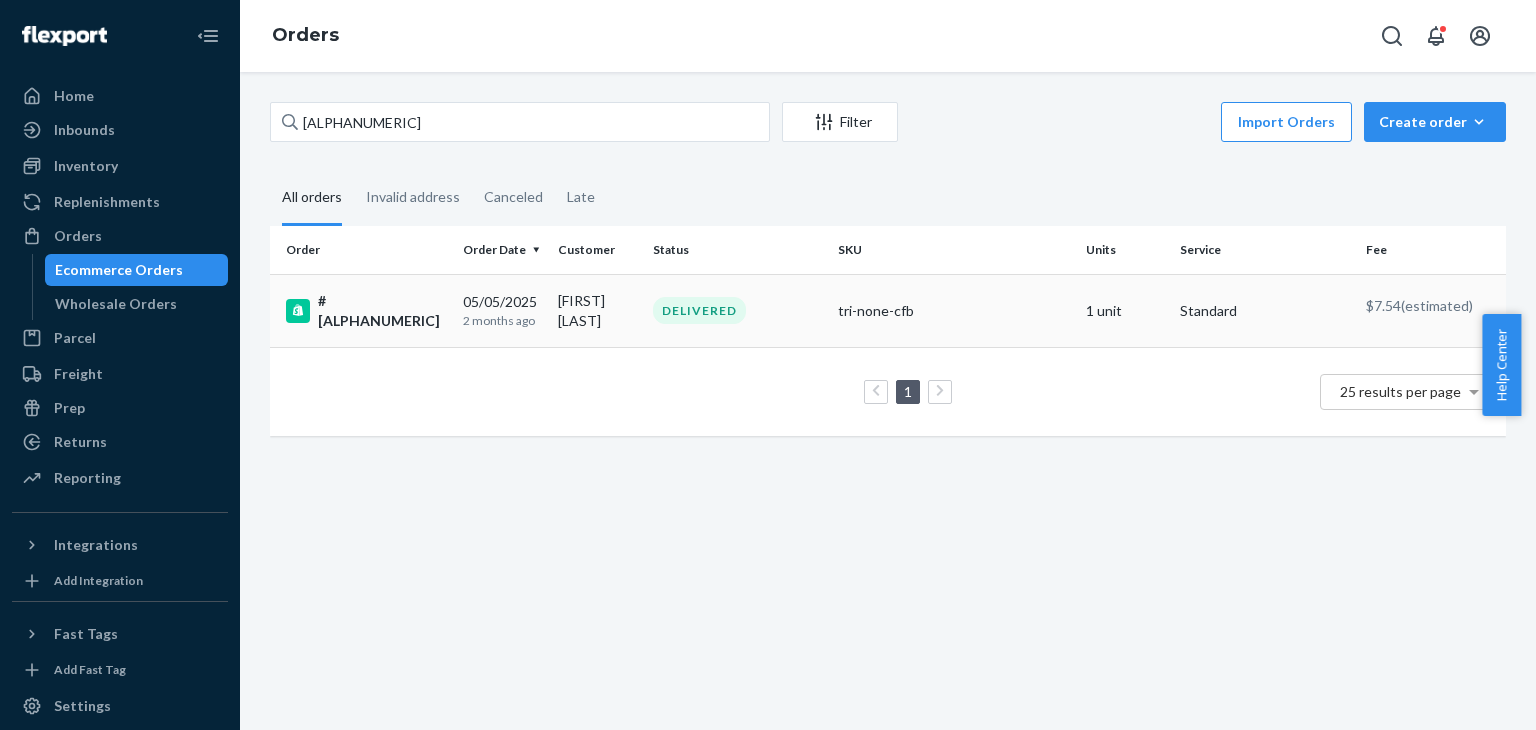 click on "[MM]/[DD]/[YYYY] [NUMBER] months ago" at bounding box center [502, 310] 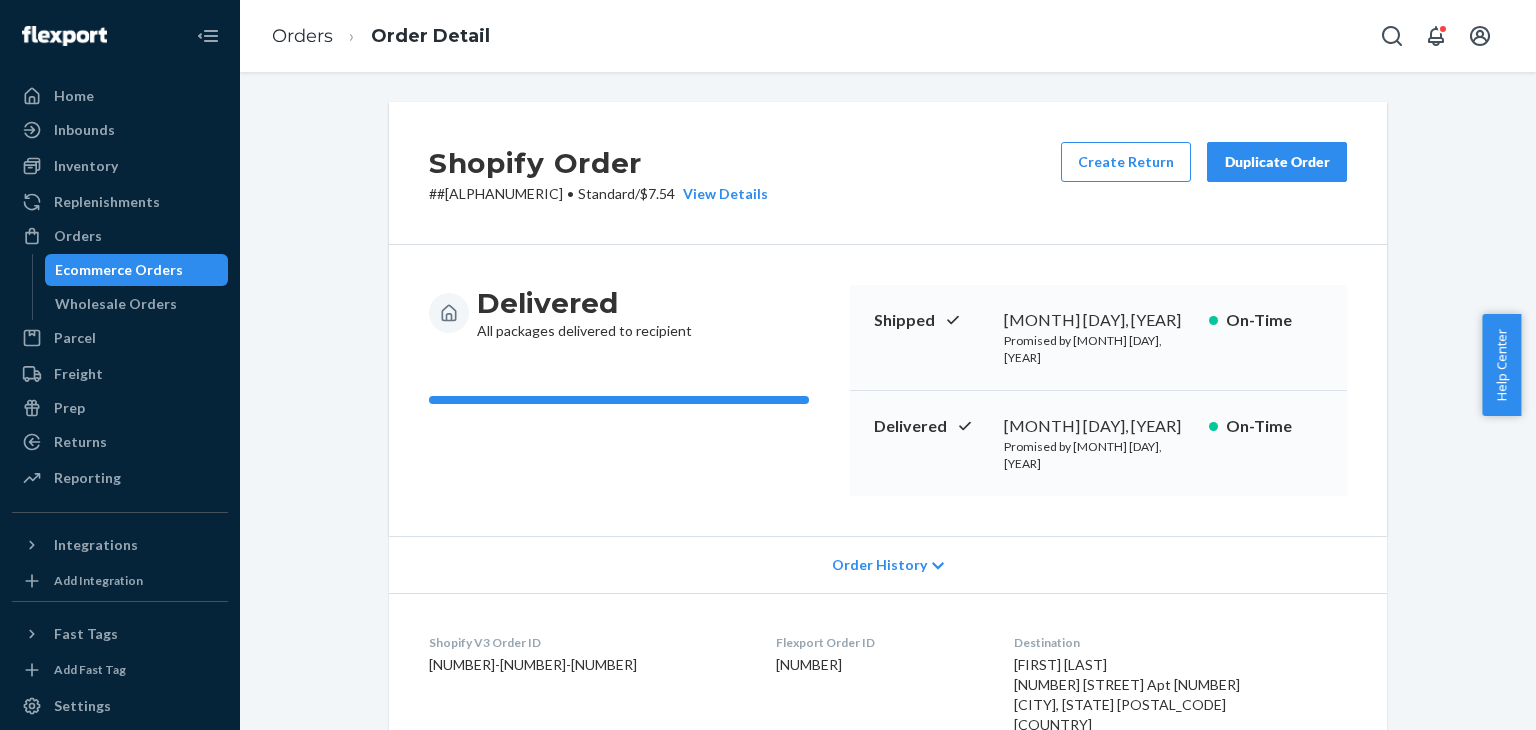 click on "Duplicate Order" at bounding box center (1277, 162) 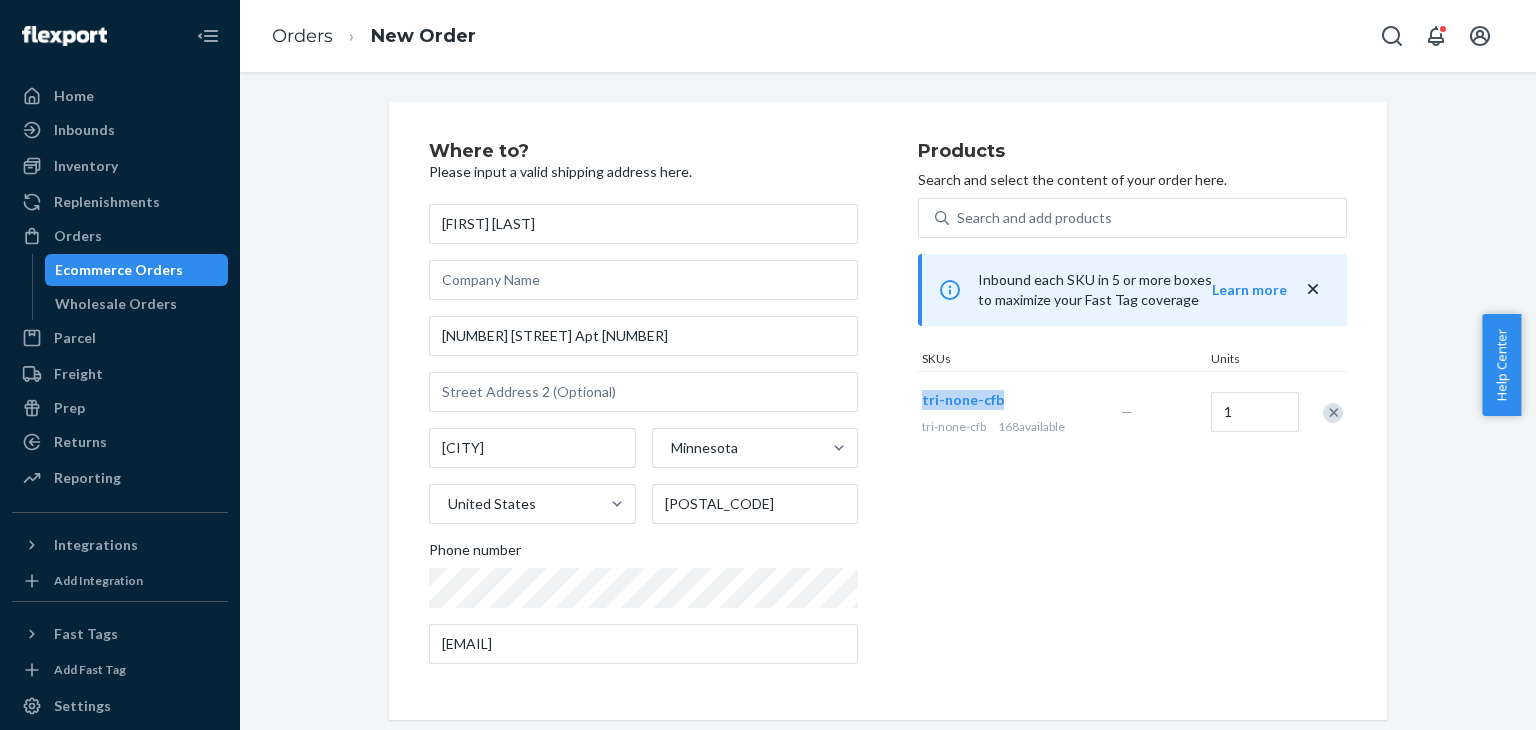 drag, startPoint x: 1039, startPoint y: 392, endPoint x: 878, endPoint y: 371, distance: 162.36378 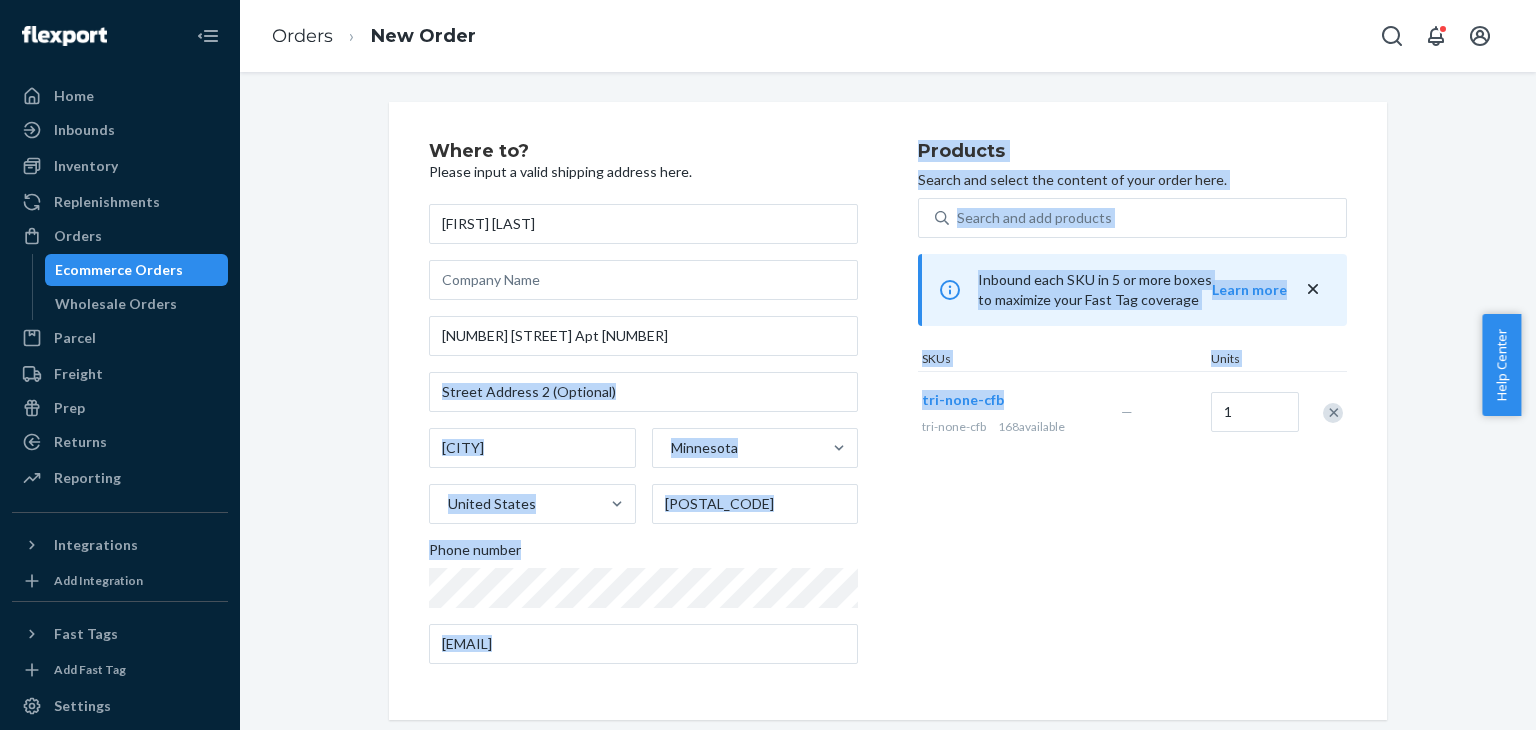 copy on "[STATE] [COUNTRY] Phone number Products Search and select the content of your order here. Search and add products Inbound each SKU in 5 or more boxes to maximize your Fast Tag coverage Learn more SKUs Units tri-none-cfb" 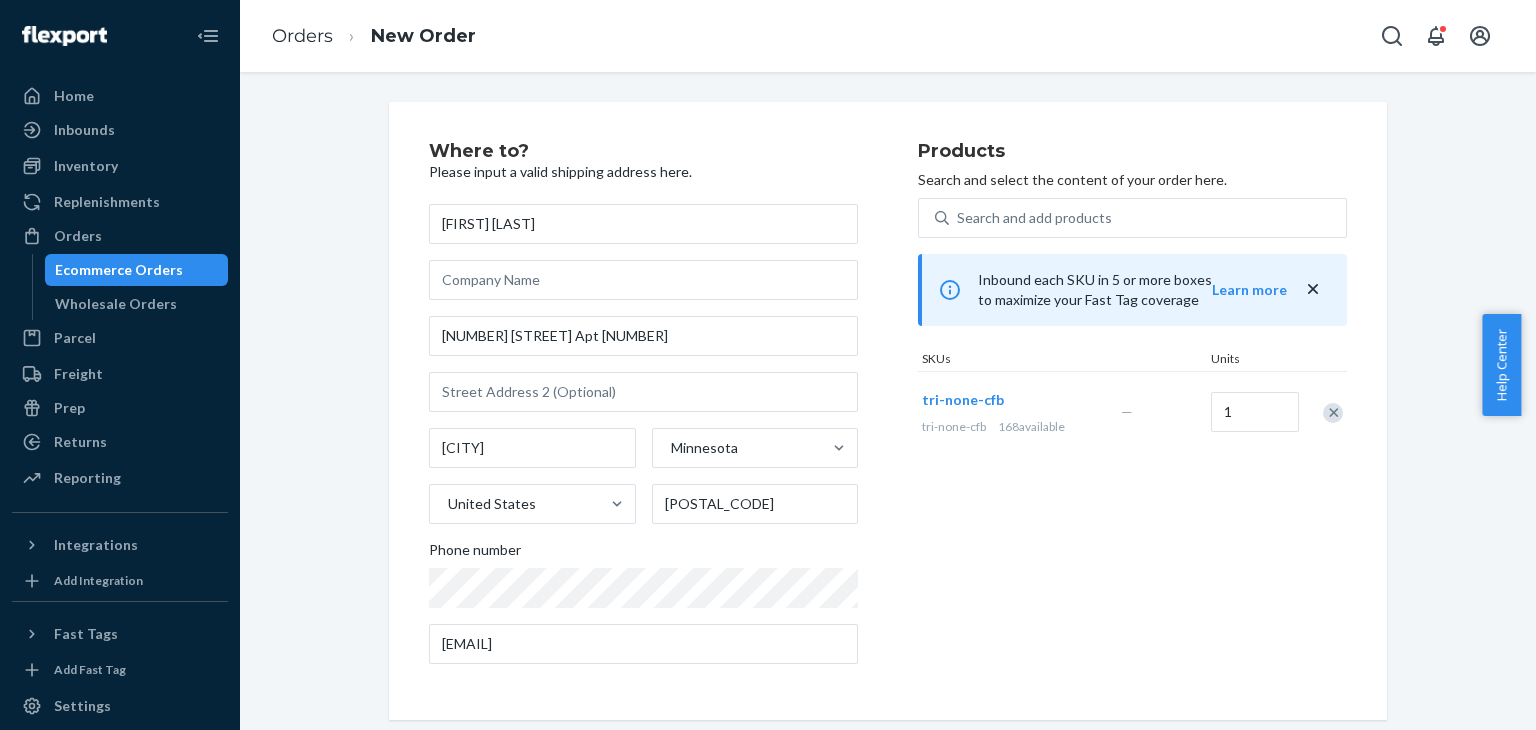 drag, startPoint x: 1021, startPoint y: 398, endPoint x: 1015, endPoint y: 386, distance: 13.416408 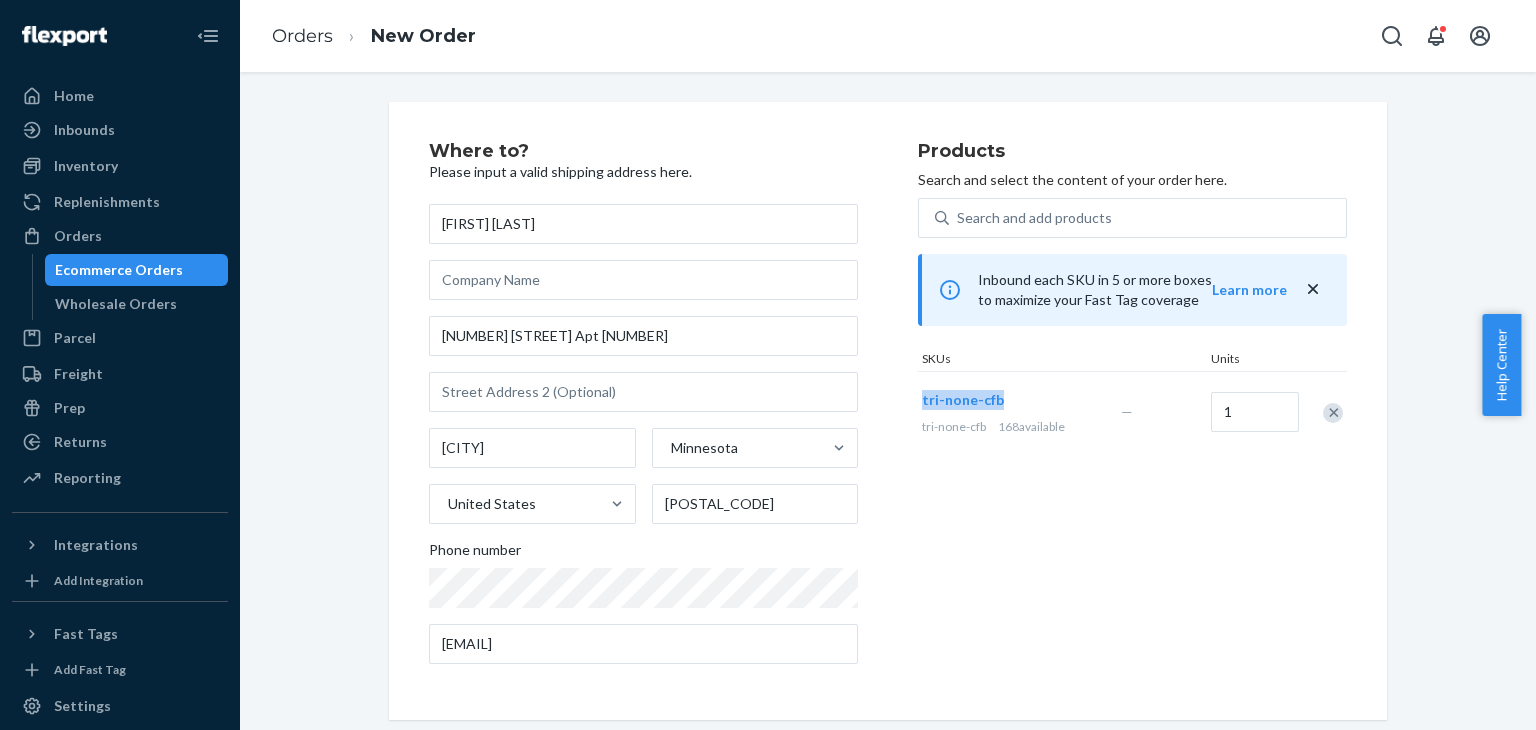drag, startPoint x: 1015, startPoint y: 400, endPoint x: 626, endPoint y: 313, distance: 398.61008 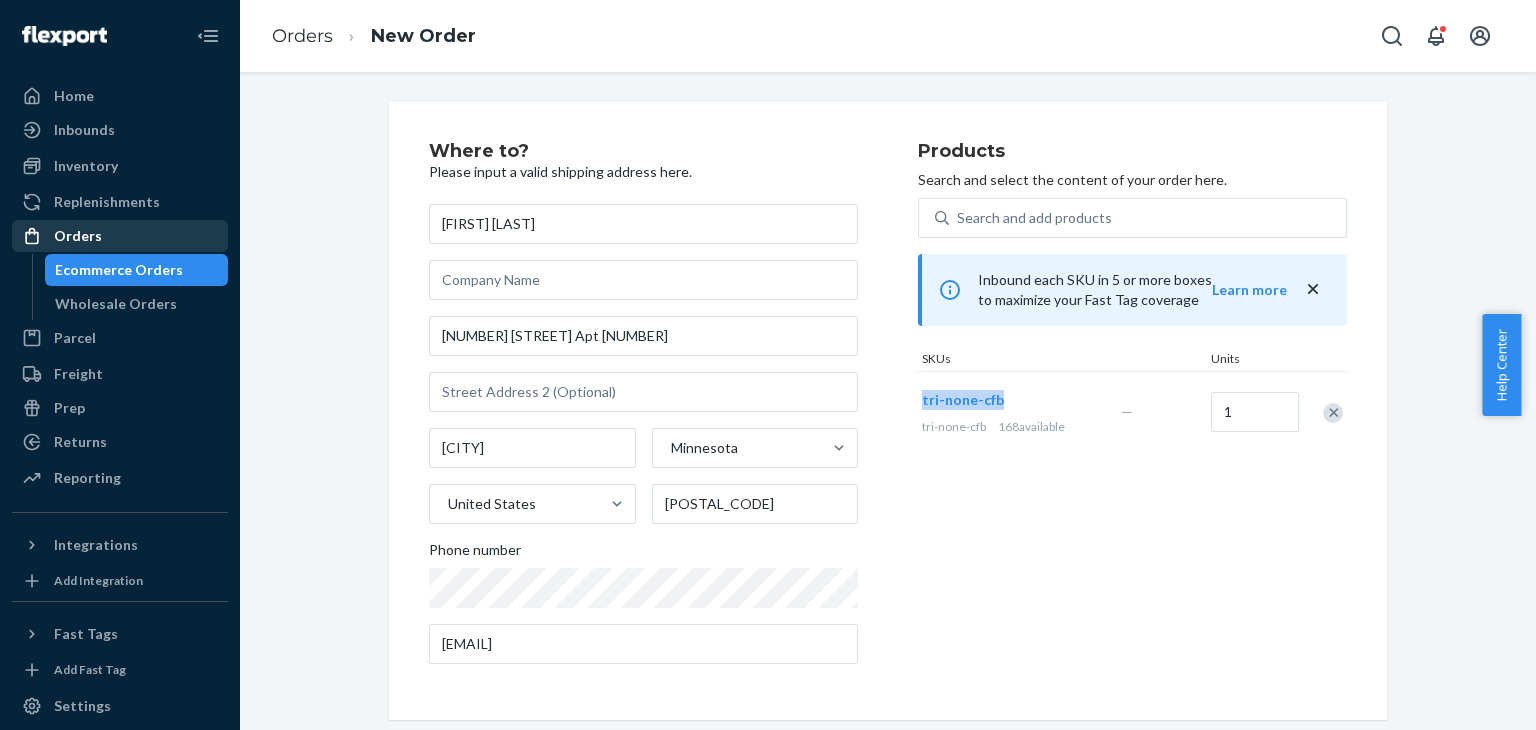 click on "Orders" at bounding box center (120, 236) 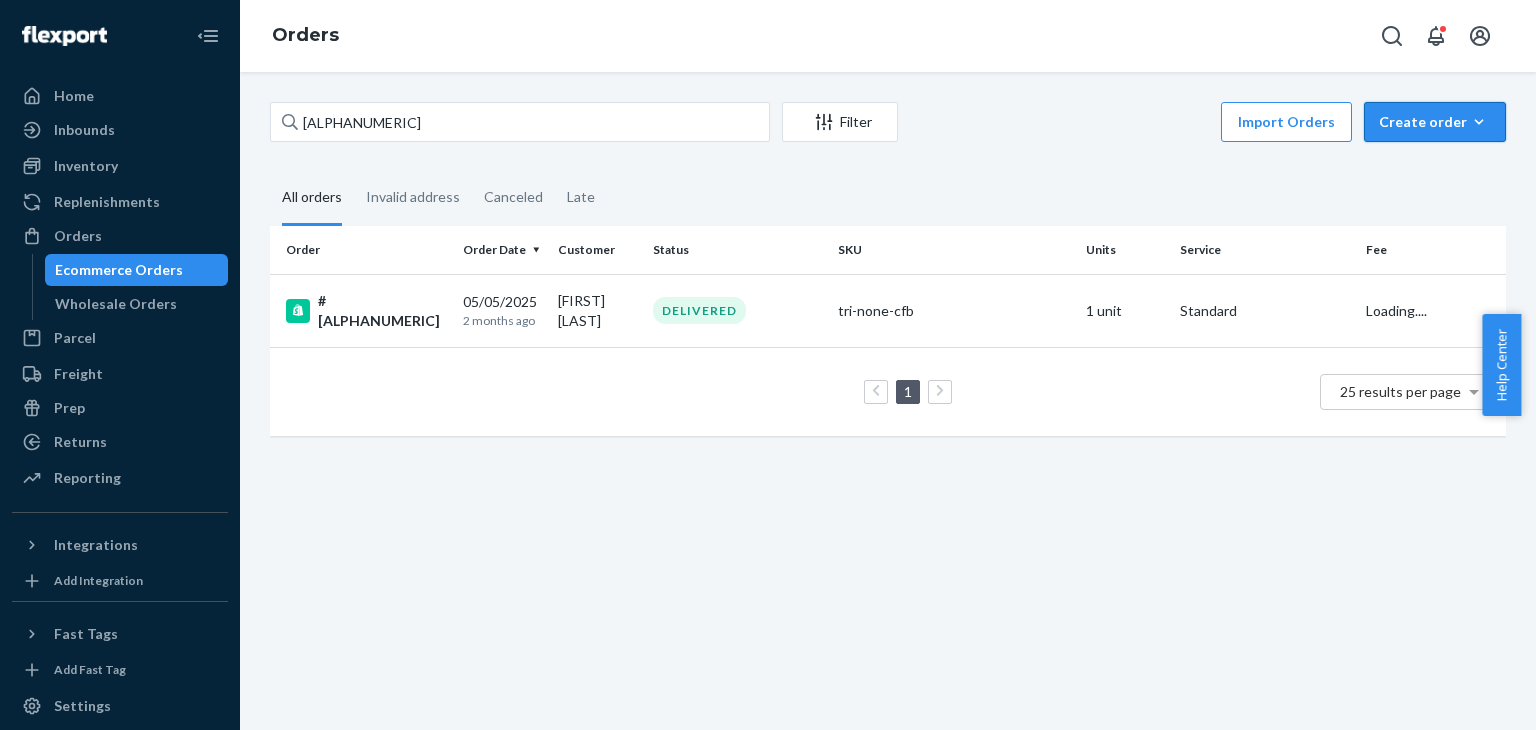 click on "Create order" at bounding box center (1435, 122) 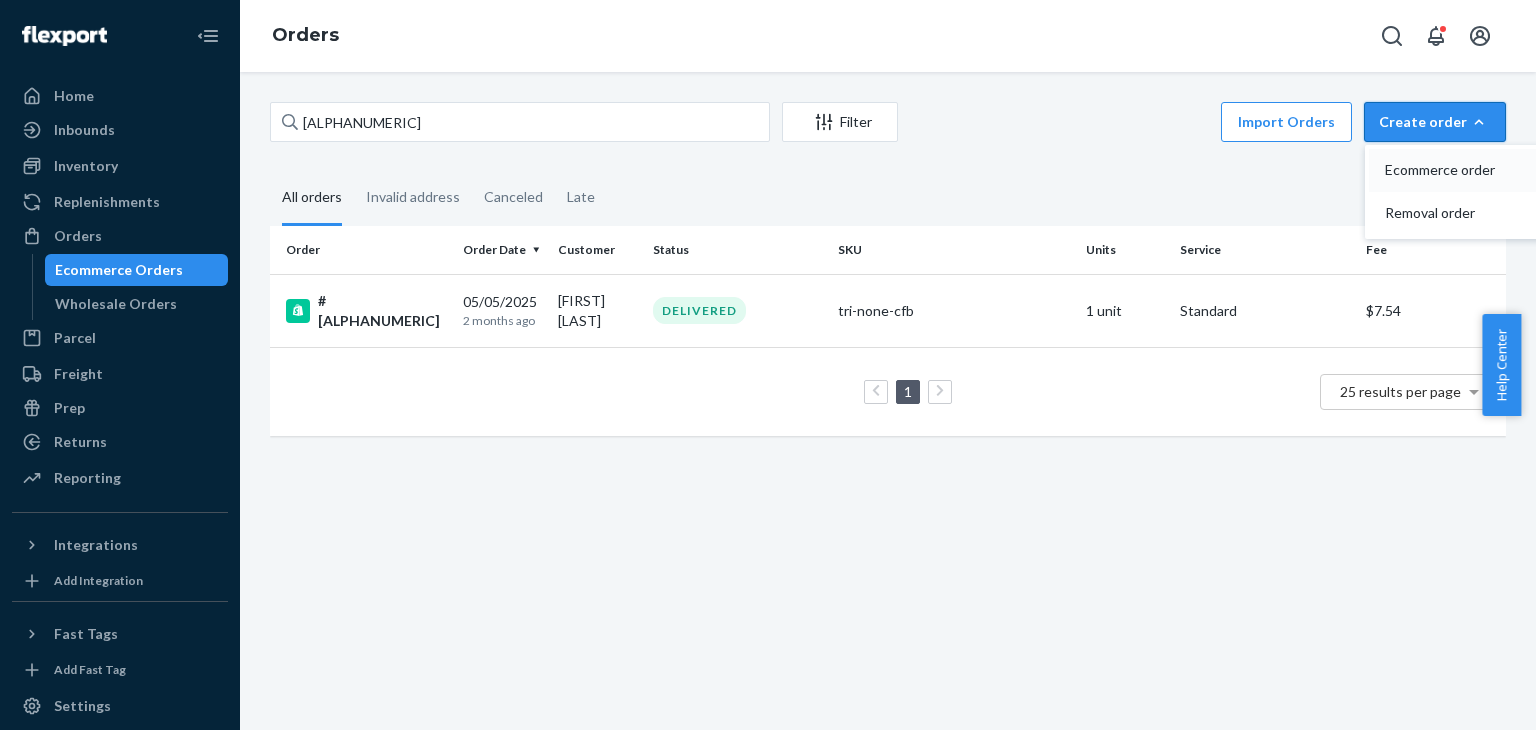 click on "Ecommerce order" at bounding box center (1447, 170) 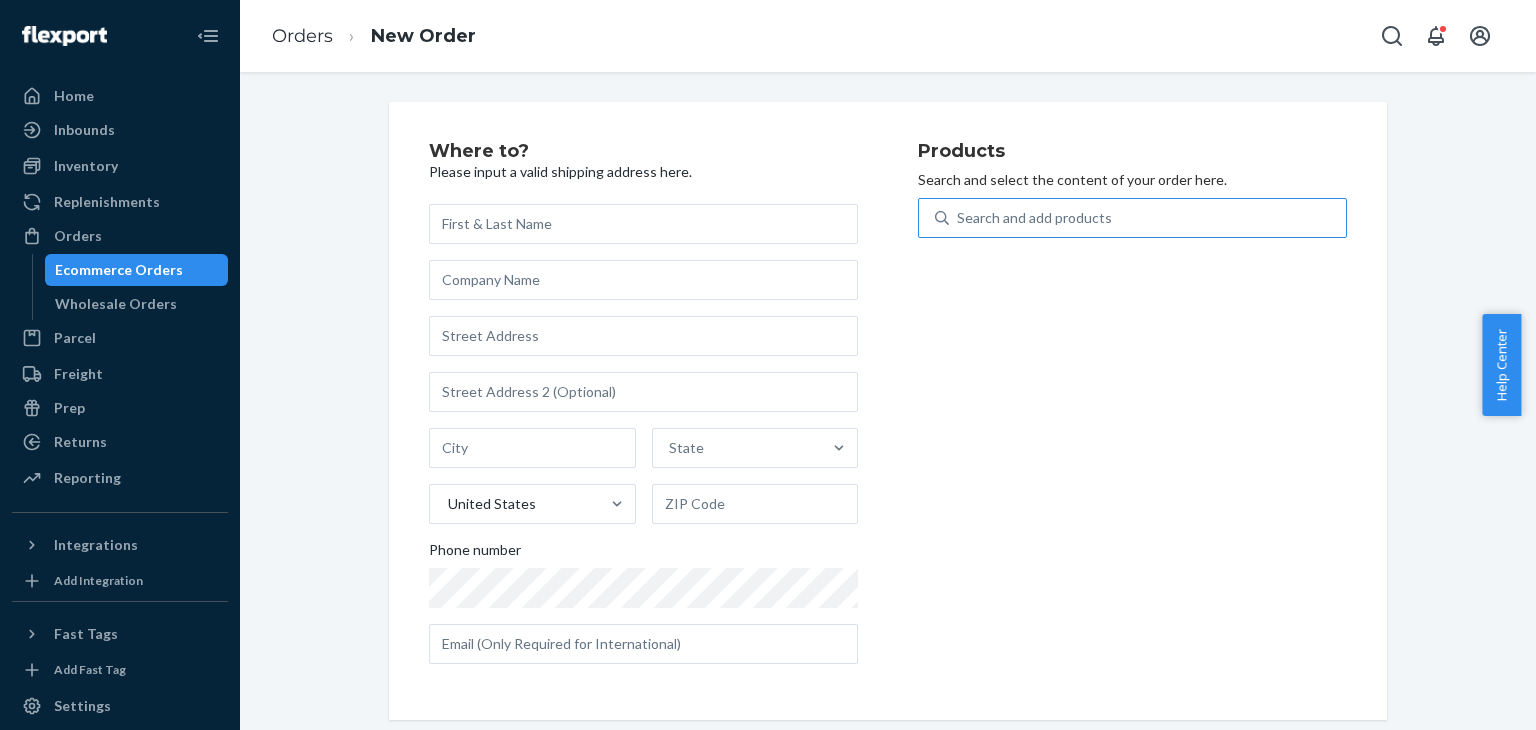 click on "Search and add products" at bounding box center (1147, 218) 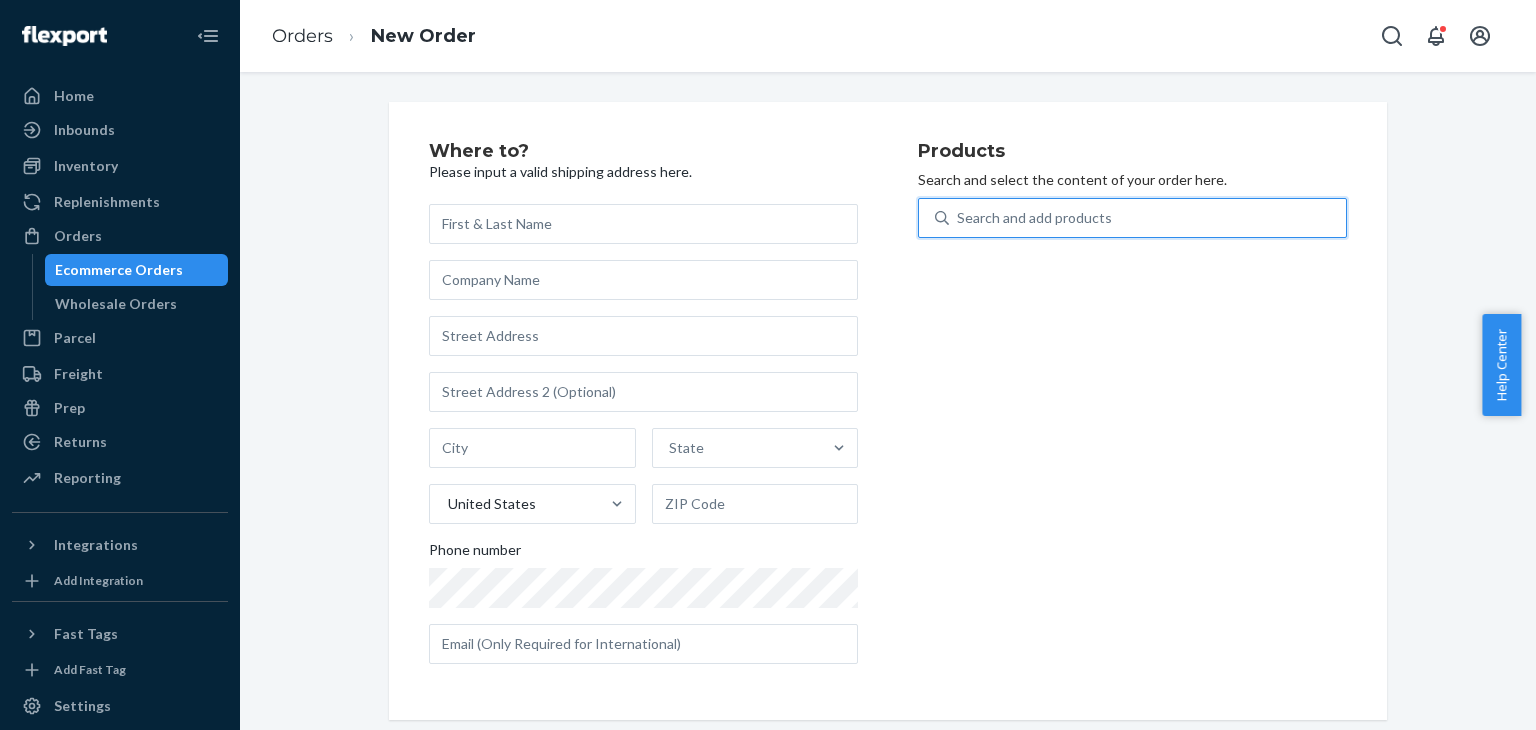 paste on "tri-none-cfb" 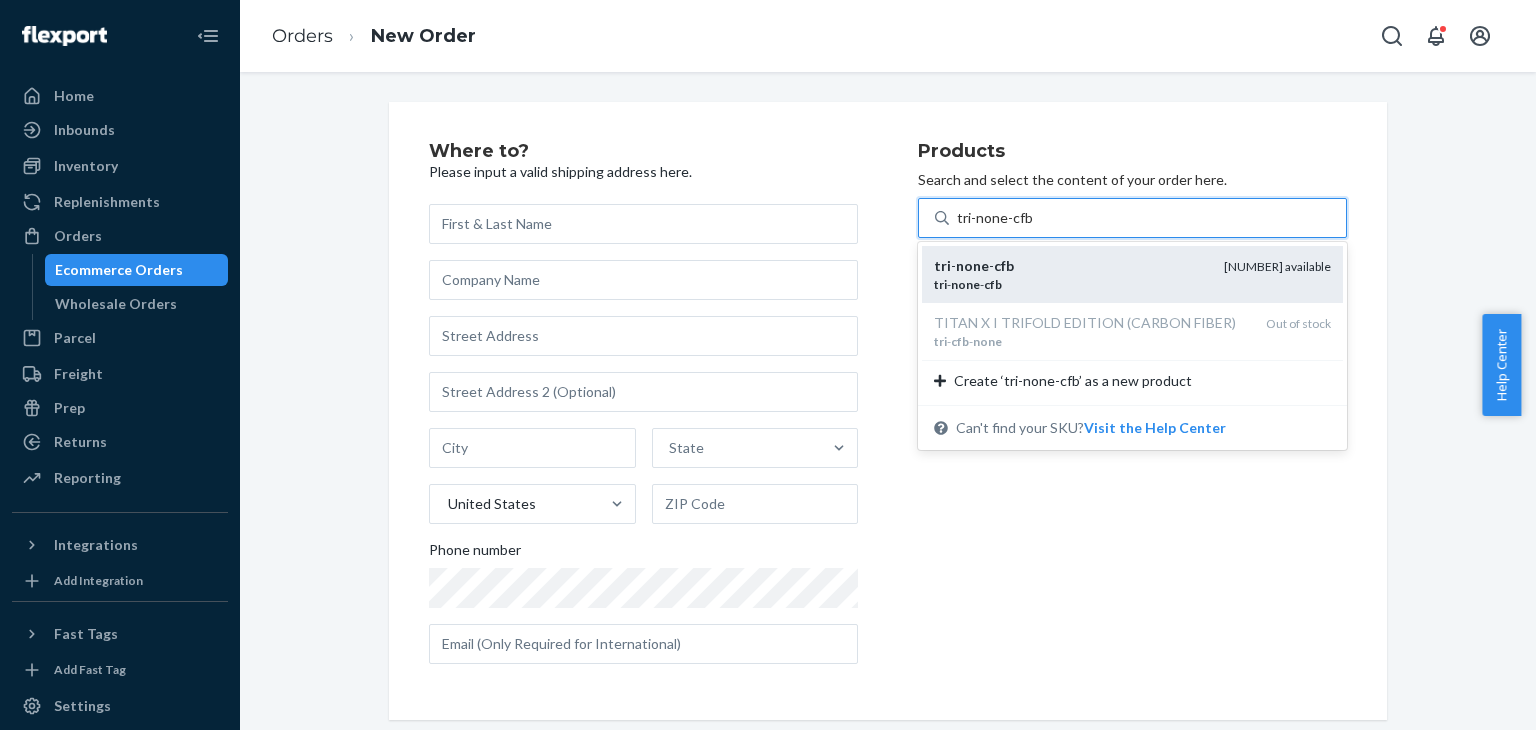 click on "tri - none - cfb" at bounding box center [1071, 284] 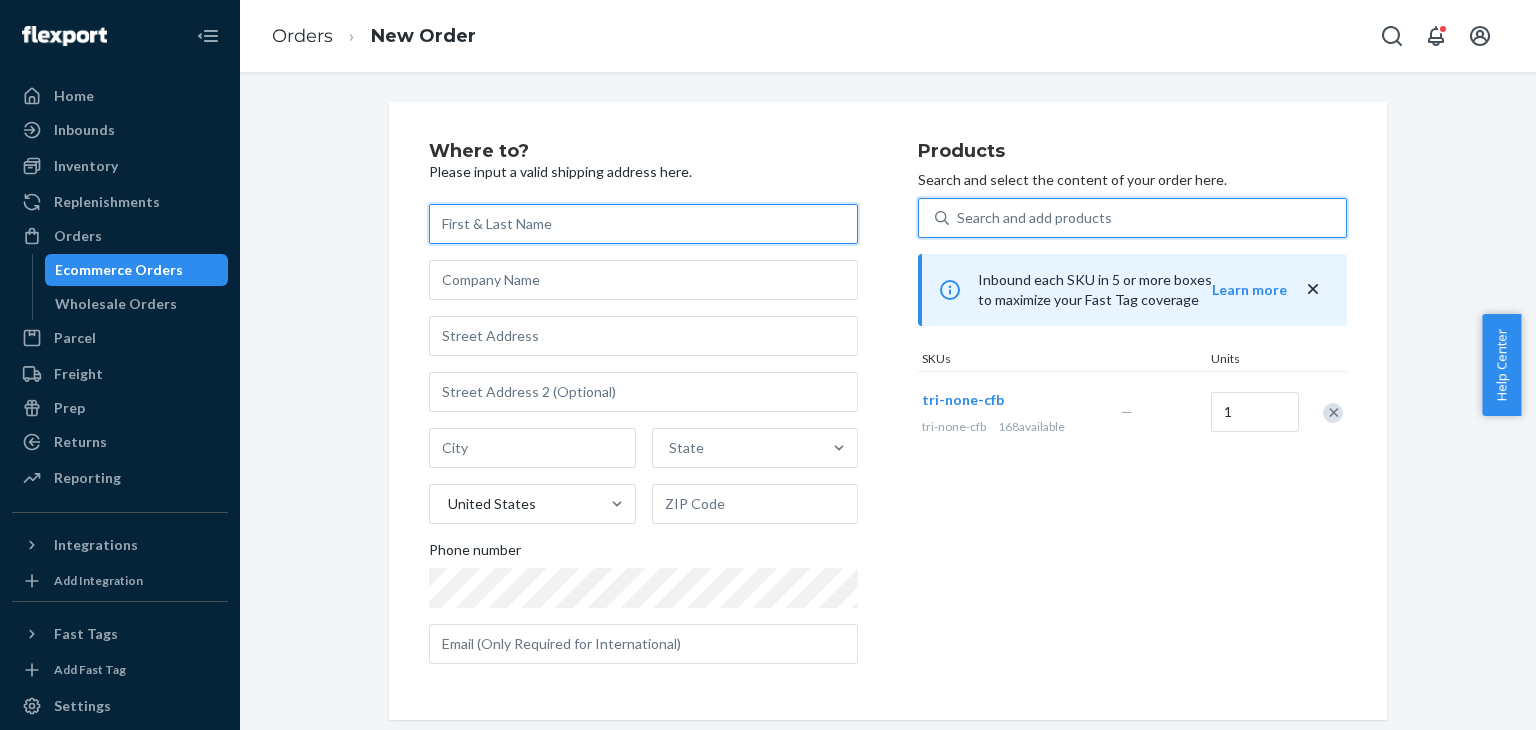 click at bounding box center [643, 224] 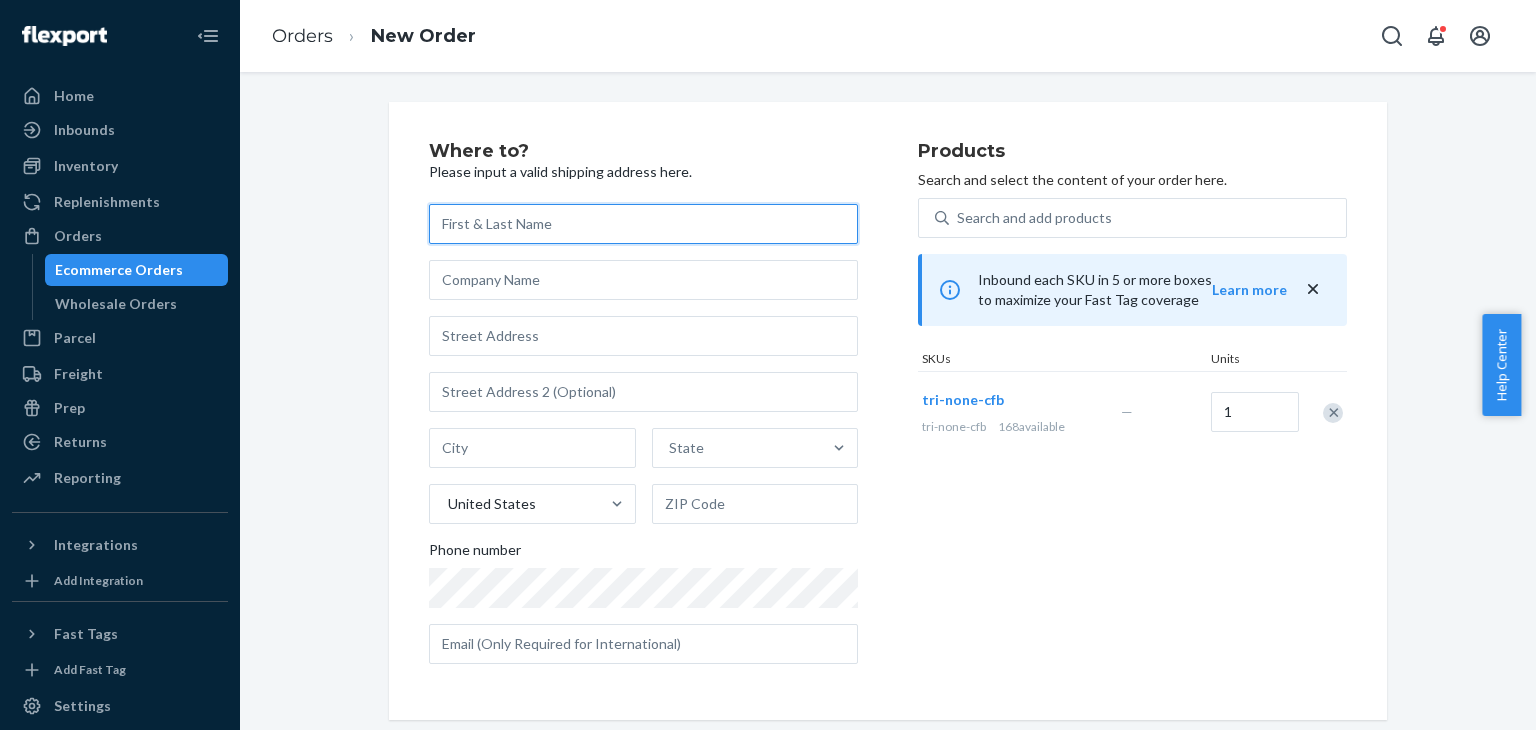 paste on "[FIRST] [LAST]" 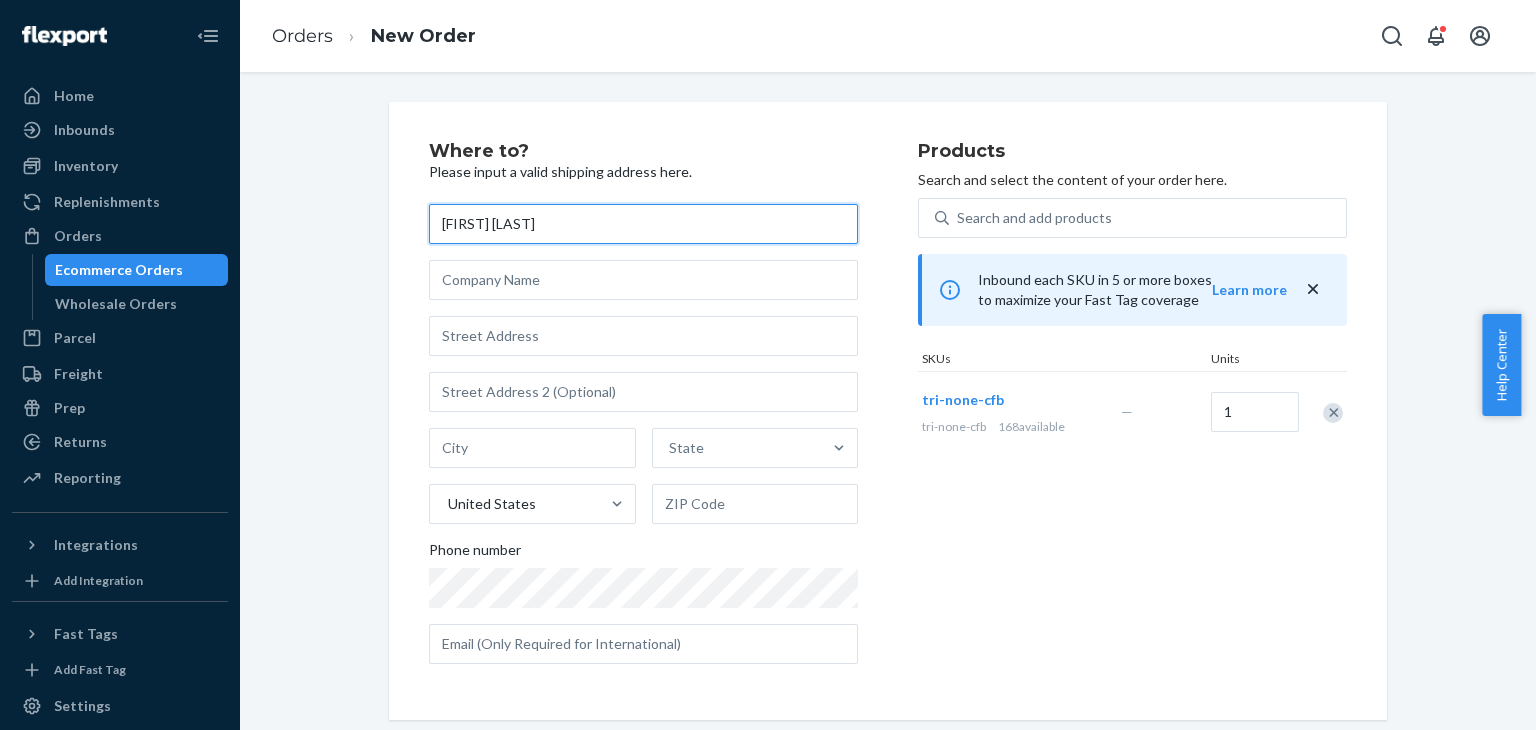 type on "[FIRST] [LAST]" 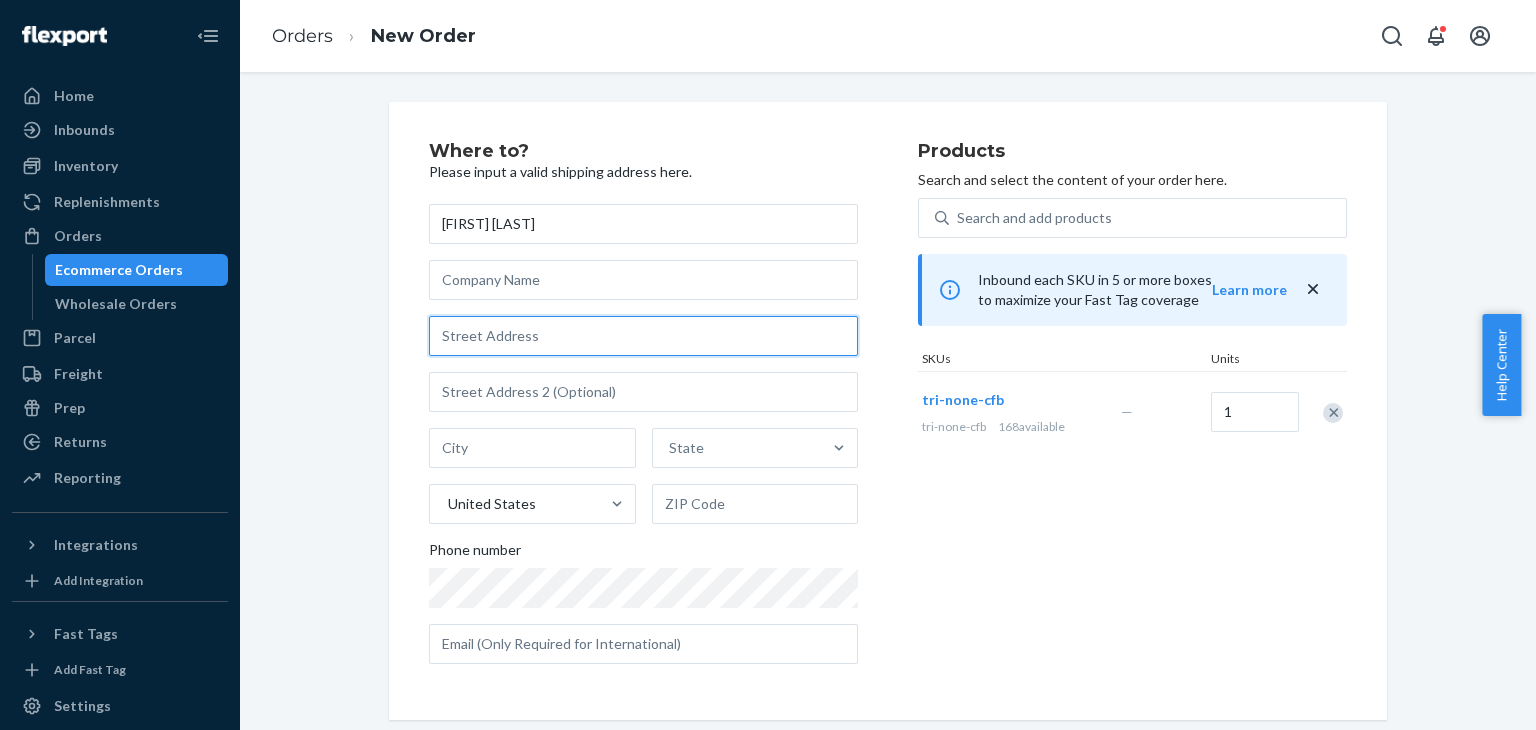 click at bounding box center [643, 336] 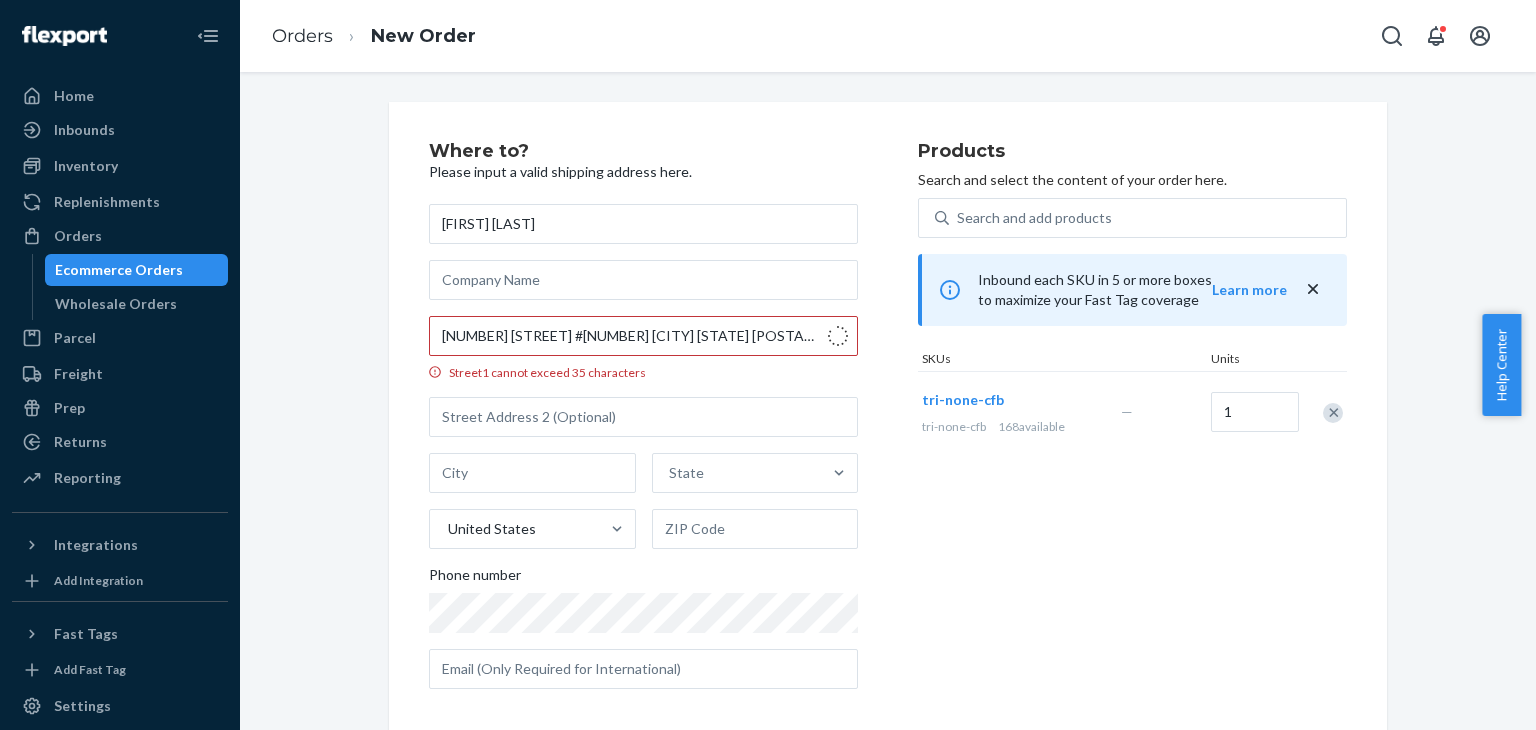type on "[NUMBER] [STREET]" 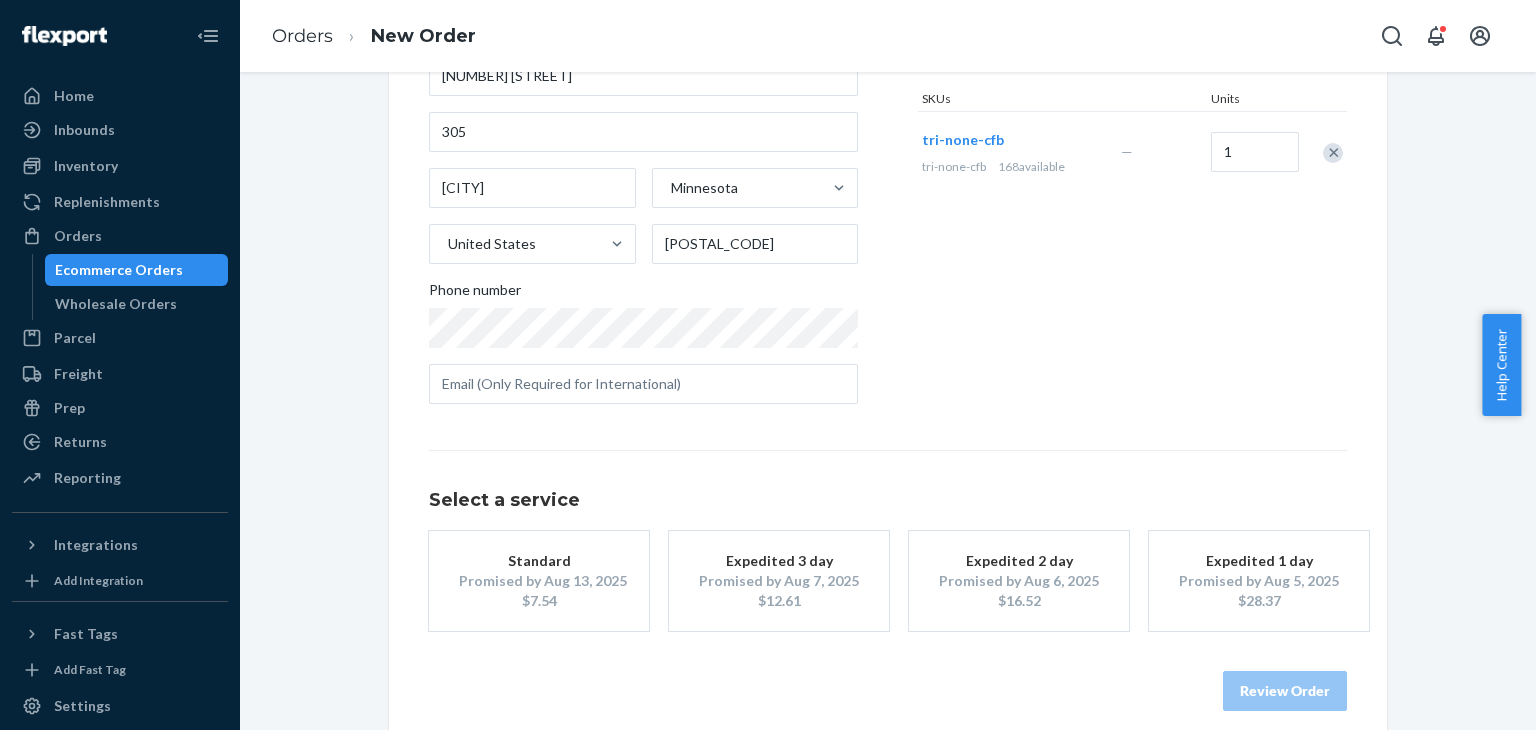 scroll, scrollTop: 60, scrollLeft: 0, axis: vertical 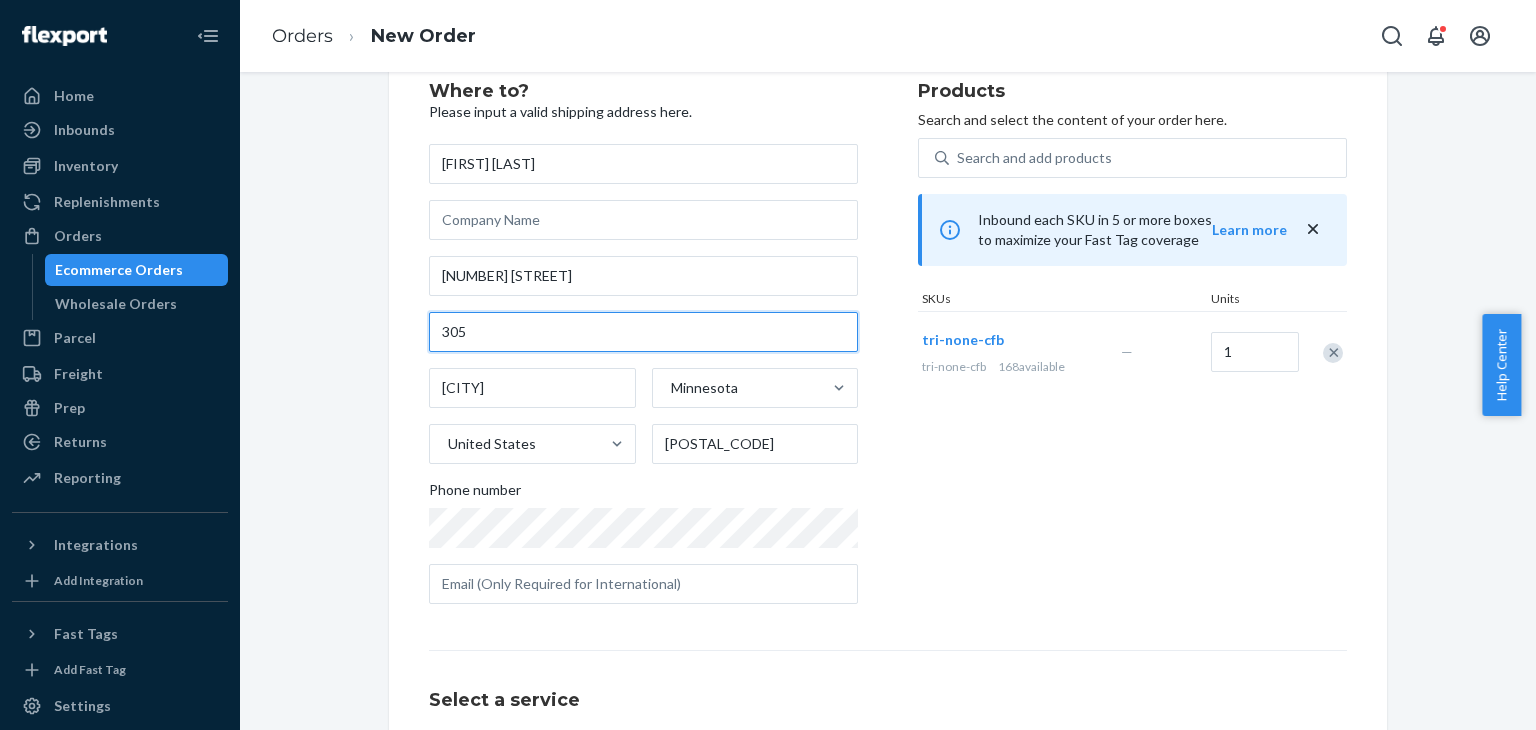 click on "305" at bounding box center [643, 332] 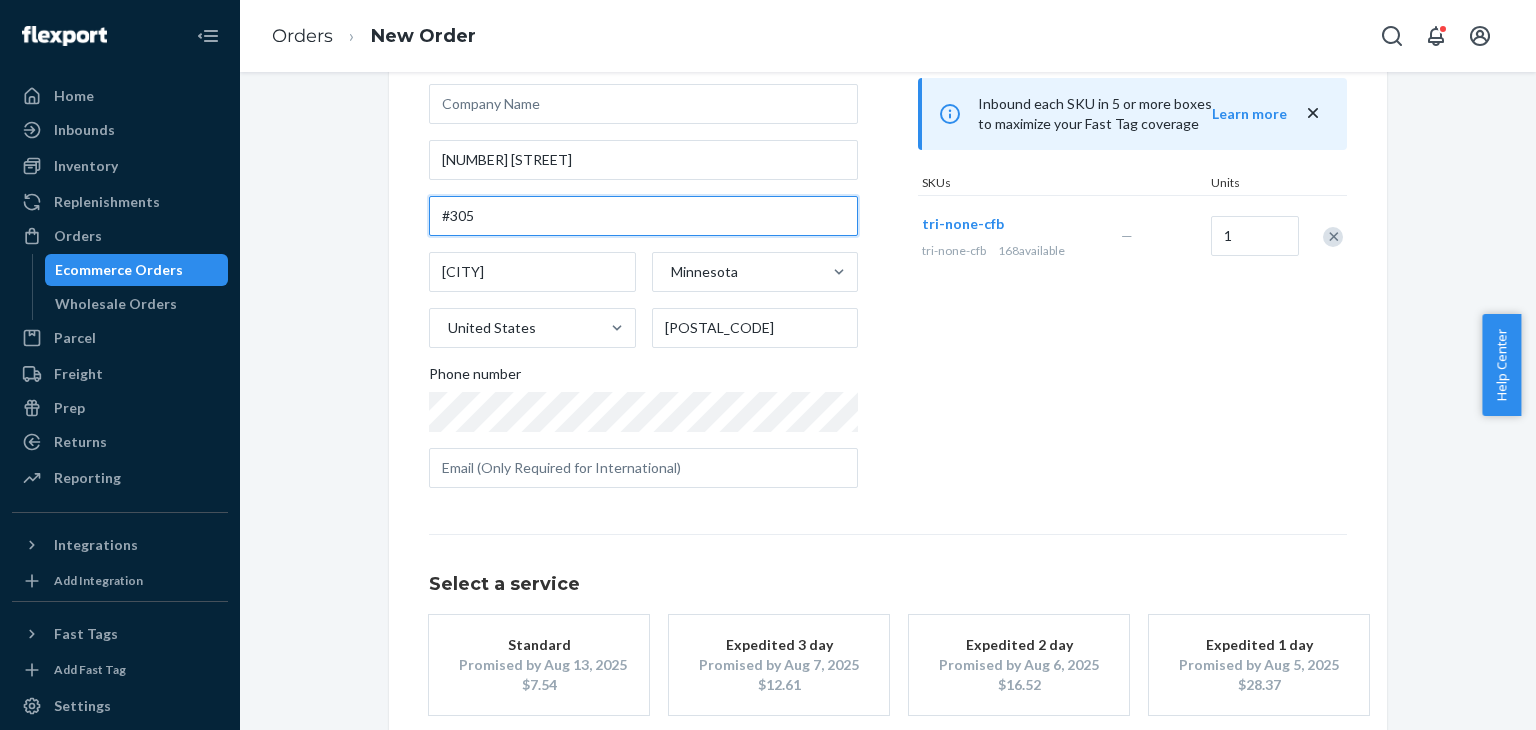 scroll, scrollTop: 280, scrollLeft: 0, axis: vertical 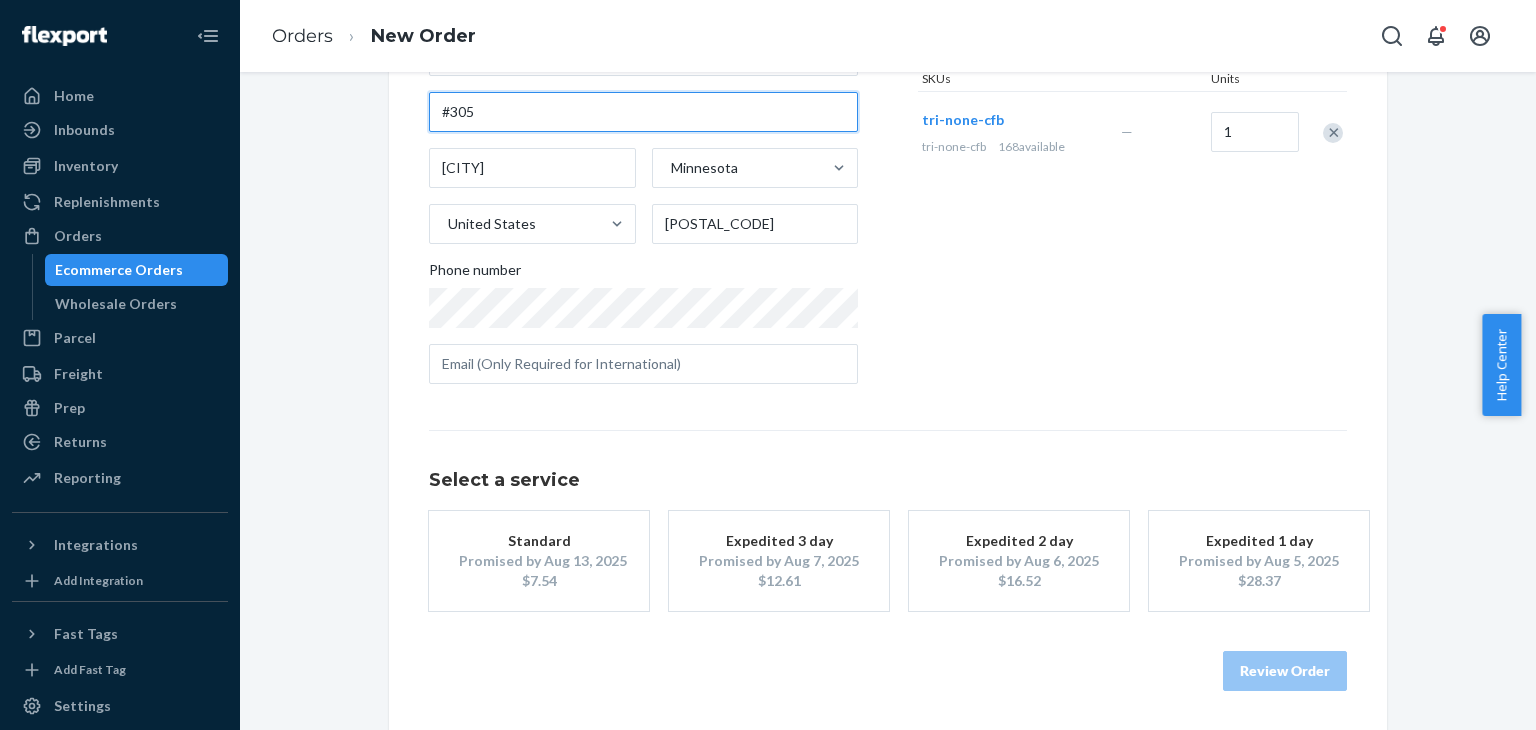 type on "#305" 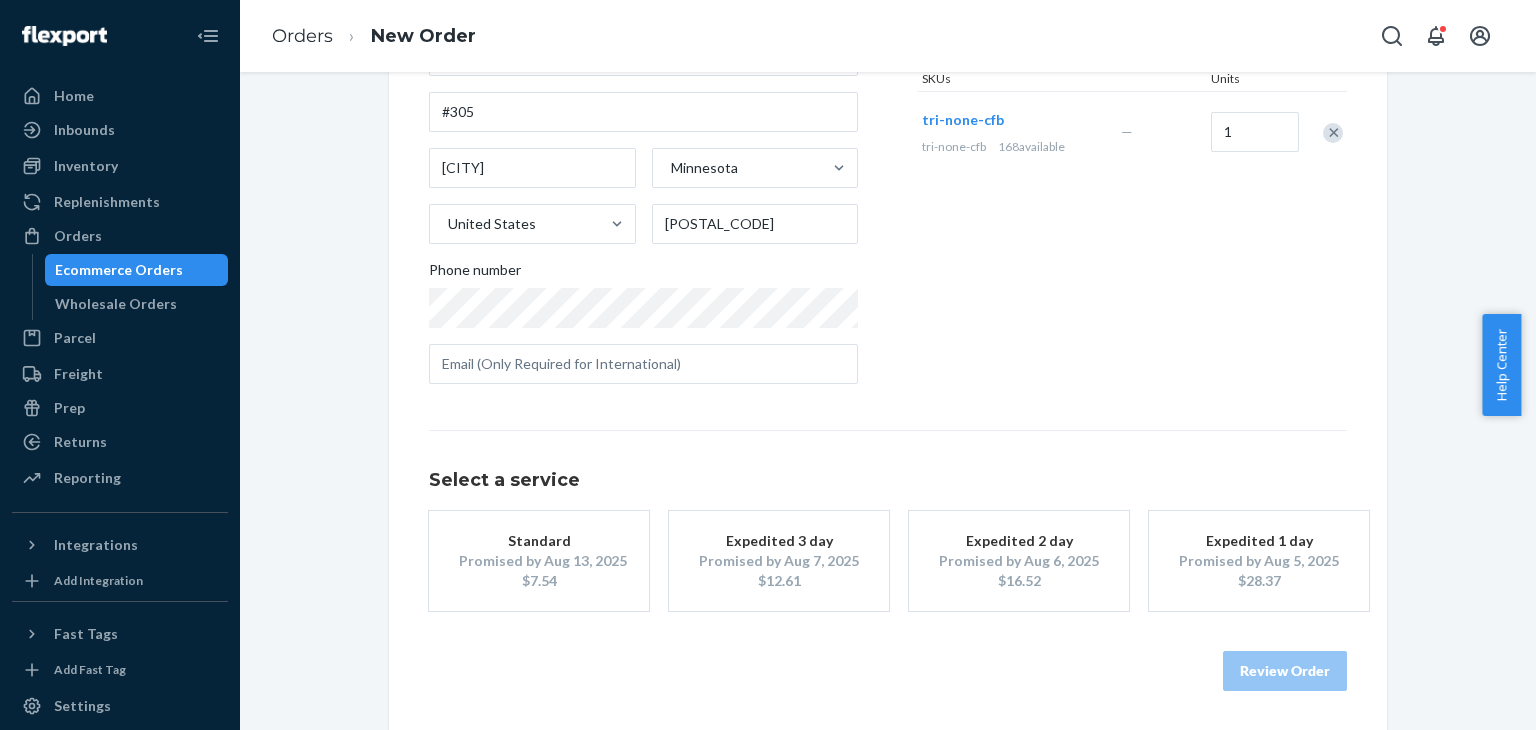 click on "Promised by Aug 13, 2025" at bounding box center (539, 561) 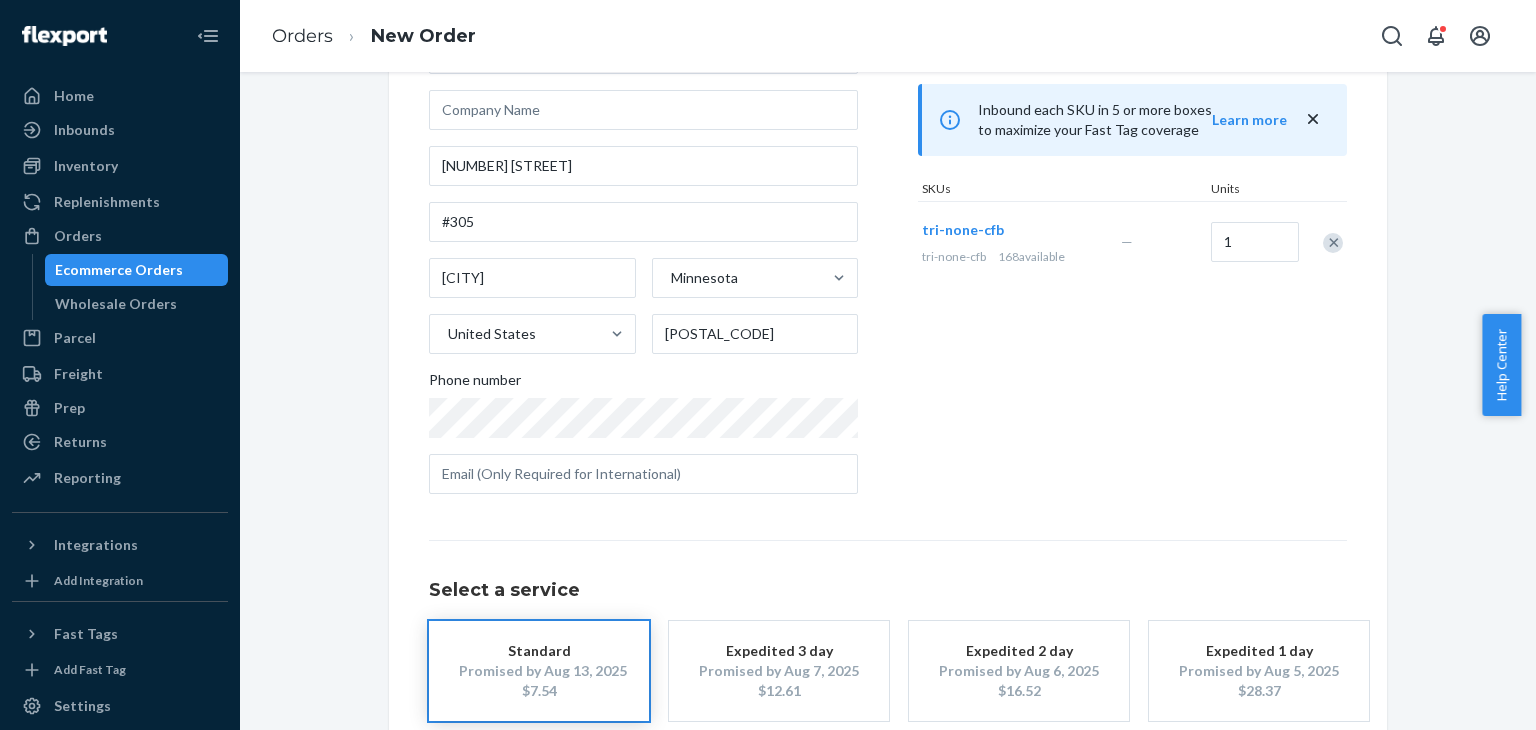 scroll, scrollTop: 280, scrollLeft: 0, axis: vertical 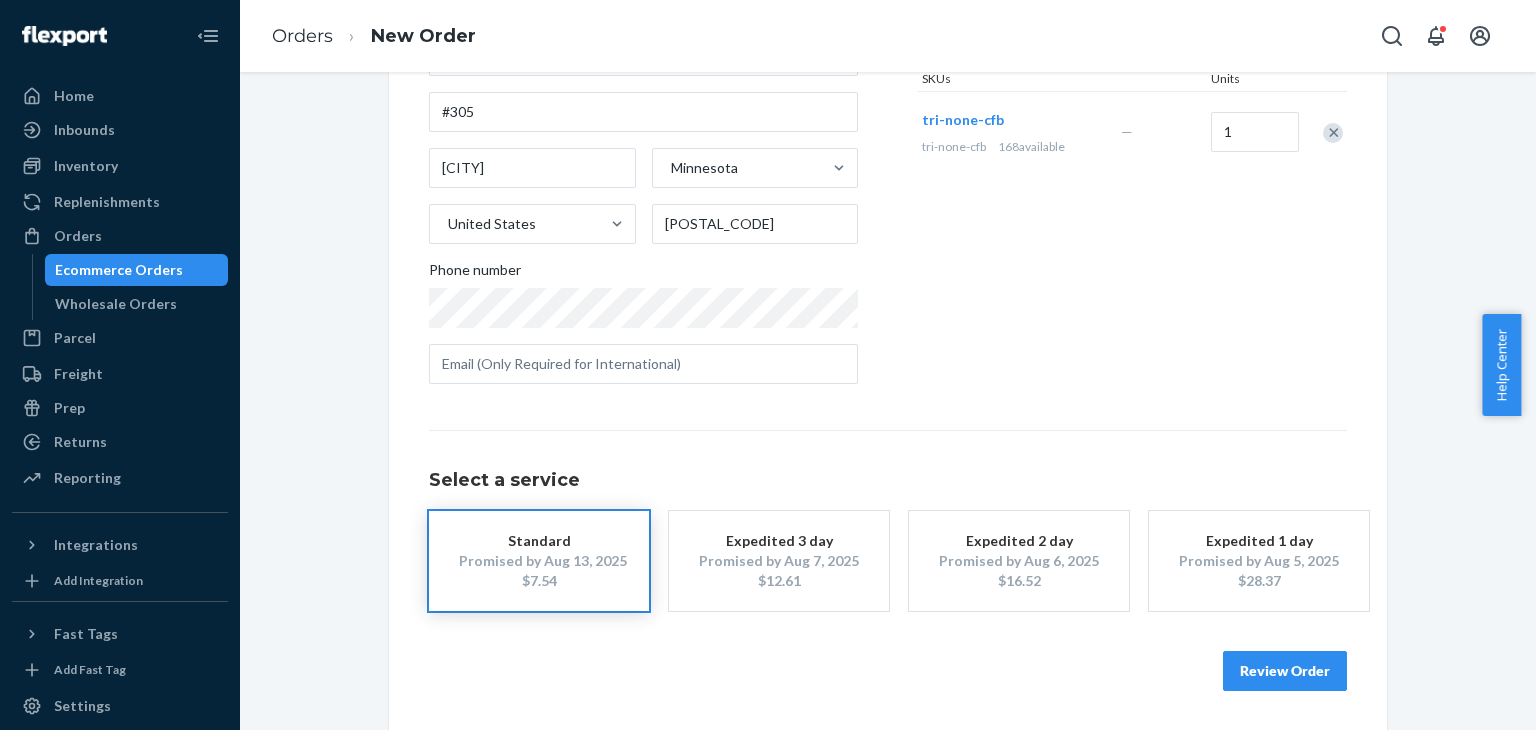 drag, startPoint x: 1261, startPoint y: 675, endPoint x: 1268, endPoint y: 665, distance: 12.206555 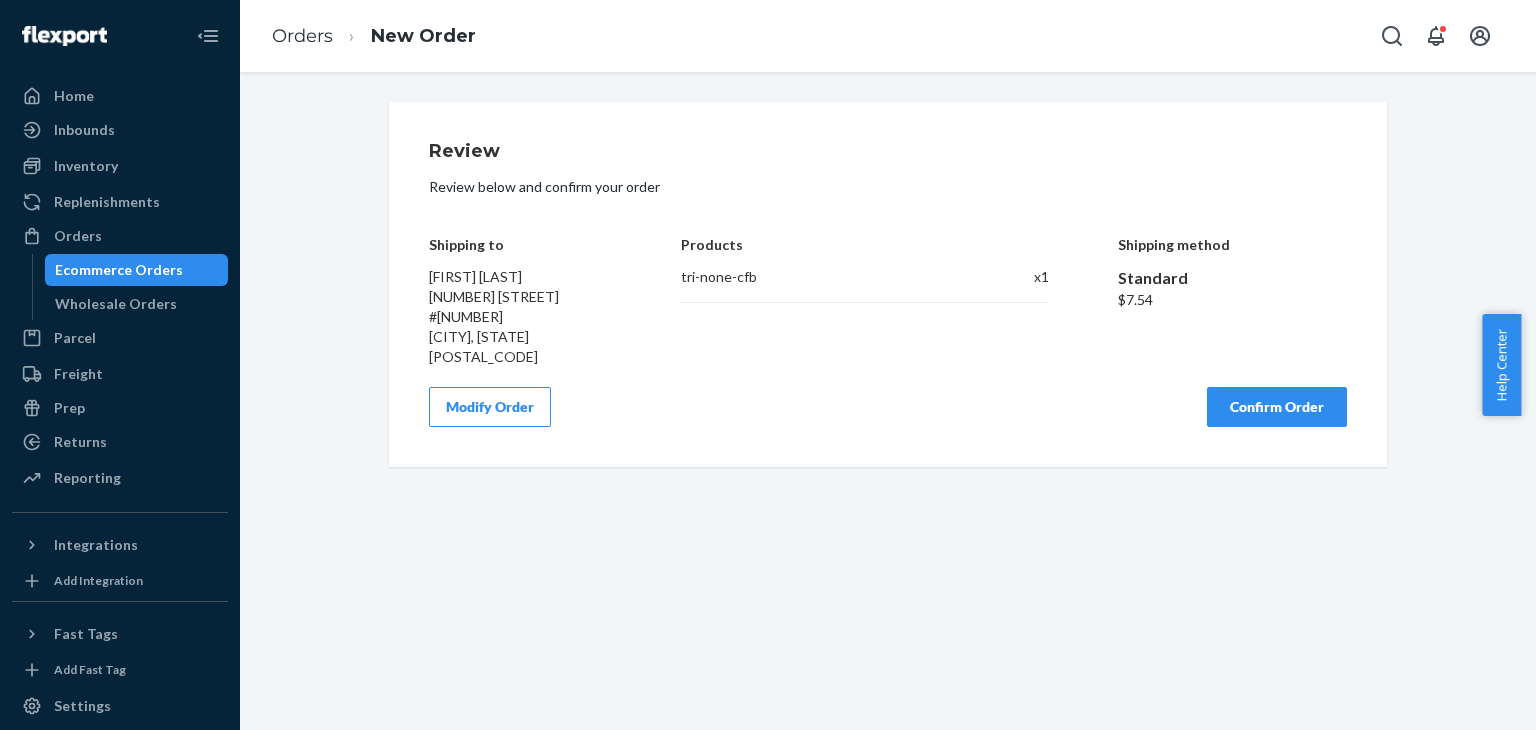 scroll, scrollTop: 0, scrollLeft: 0, axis: both 